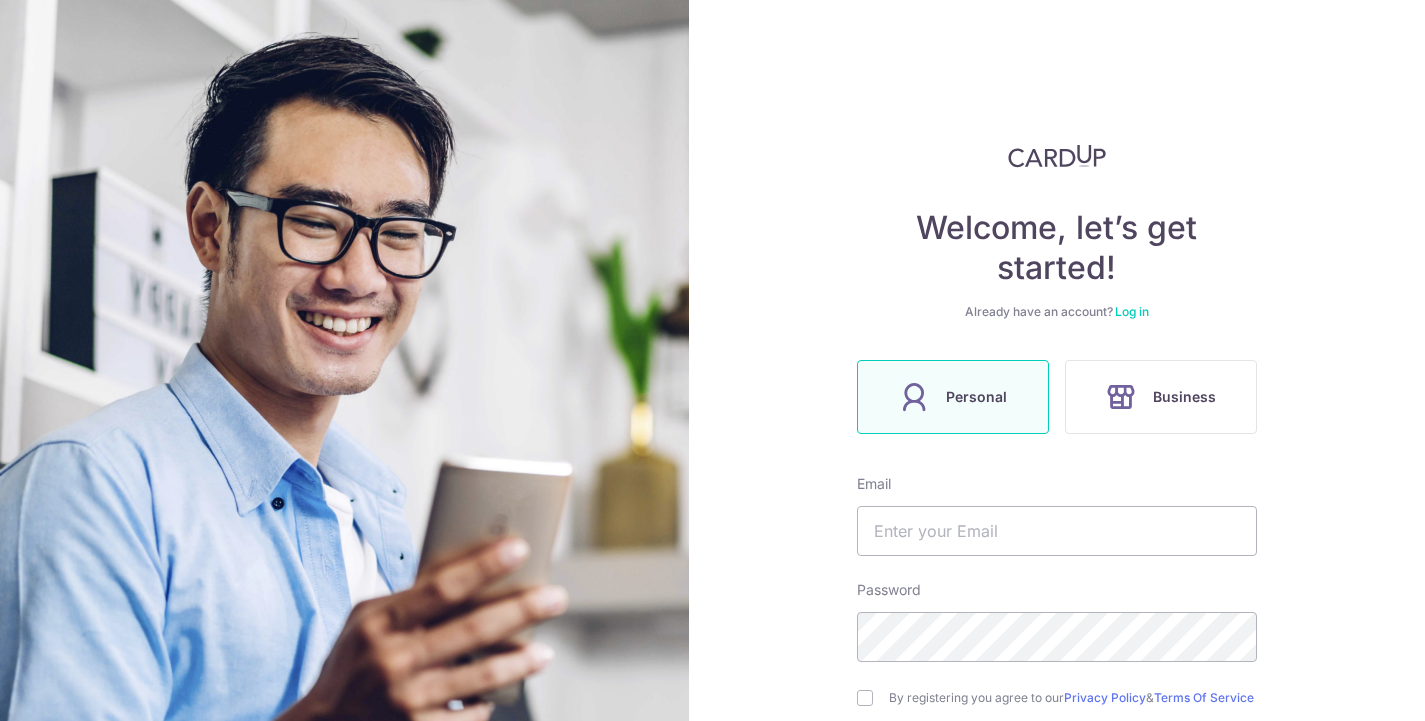 scroll, scrollTop: 0, scrollLeft: 0, axis: both 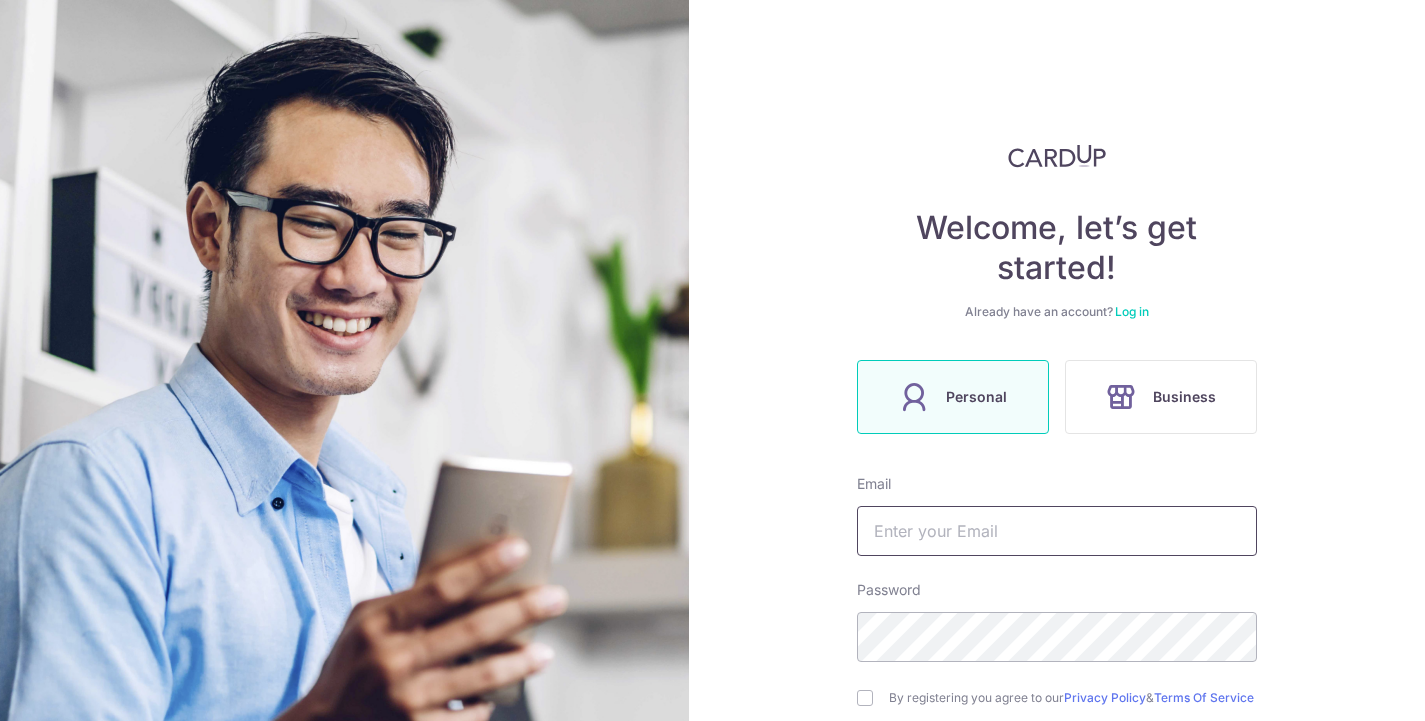 click at bounding box center [1057, 531] 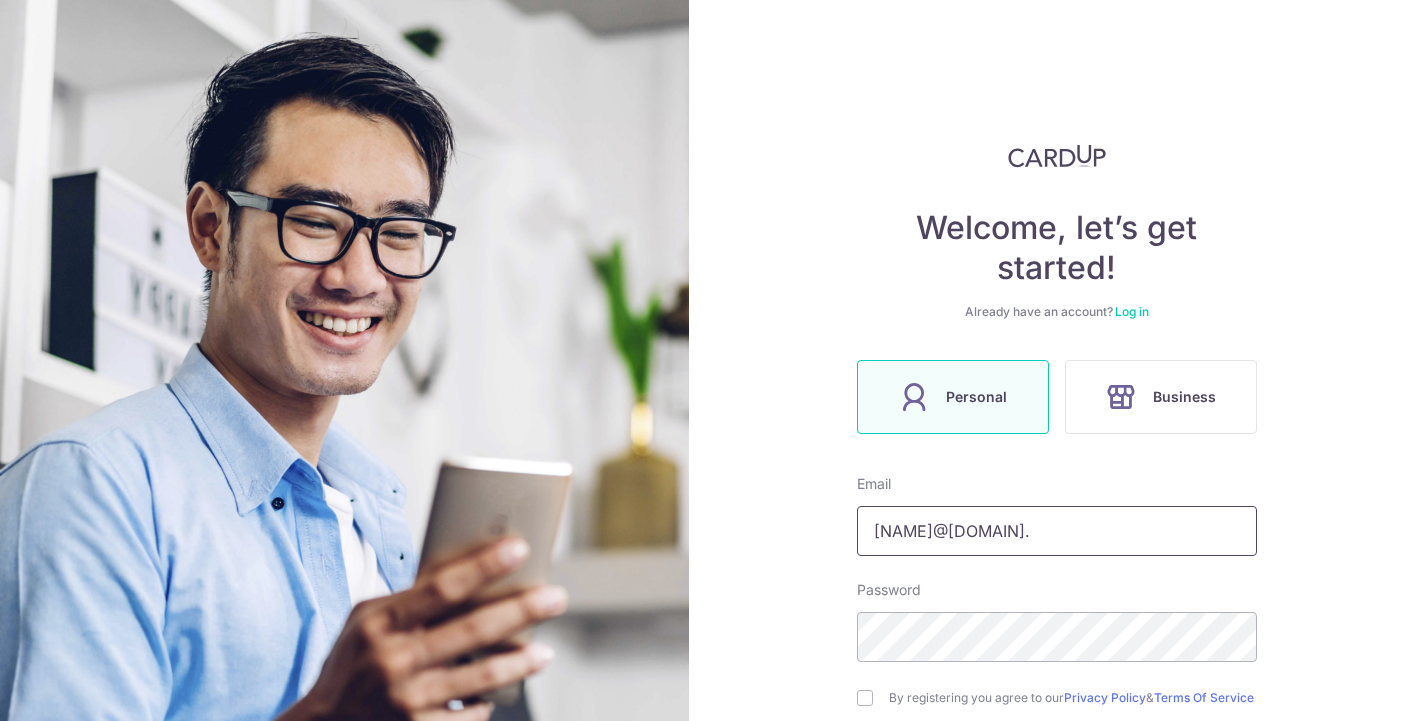type on "[NAME]@[DOMAIN]." 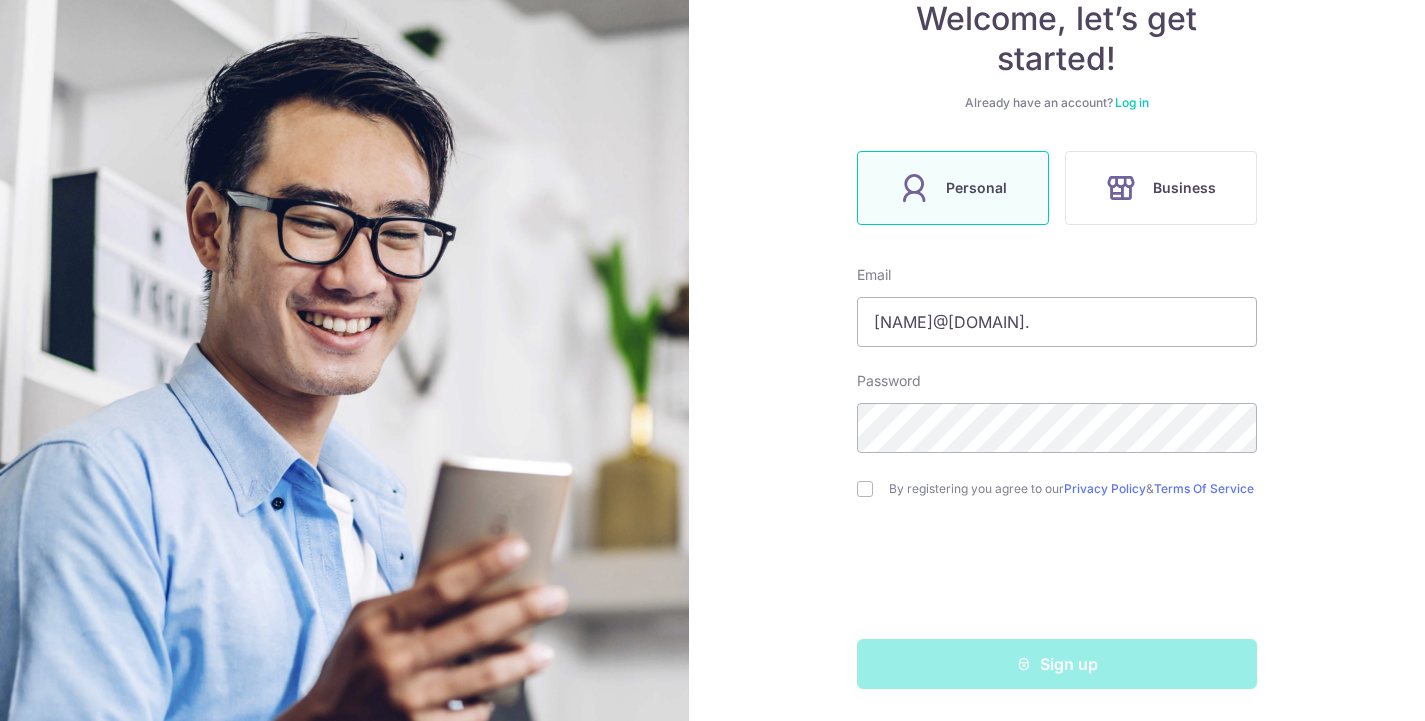 scroll, scrollTop: 217, scrollLeft: 0, axis: vertical 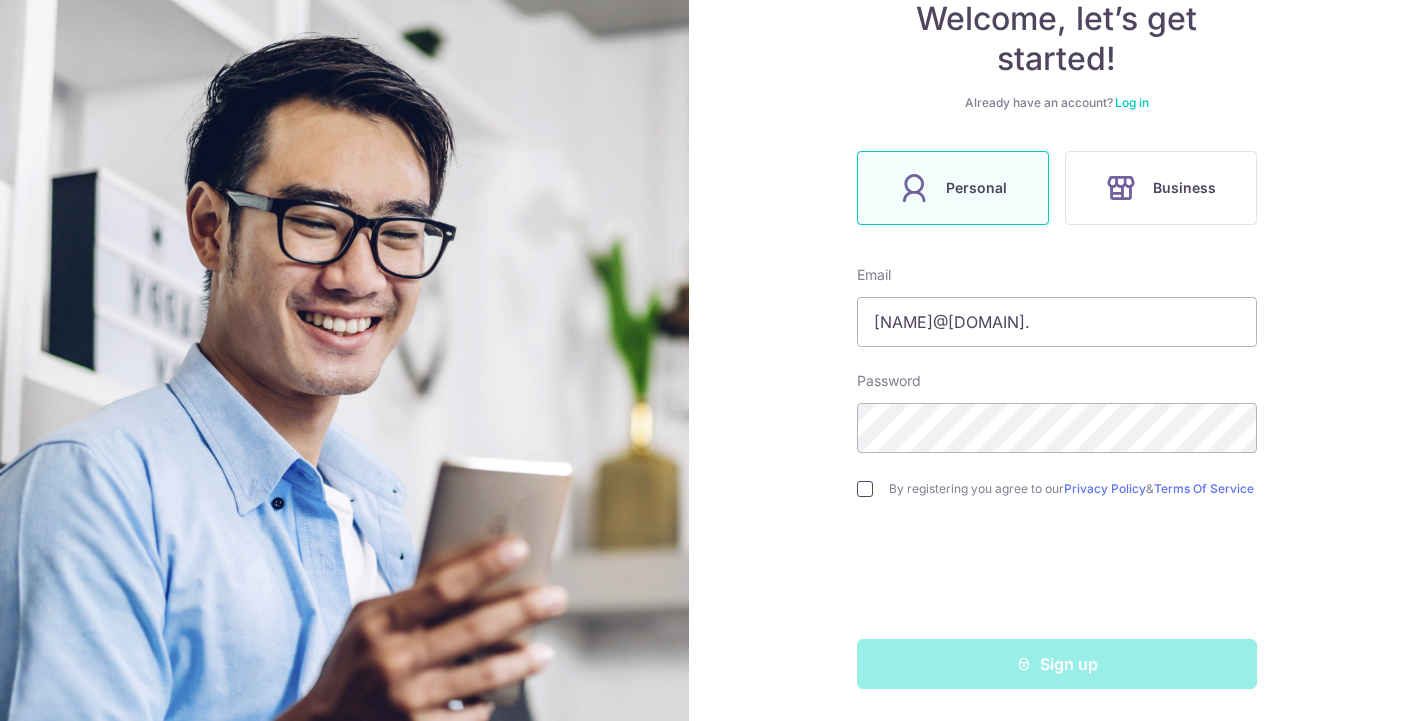 click at bounding box center (865, 489) 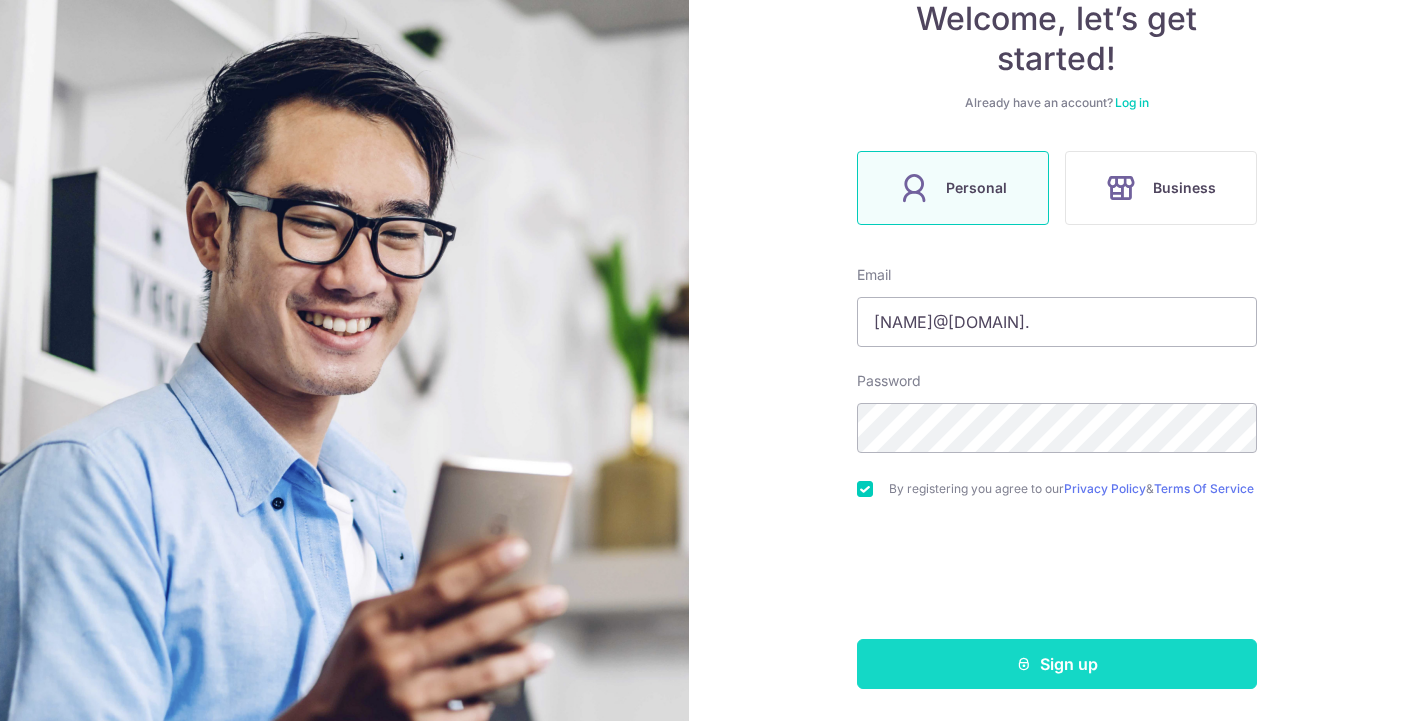 click on "Sign up" at bounding box center [1057, 664] 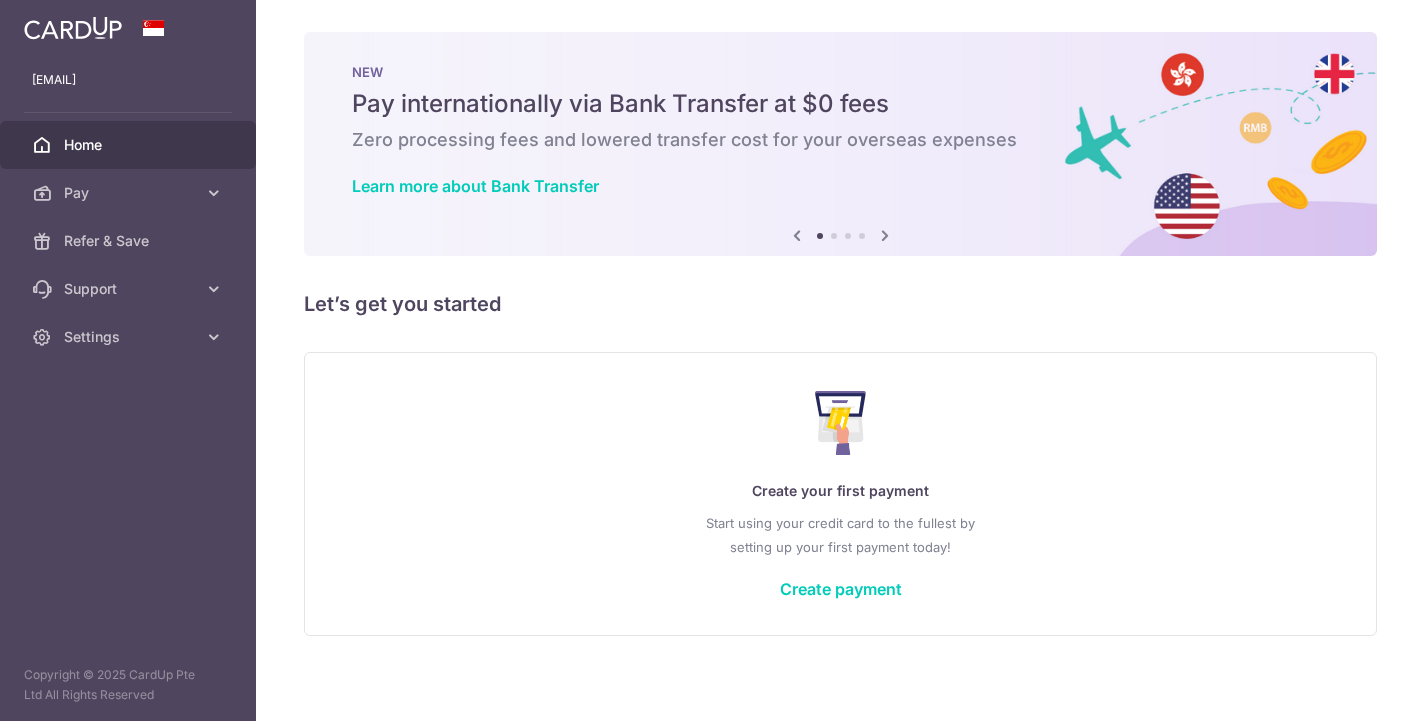 scroll, scrollTop: 0, scrollLeft: 0, axis: both 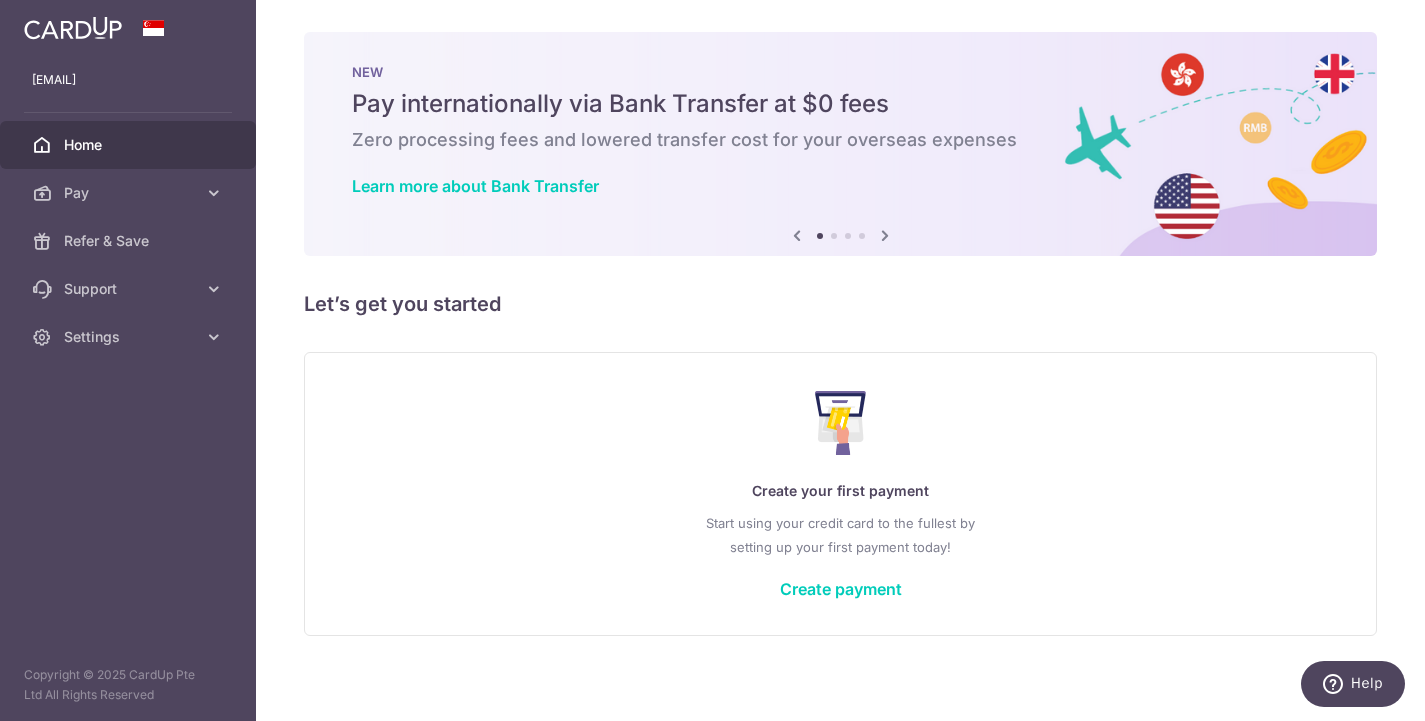 click on "Let’s get you started" at bounding box center (840, 304) 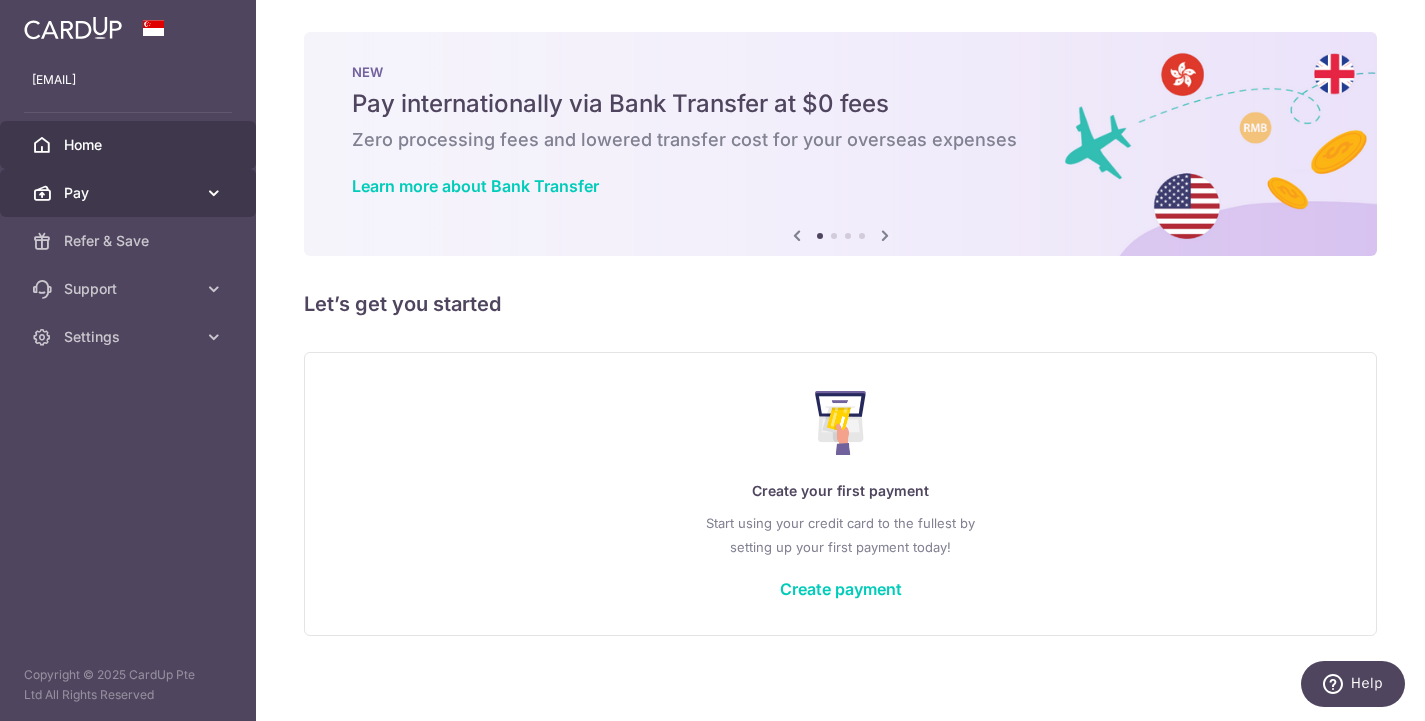 click on "Pay" at bounding box center [128, 193] 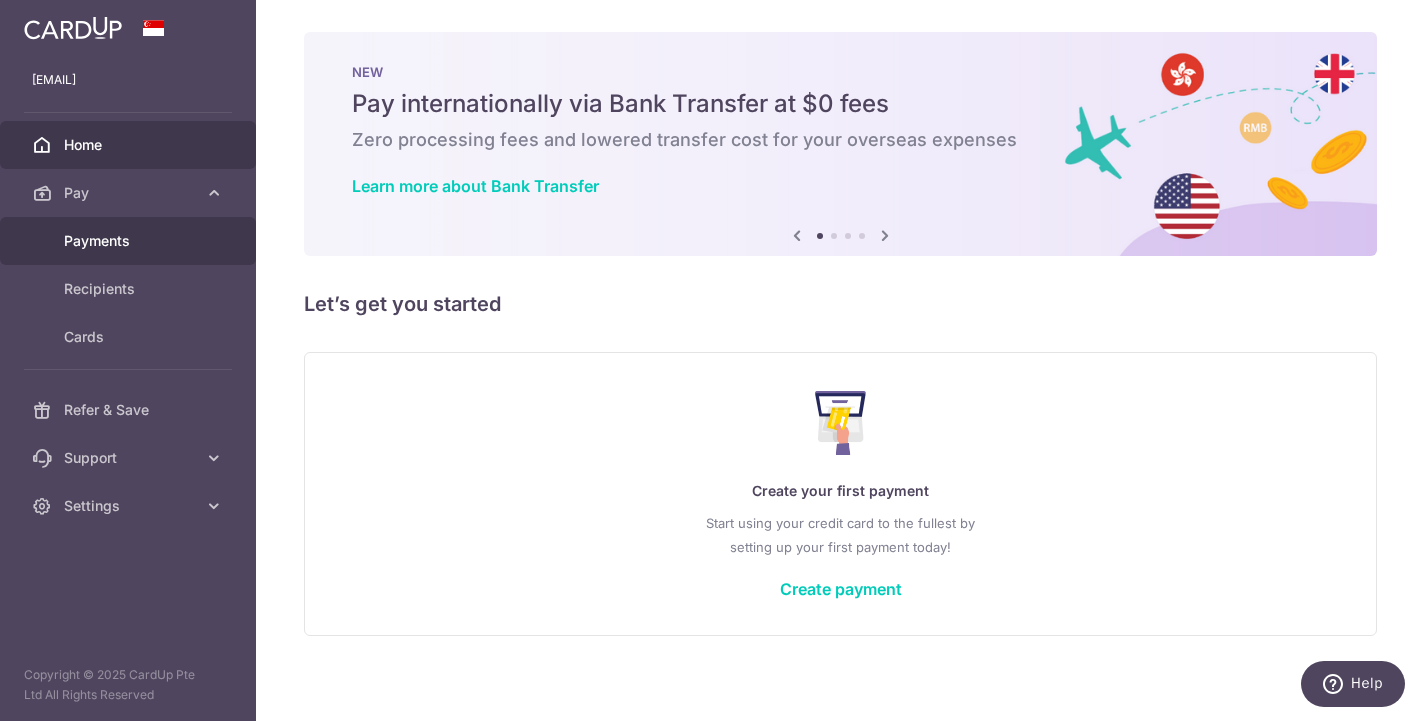 click on "Payments" at bounding box center (130, 241) 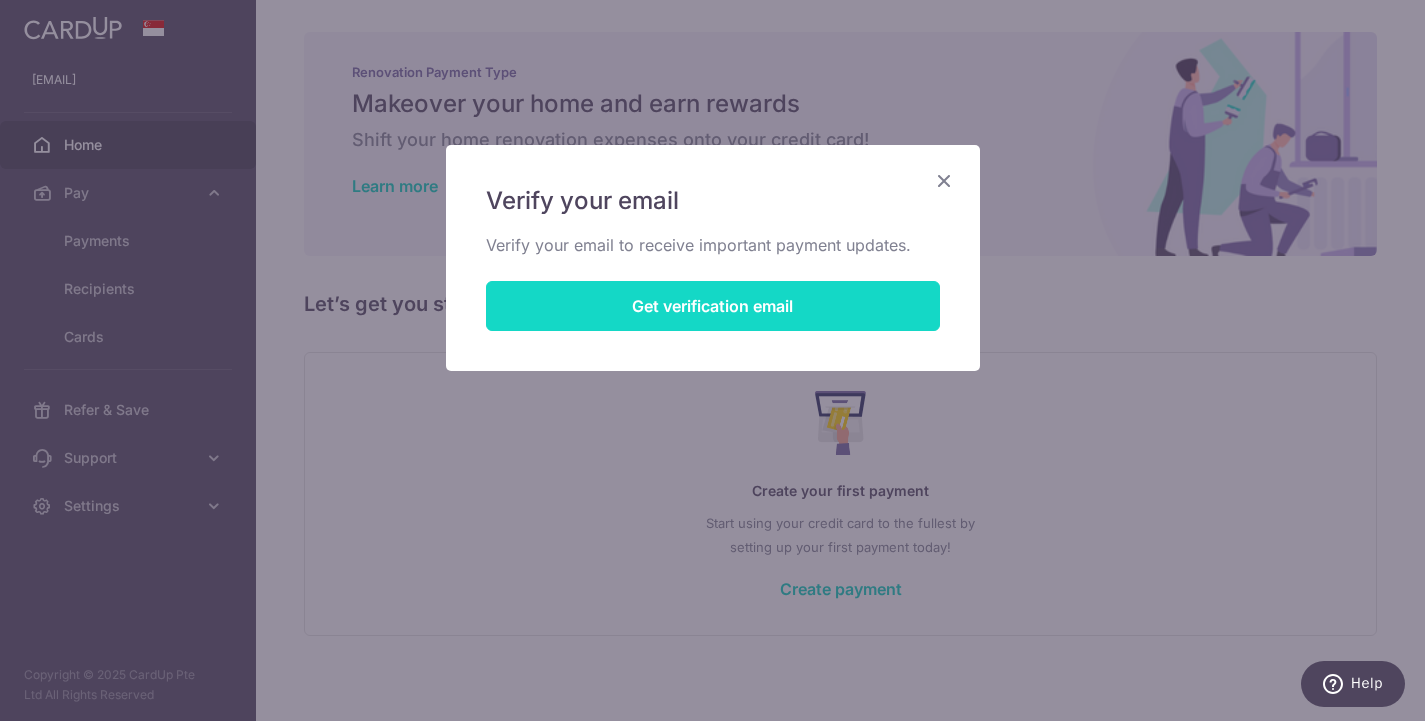 click on "Get verification email" at bounding box center (713, 306) 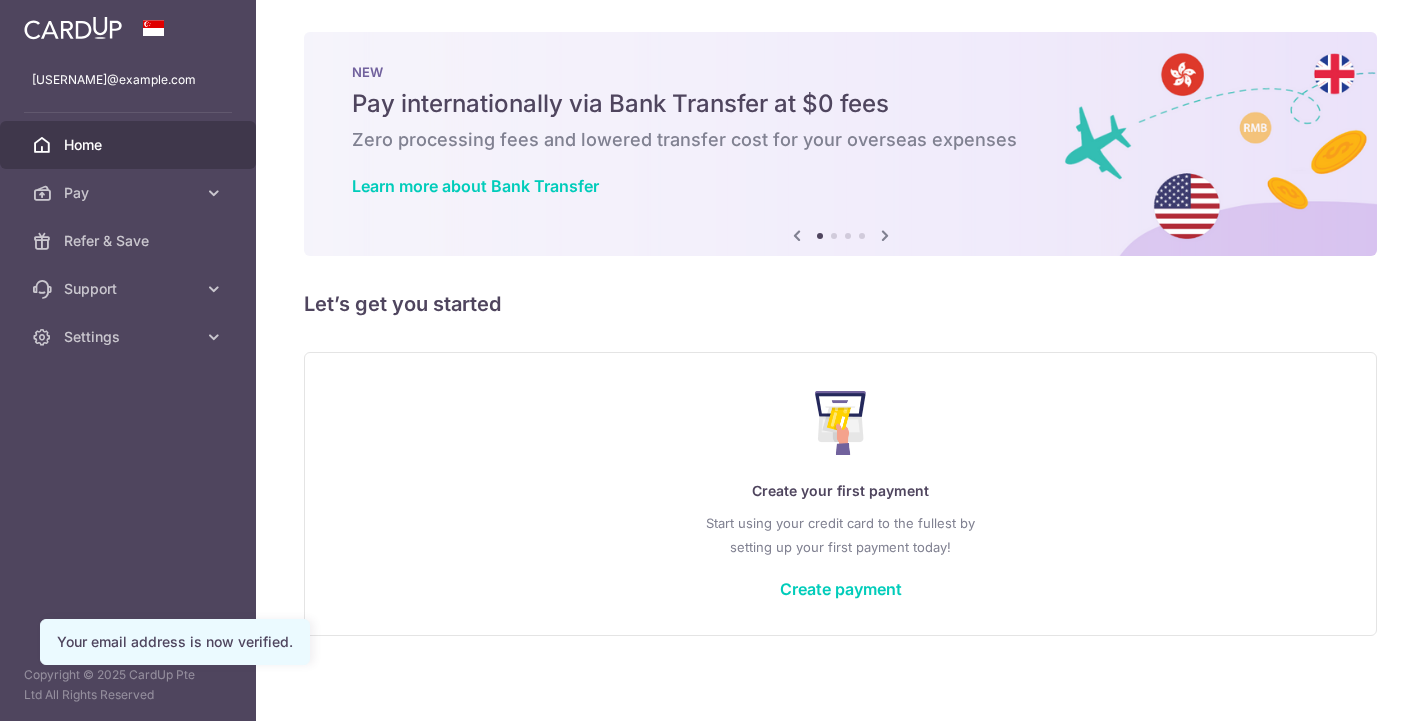 scroll, scrollTop: 0, scrollLeft: 0, axis: both 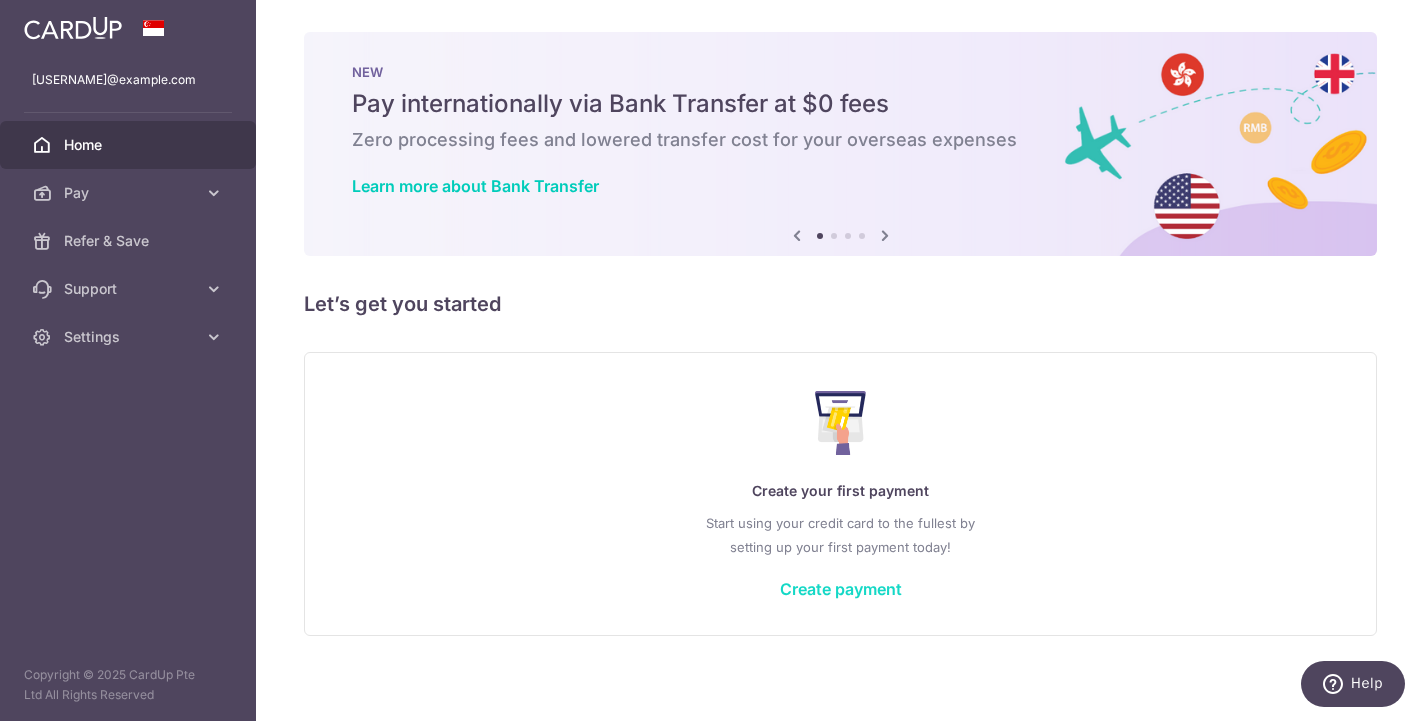 click on "Create payment" at bounding box center (841, 589) 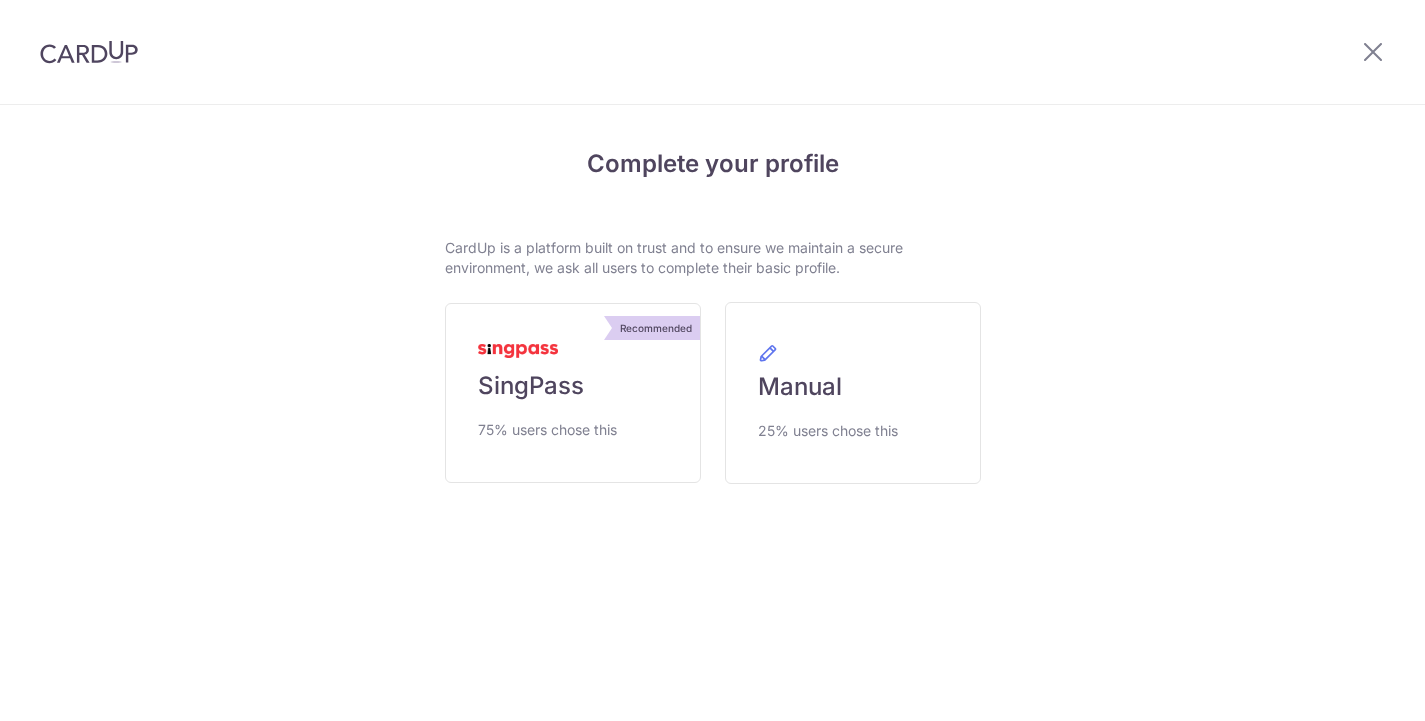 scroll, scrollTop: 0, scrollLeft: 0, axis: both 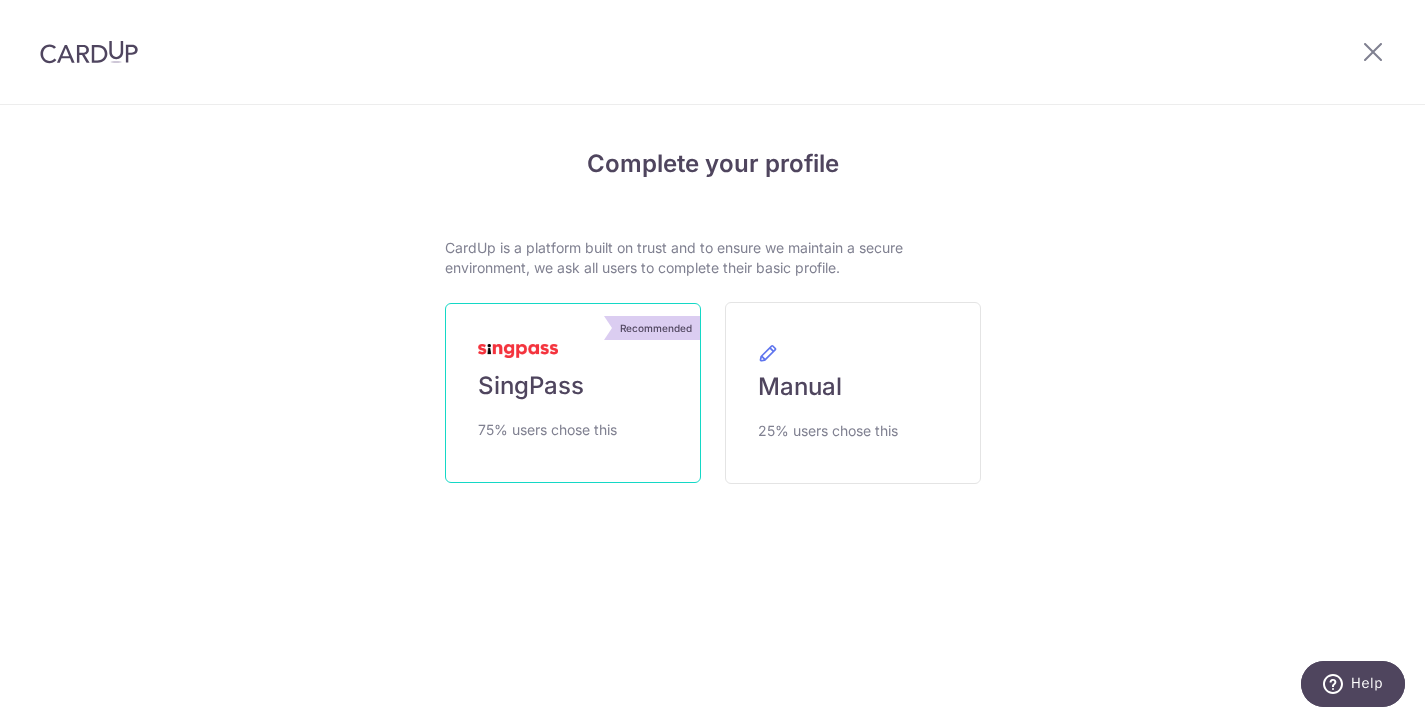 click on "Recommended
SingPass
75% users chose this" at bounding box center [573, 393] 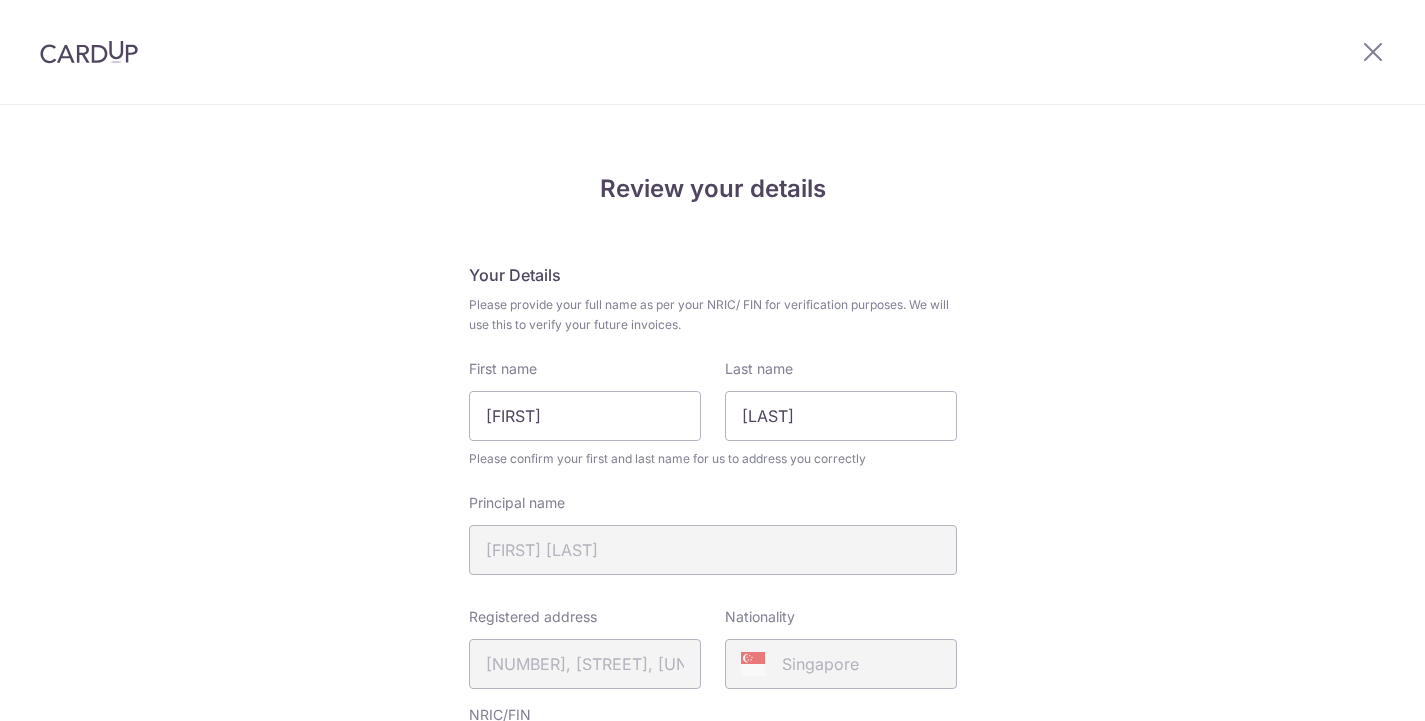 scroll, scrollTop: 0, scrollLeft: 0, axis: both 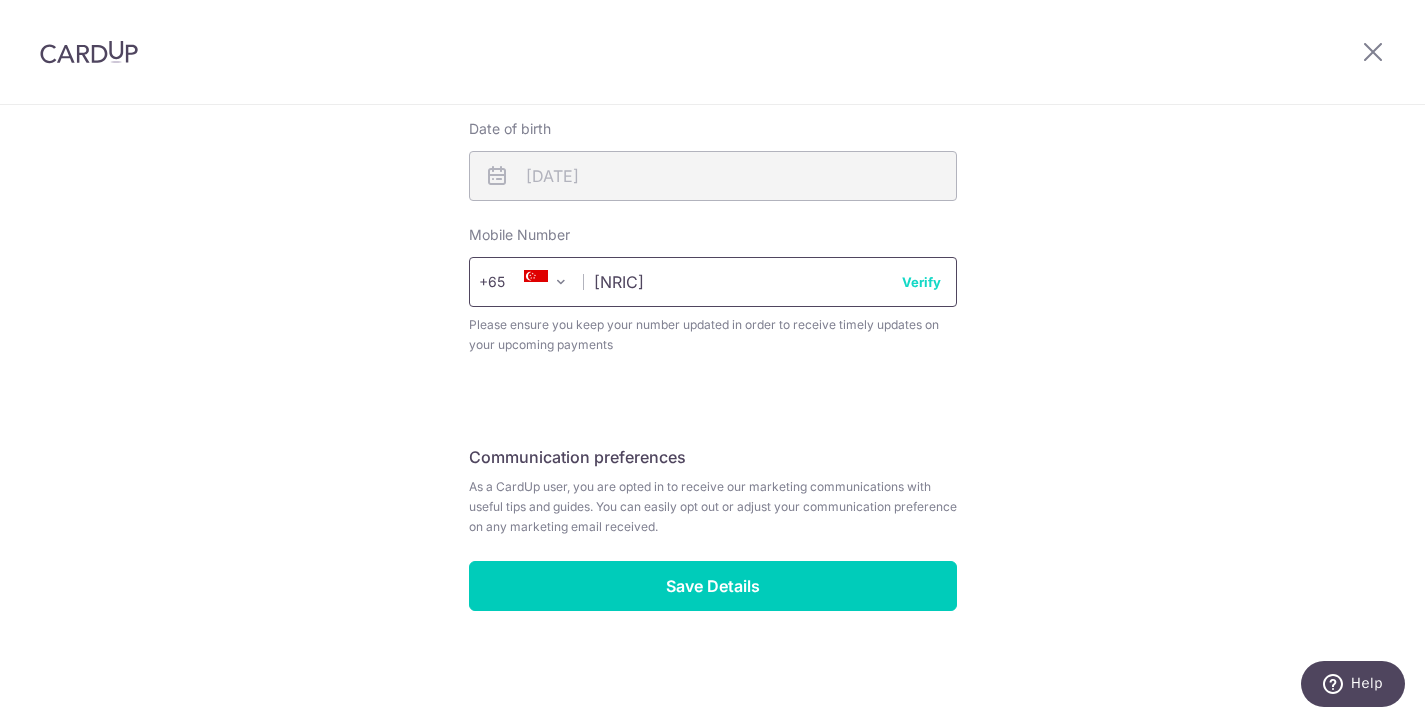 type on "[NRIC]" 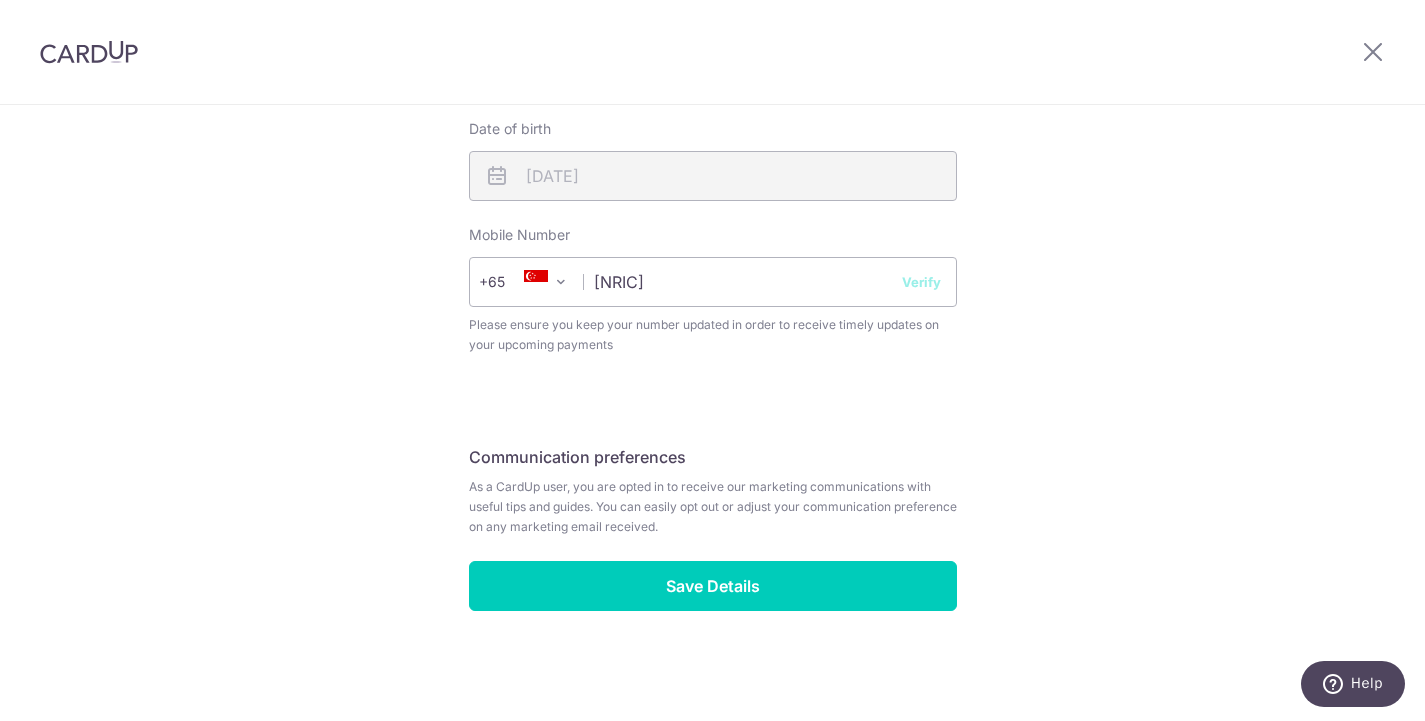 click on "Review your details
Your Details
Please provide your full name as per your NRIC/ FIN for verification purposes. We will use this to verify your future invoices.
First name
[FIRST]
Last name
[LAST]
Please confirm your first and last name for us to address you correctly
Principal name
[FIRST] [LAST]
Registered address
[NUMBER], [STREET], [UNIT], [UNIT], [CITY], [POSTAL_CODE]" at bounding box center [712, 33] 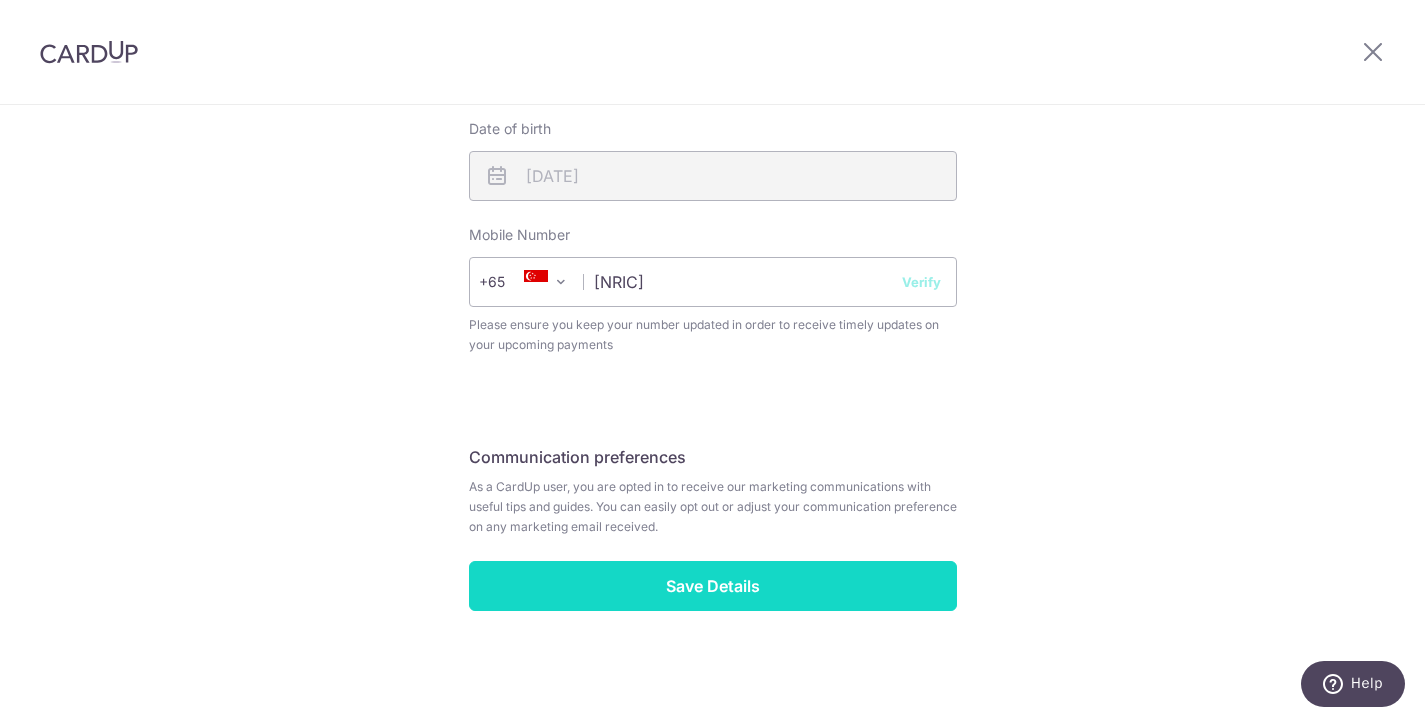 click on "Save Details" at bounding box center (713, 586) 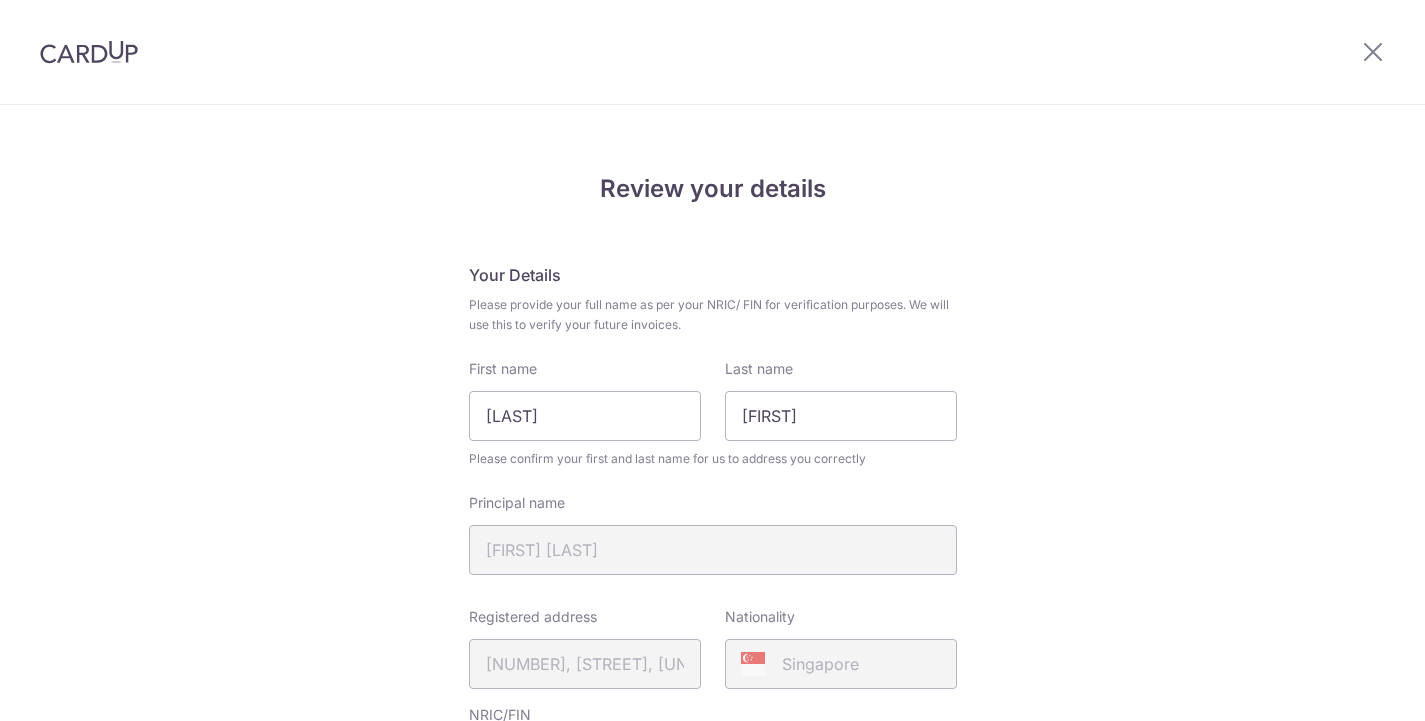 scroll, scrollTop: 0, scrollLeft: 0, axis: both 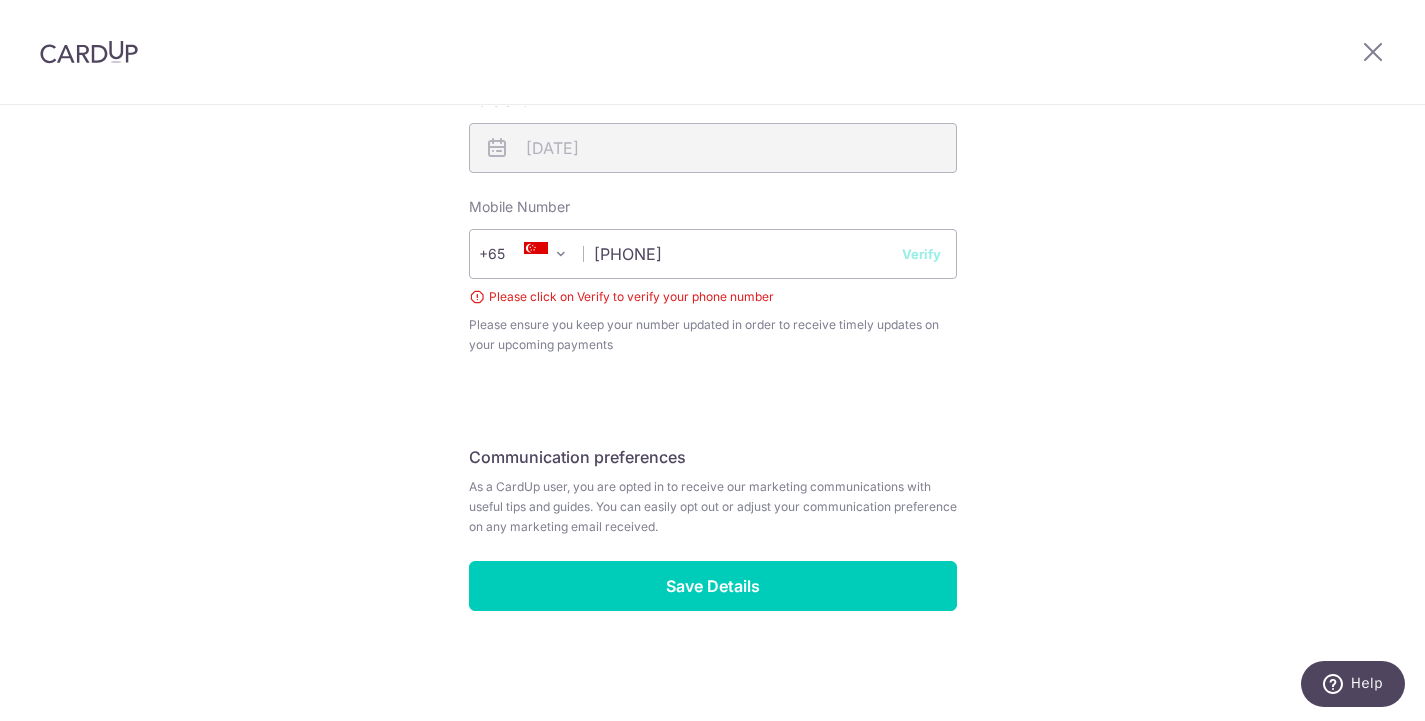 click on "Verify" at bounding box center (921, 254) 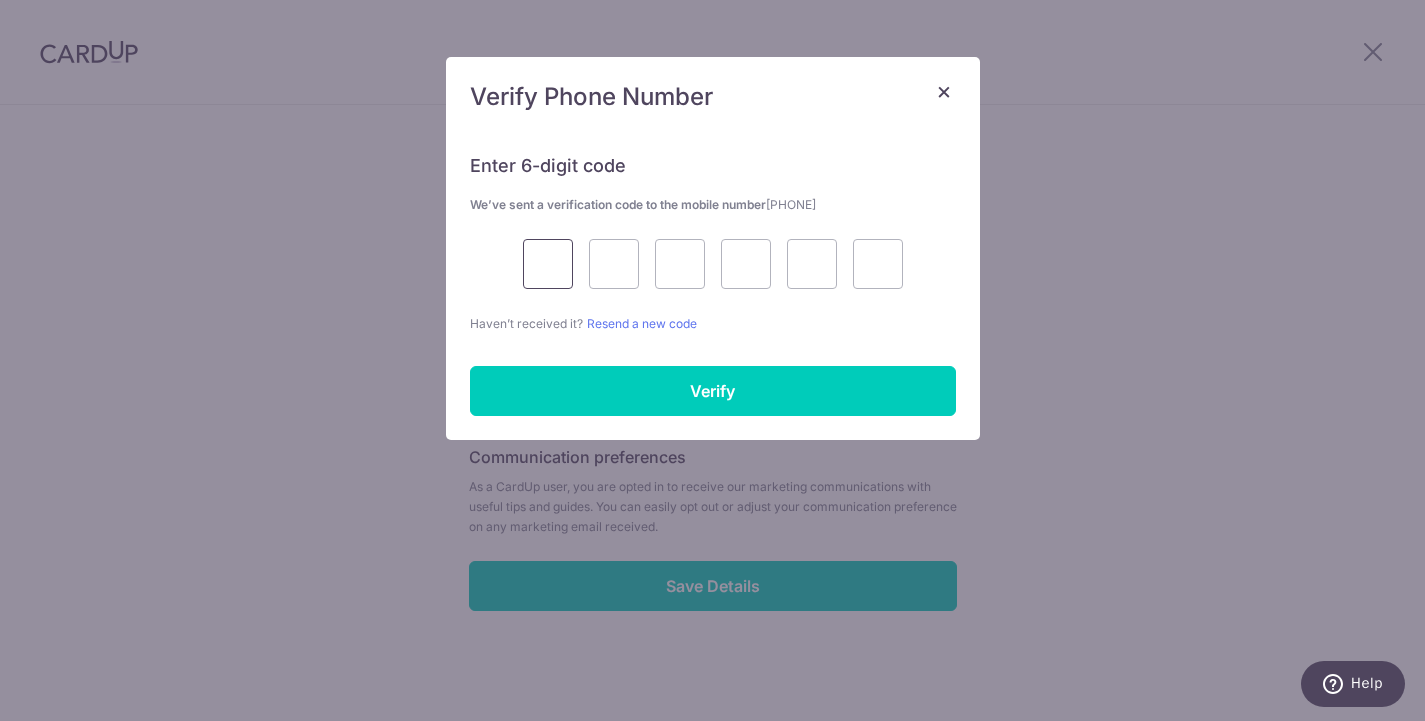 click at bounding box center (548, 264) 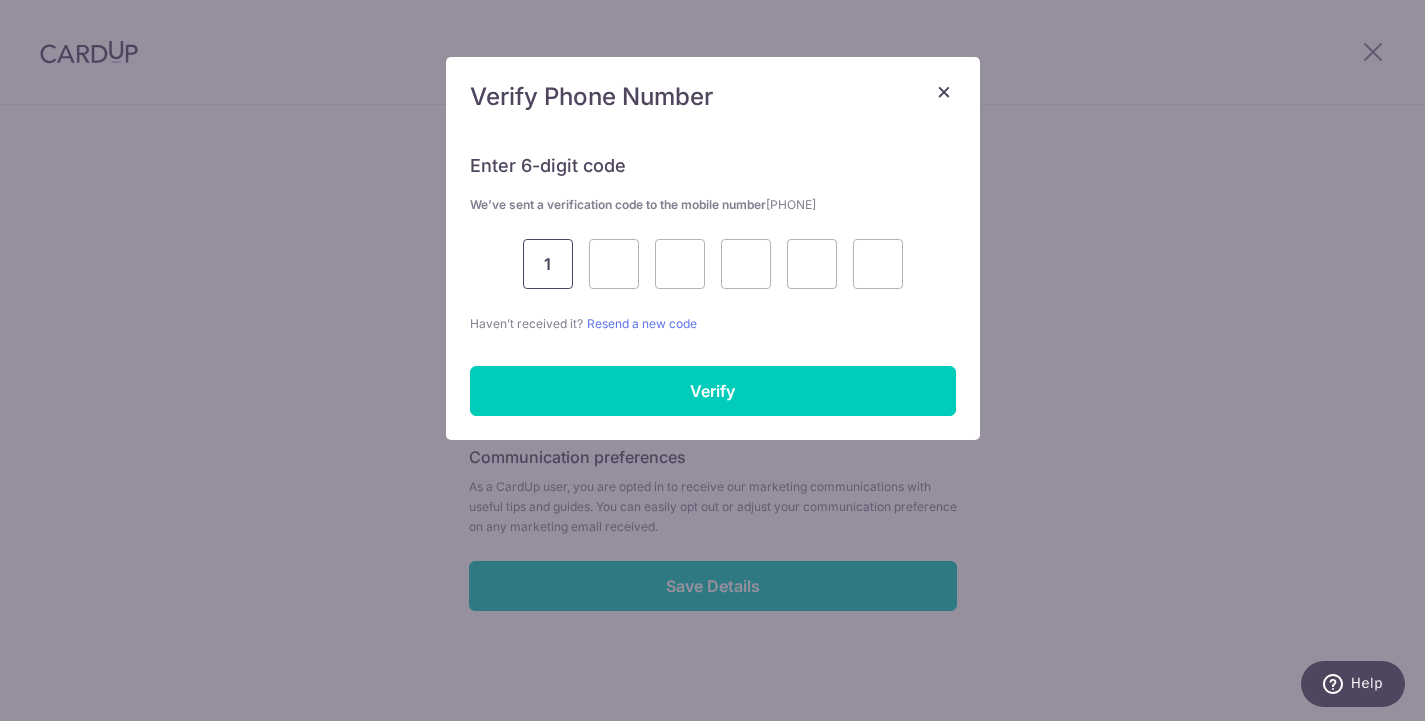 type on "1" 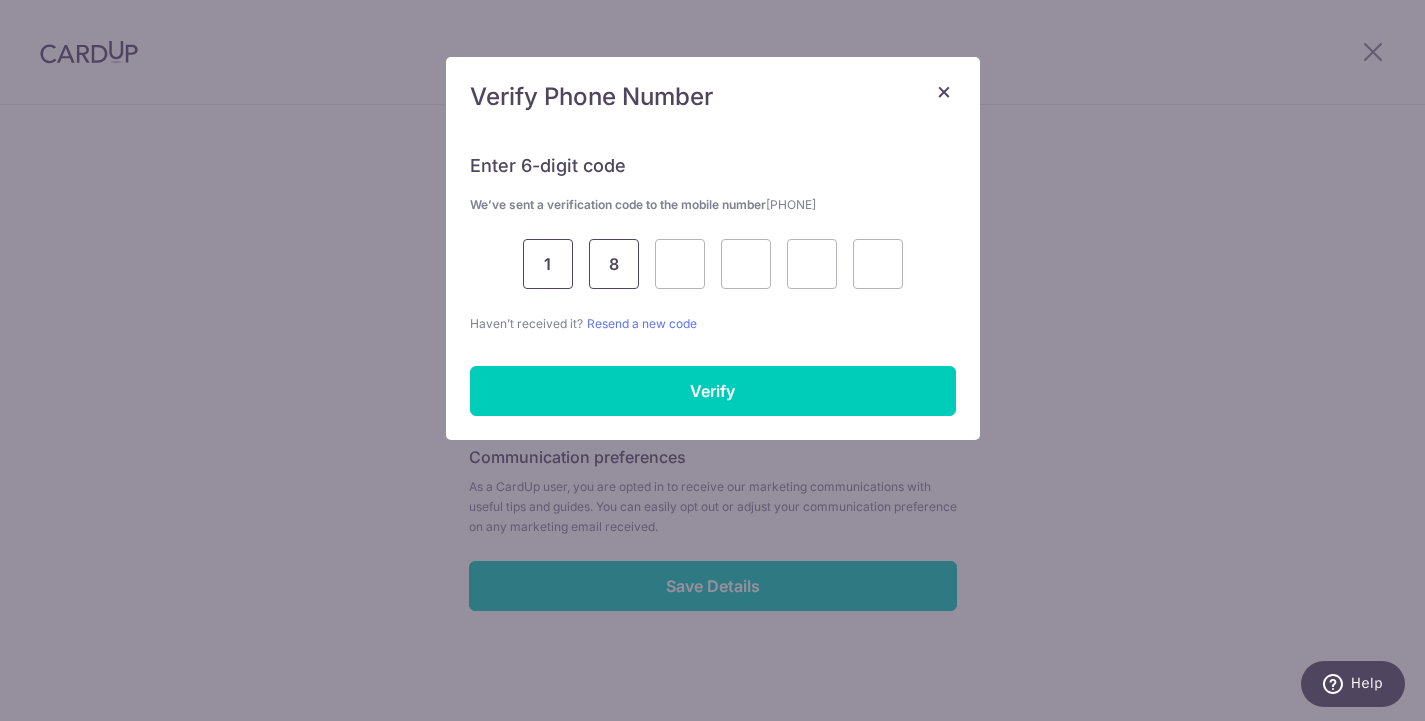 type on "8" 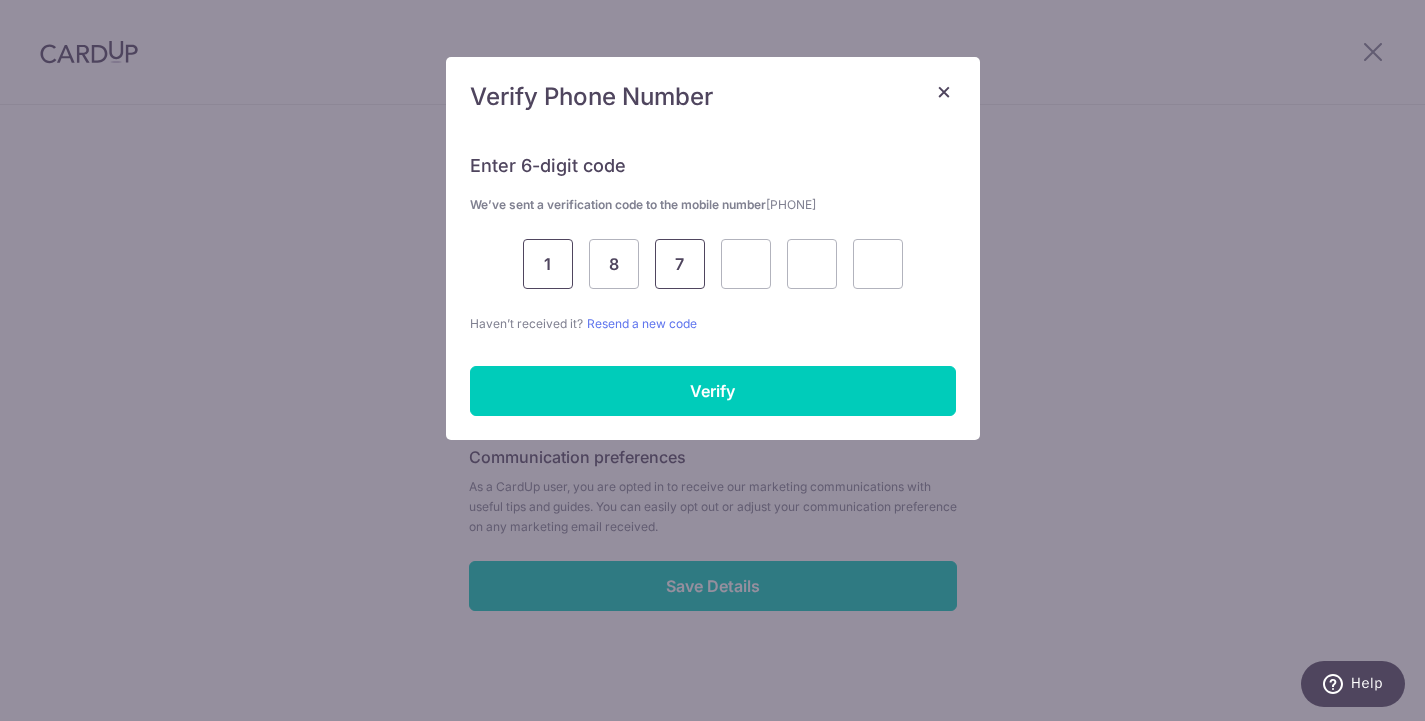type on "7" 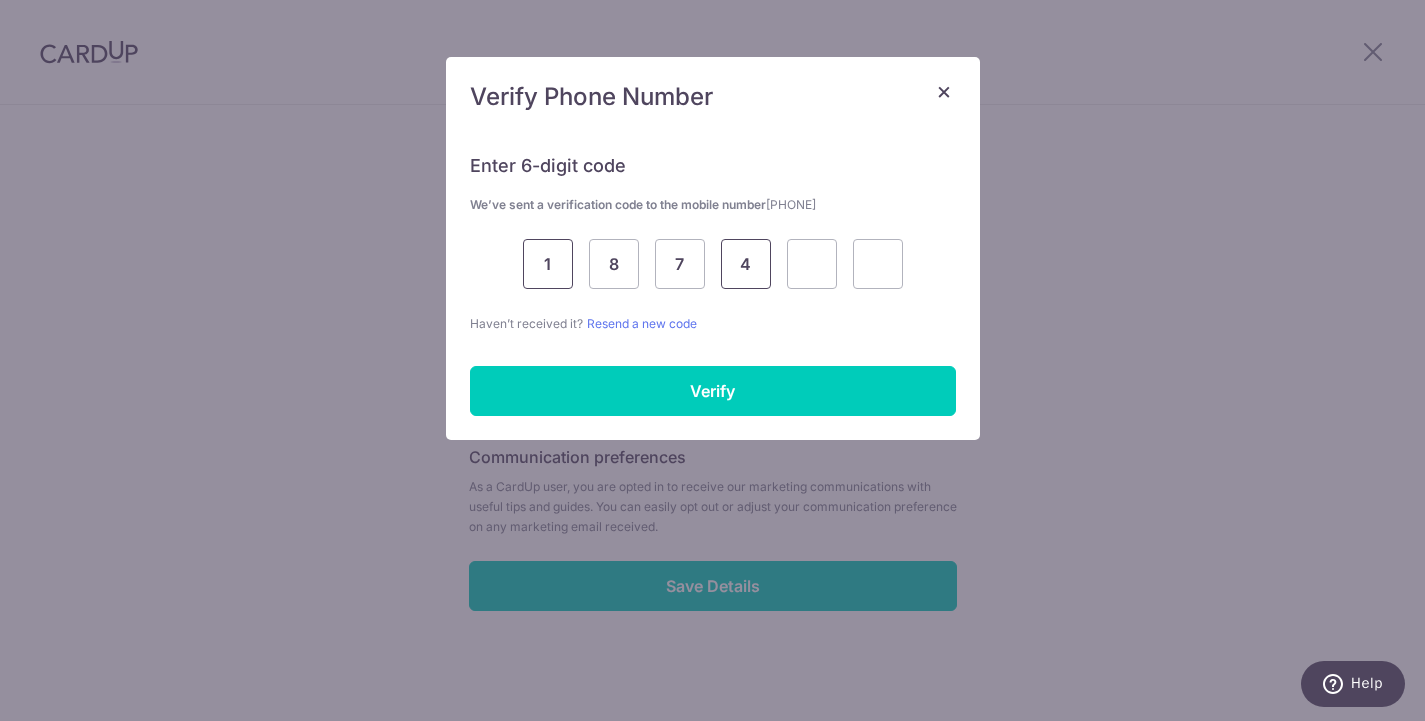 type on "4" 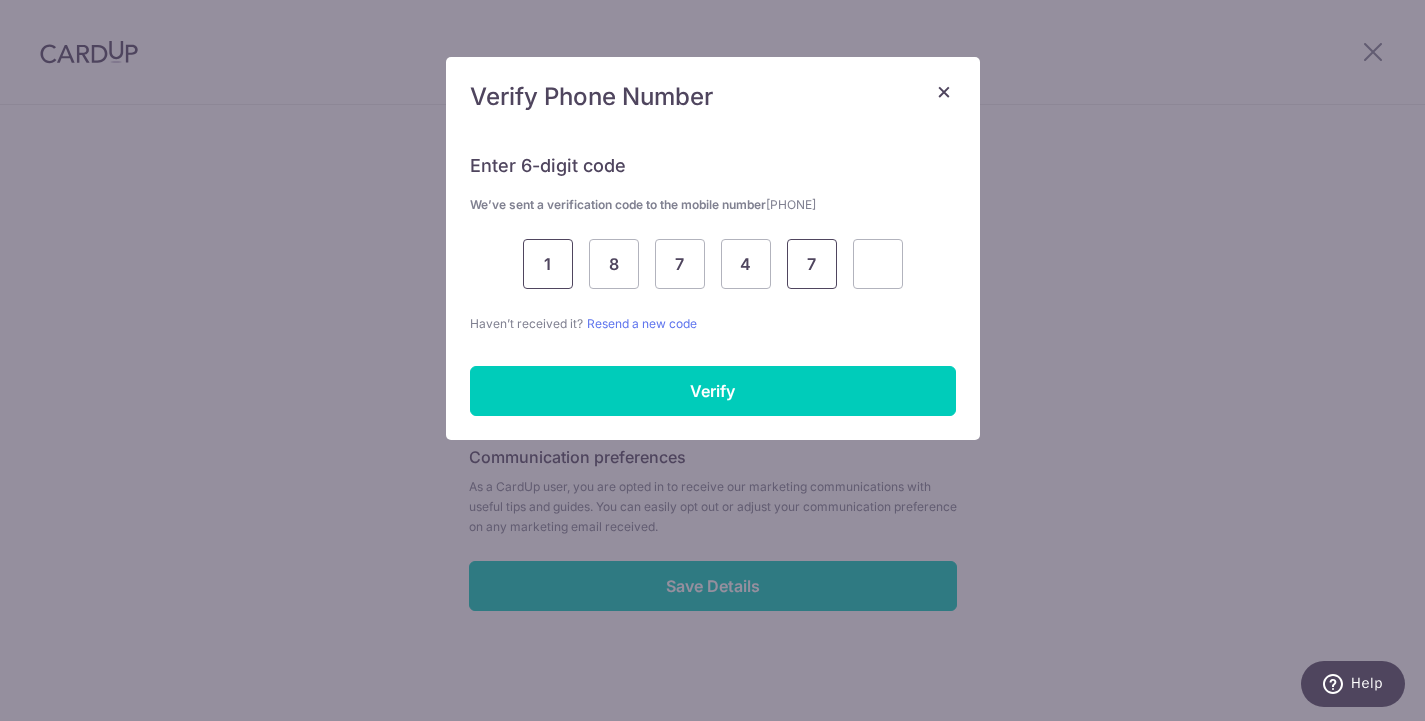 type on "7" 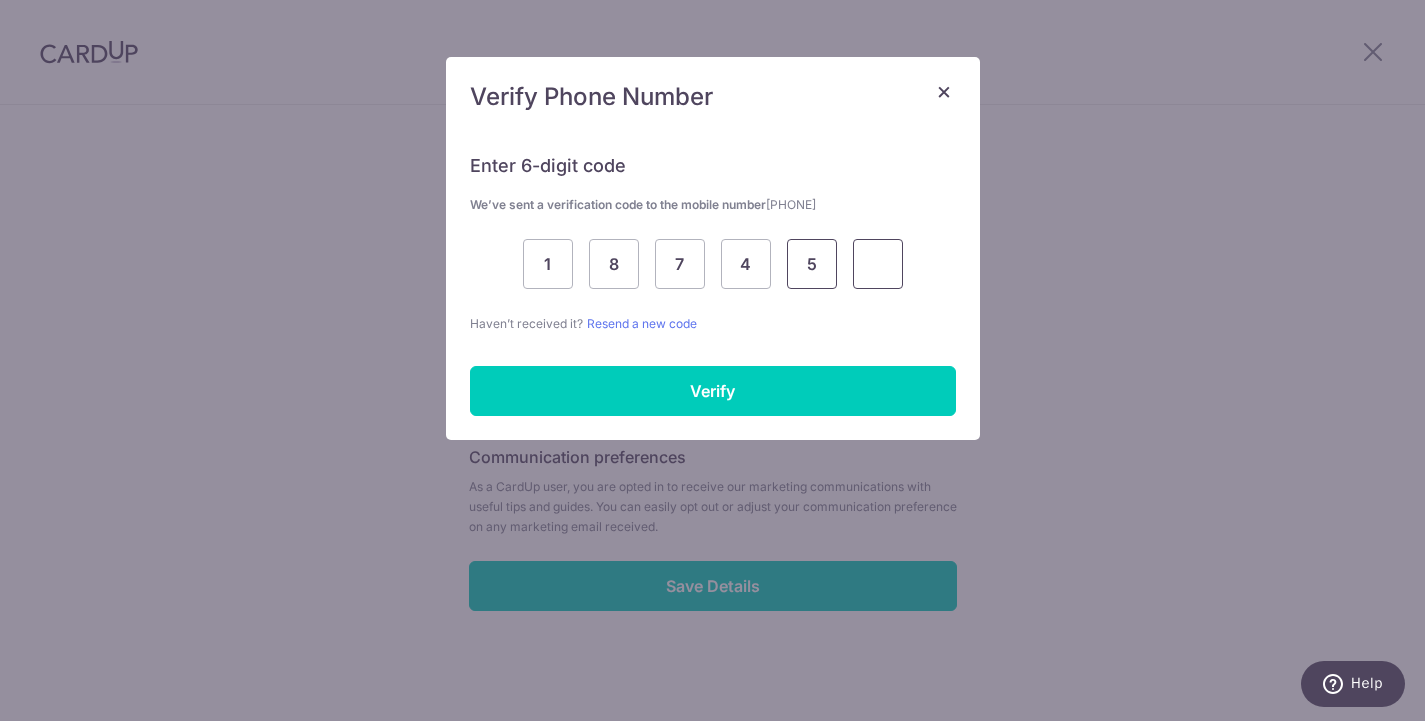 type on "5" 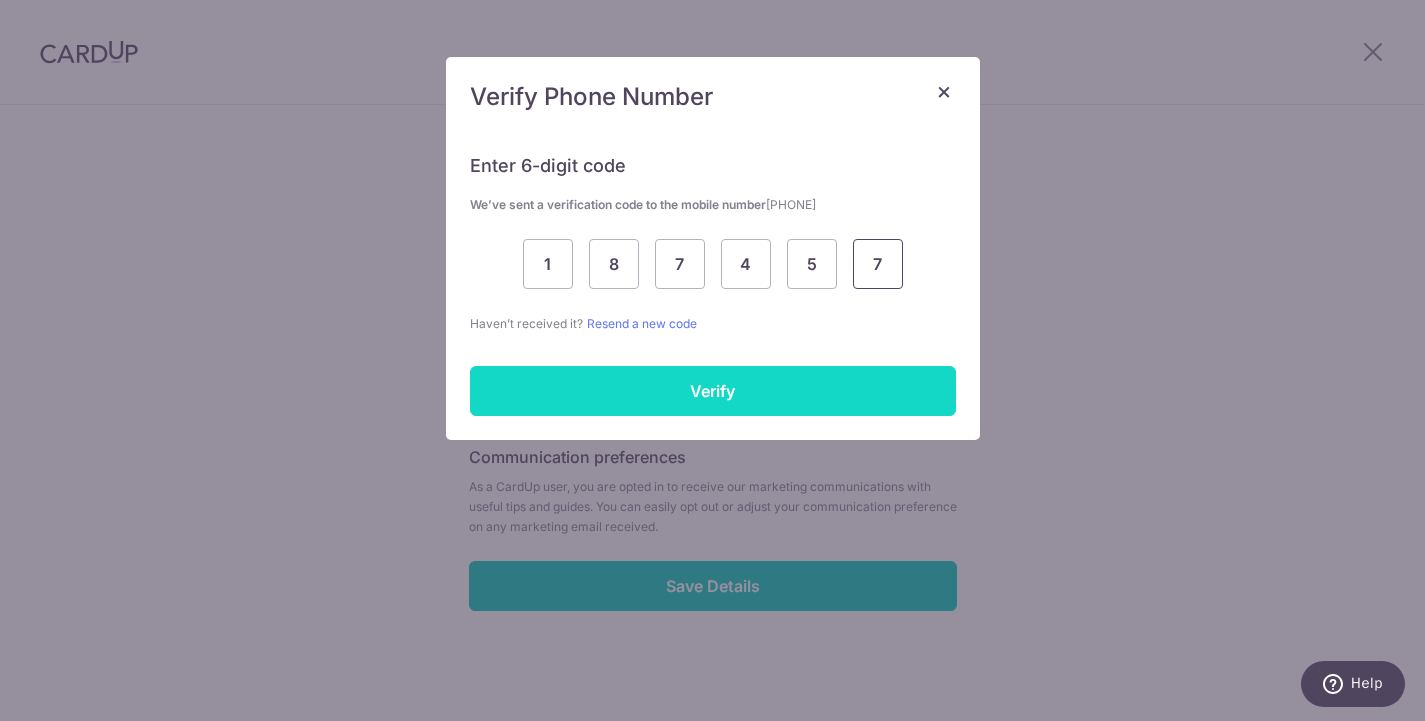 type on "7" 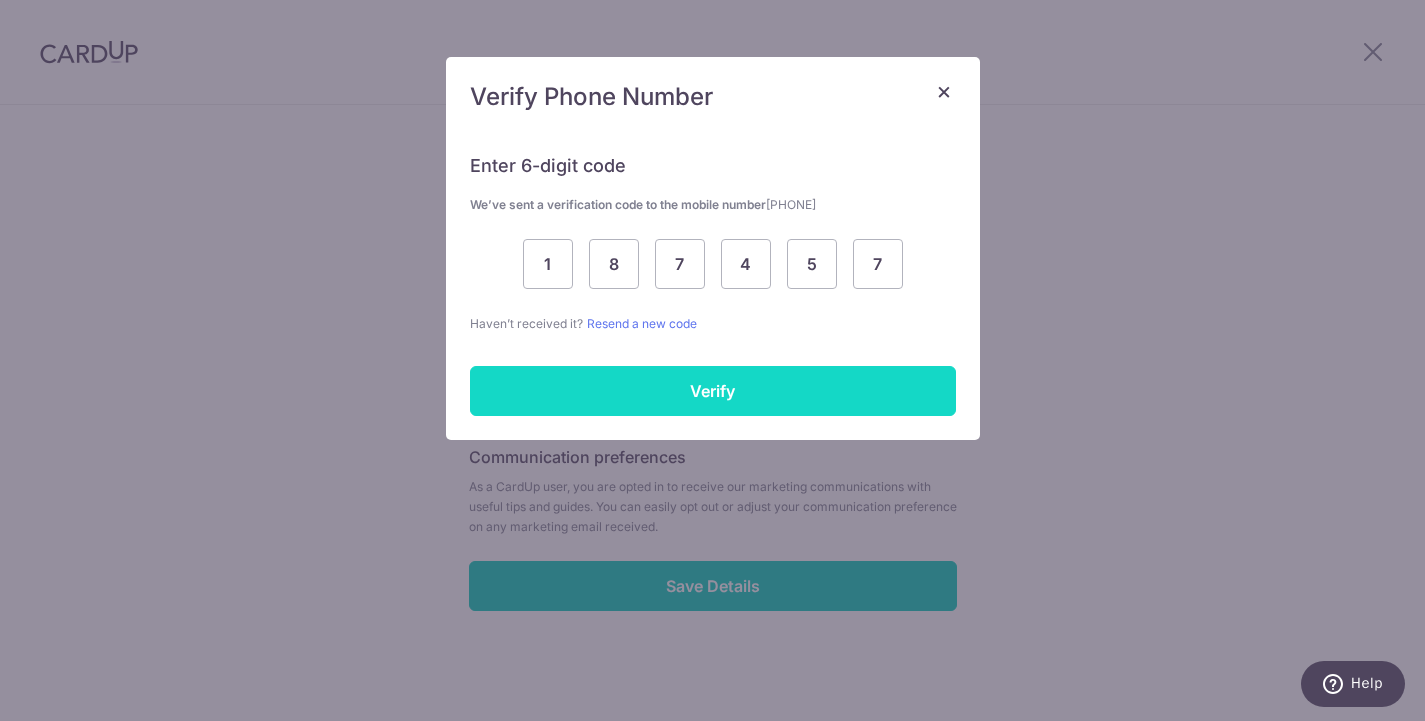 click on "Verify" at bounding box center [713, 391] 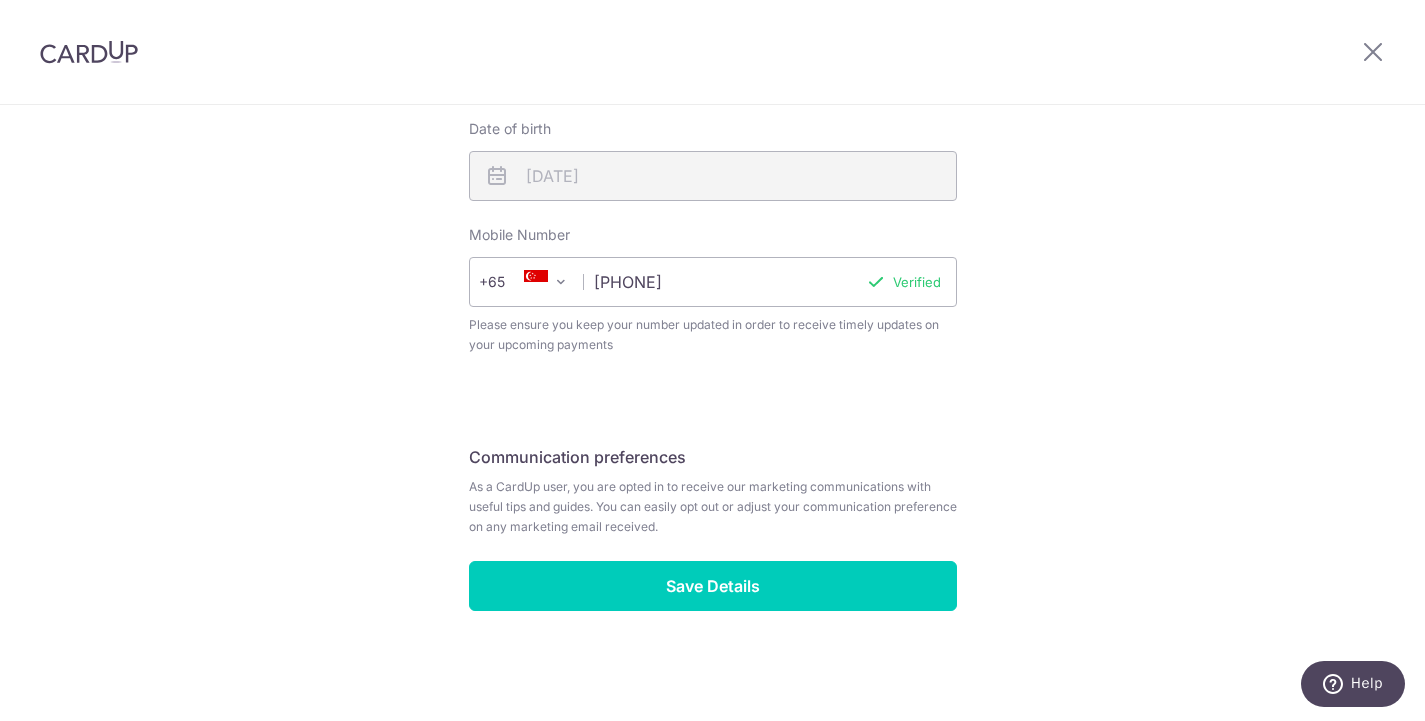 scroll, scrollTop: 760, scrollLeft: 0, axis: vertical 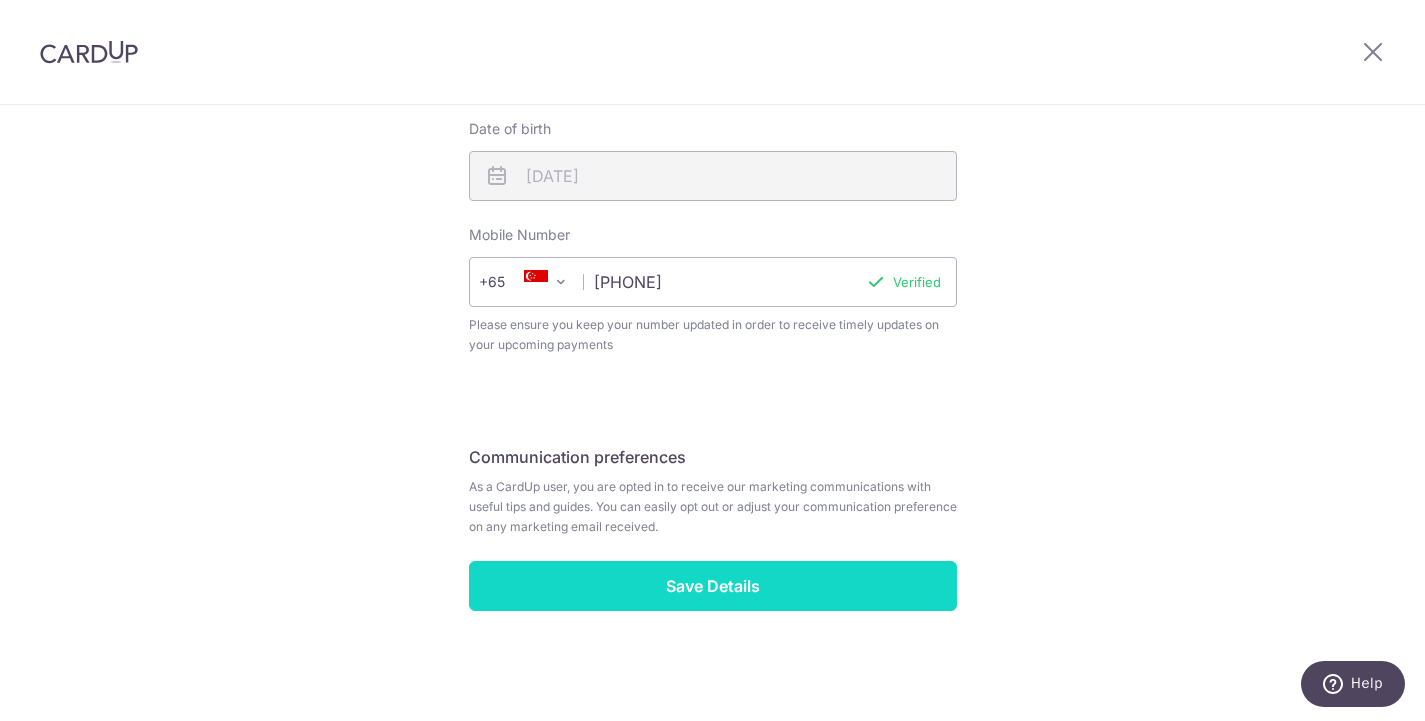 click on "Save Details" at bounding box center [713, 586] 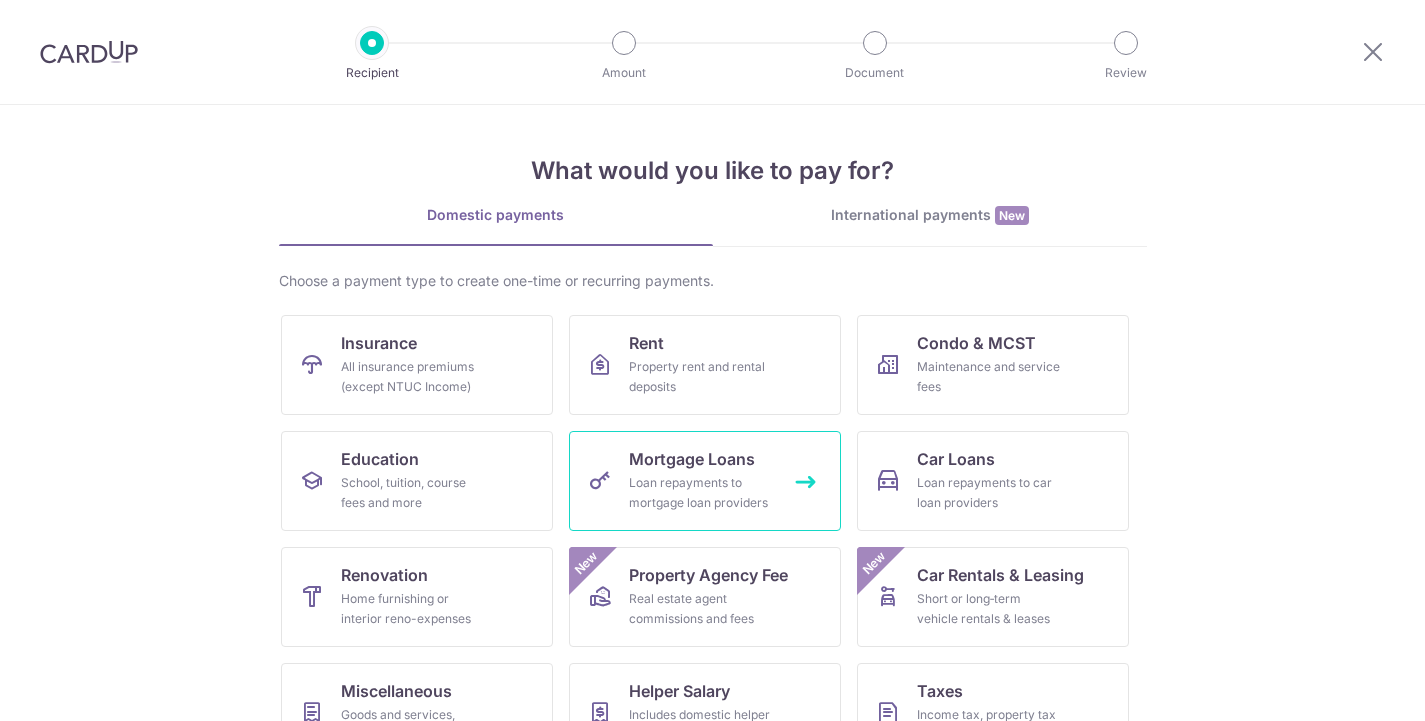 scroll, scrollTop: 0, scrollLeft: 0, axis: both 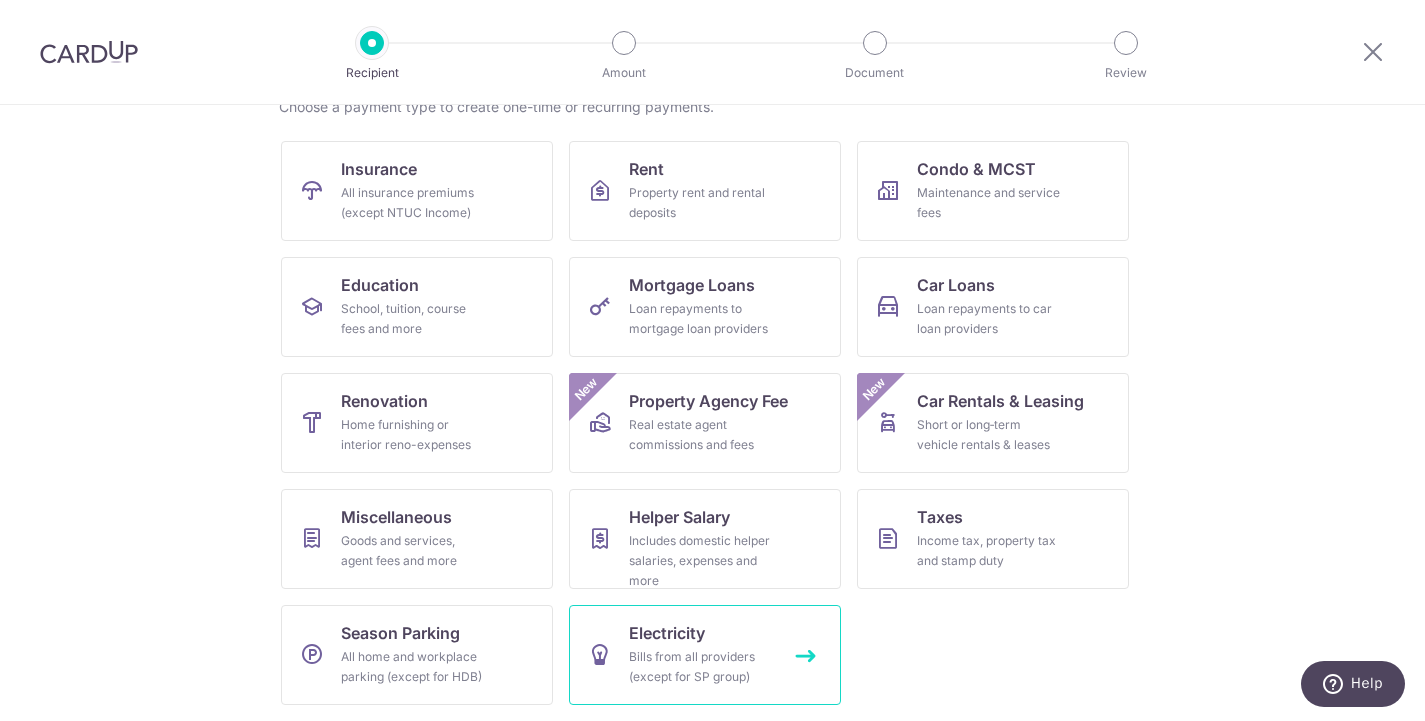 click on "Electricity" at bounding box center [667, 633] 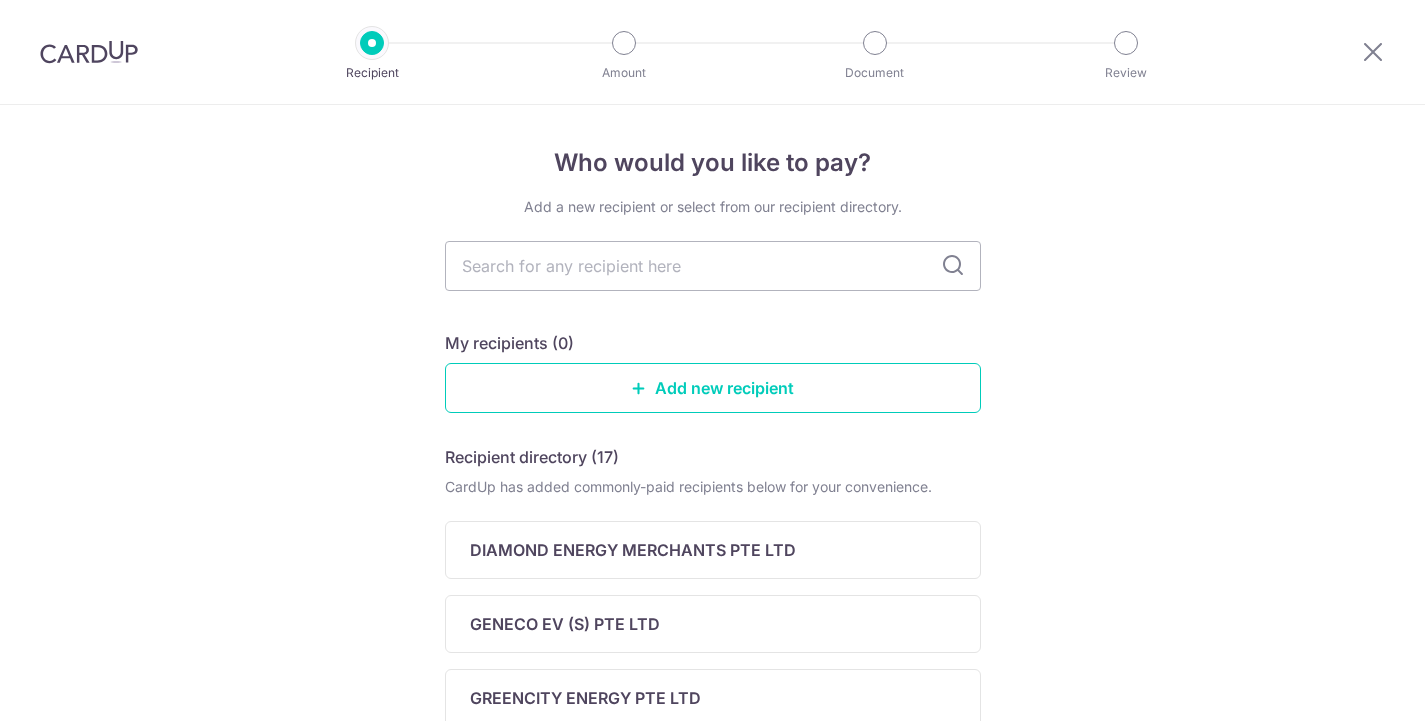 scroll, scrollTop: 0, scrollLeft: 0, axis: both 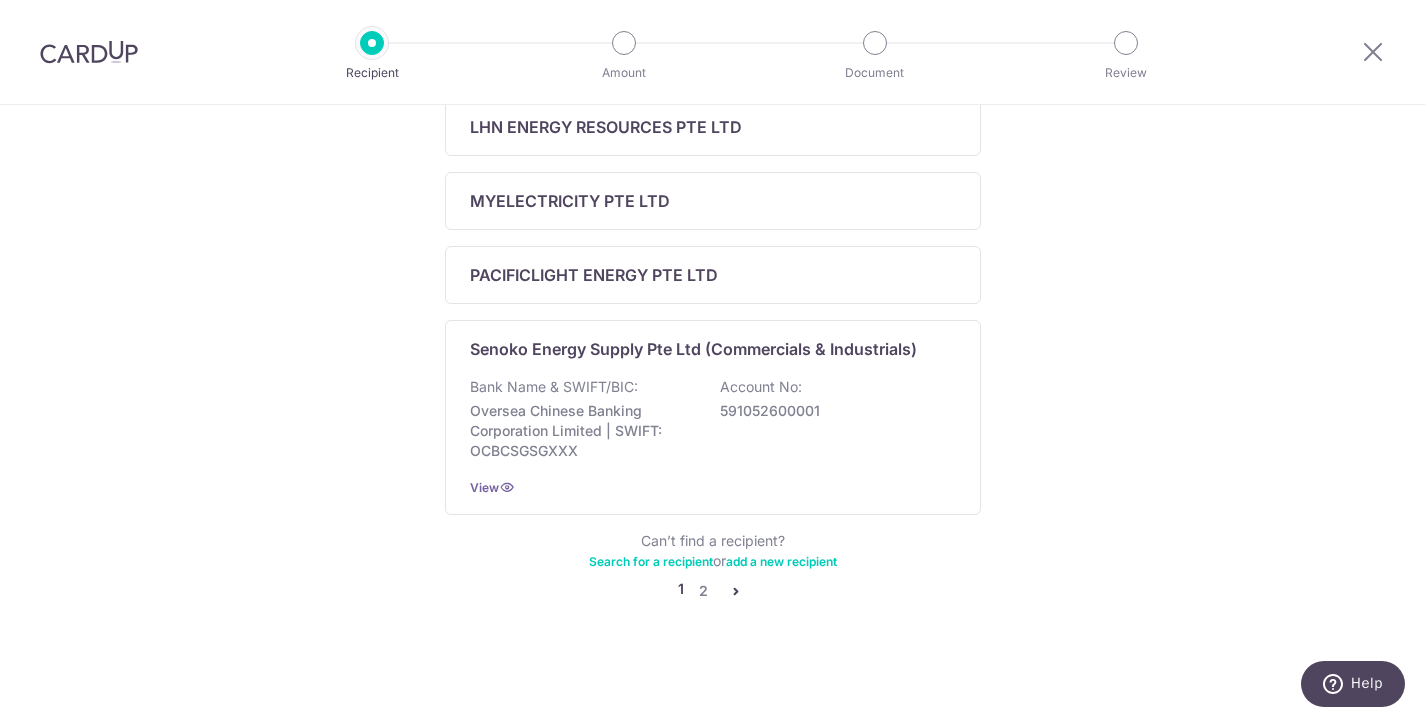 click at bounding box center (736, 591) 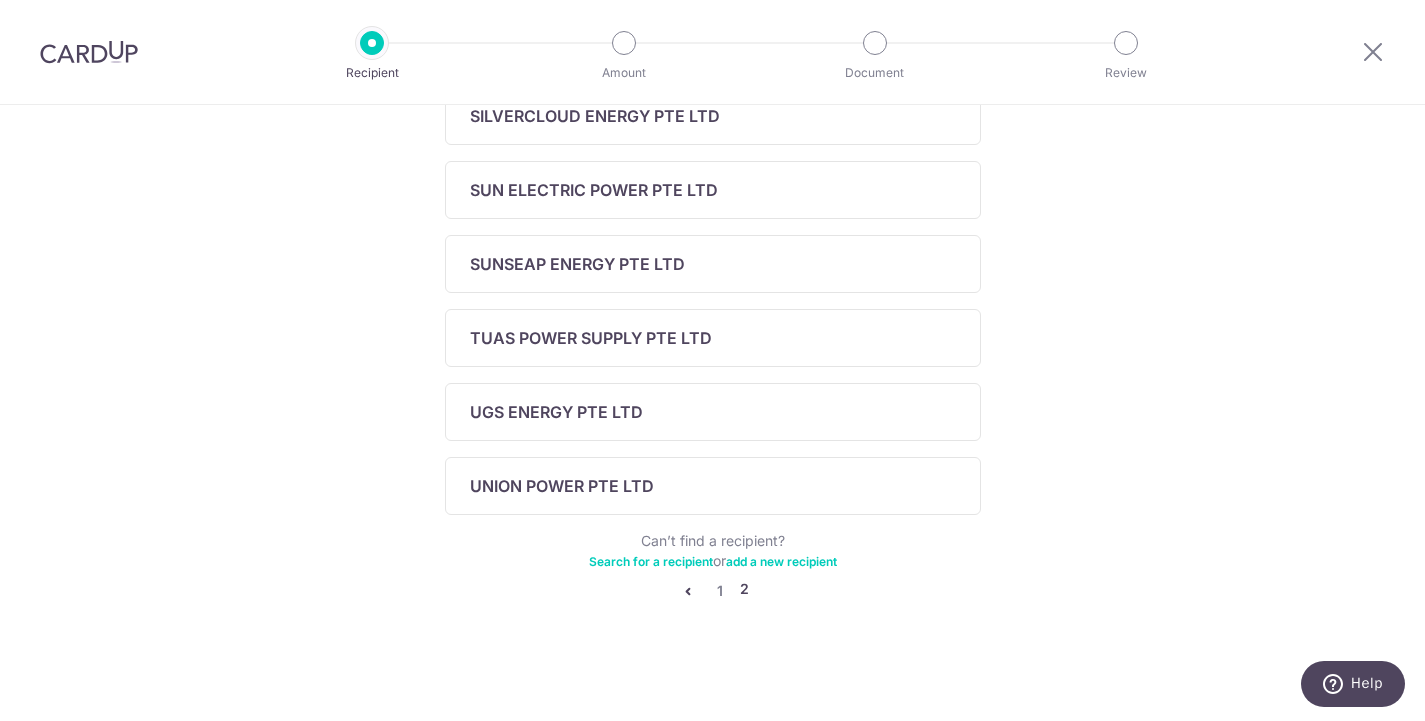 scroll, scrollTop: 669, scrollLeft: 0, axis: vertical 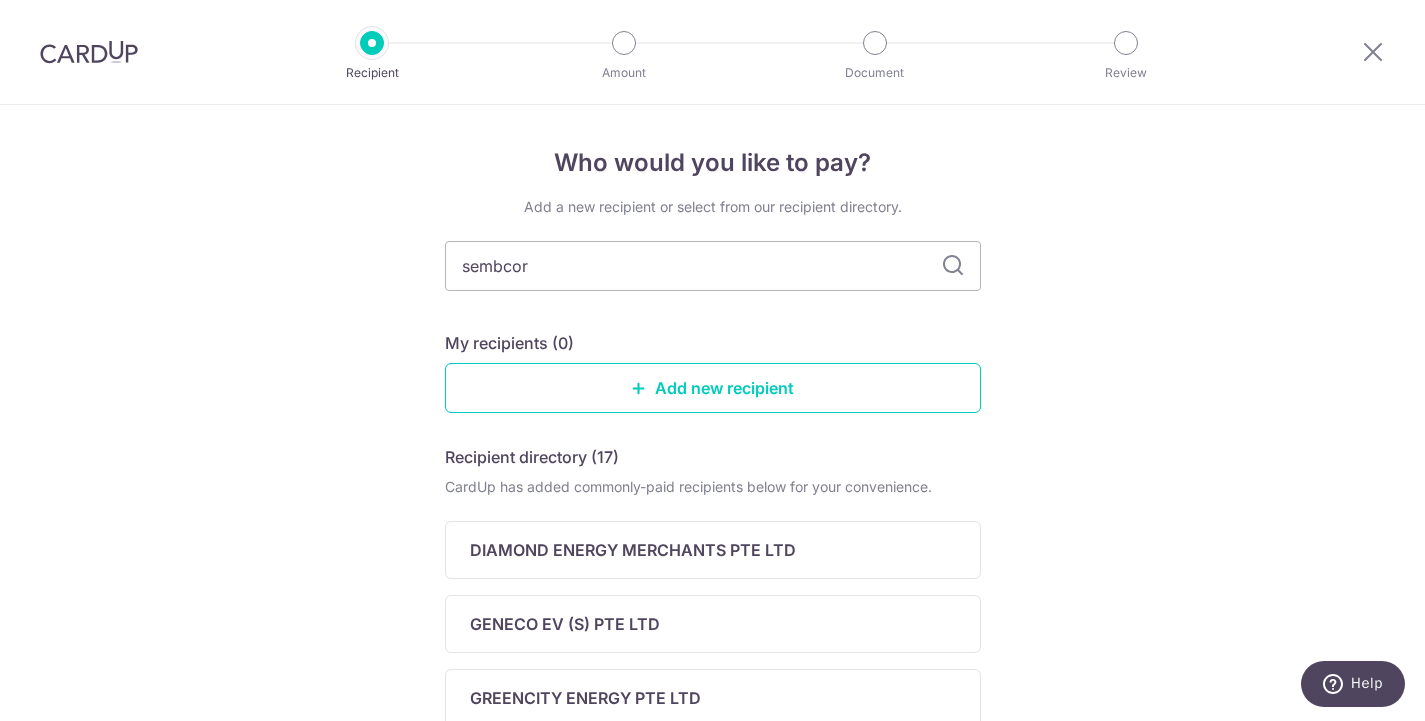 type on "sembcorp" 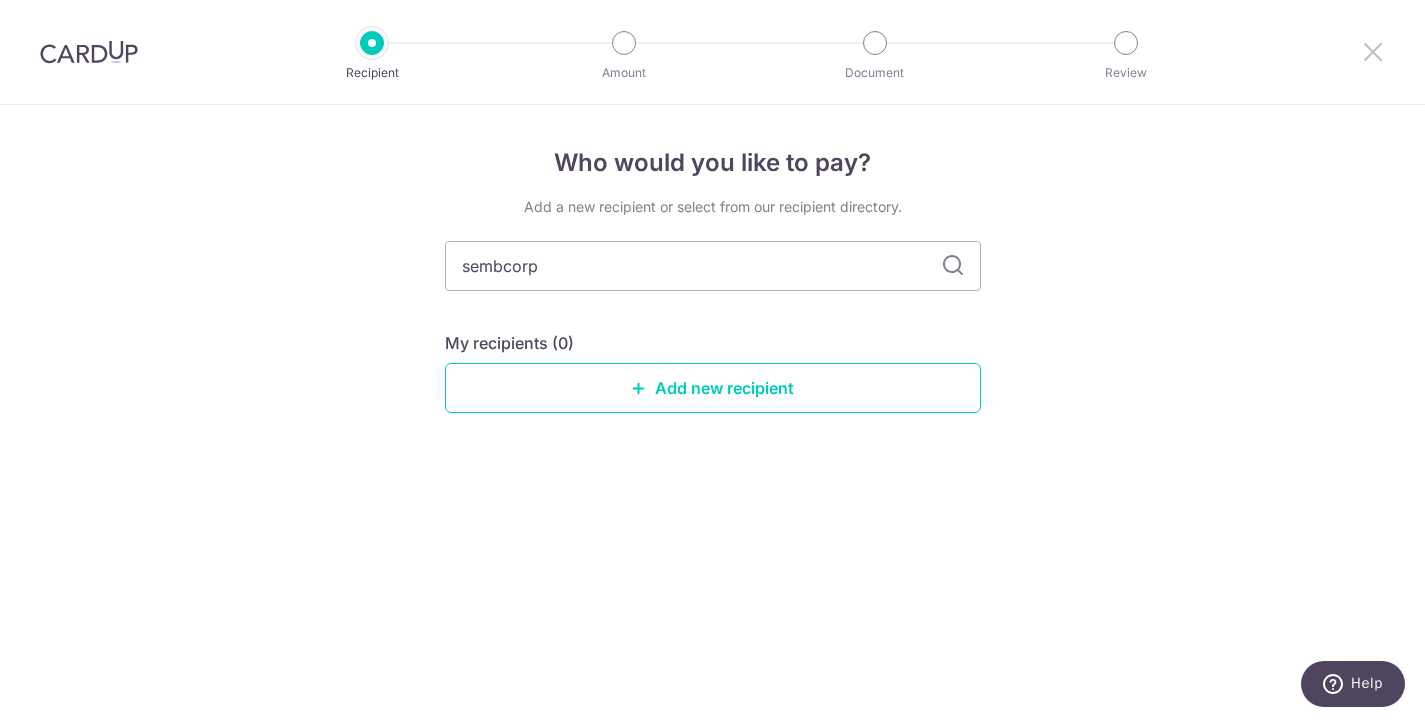 click at bounding box center (1373, 51) 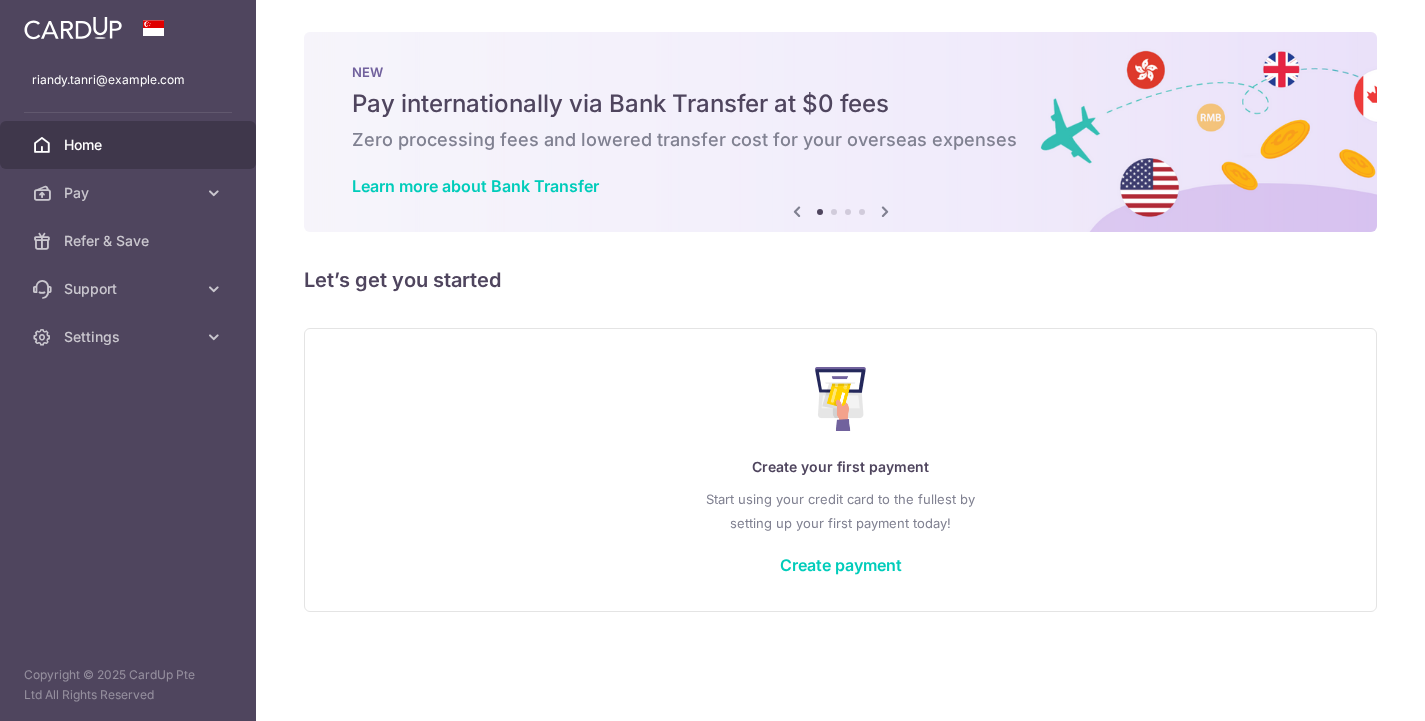 scroll, scrollTop: 0, scrollLeft: 0, axis: both 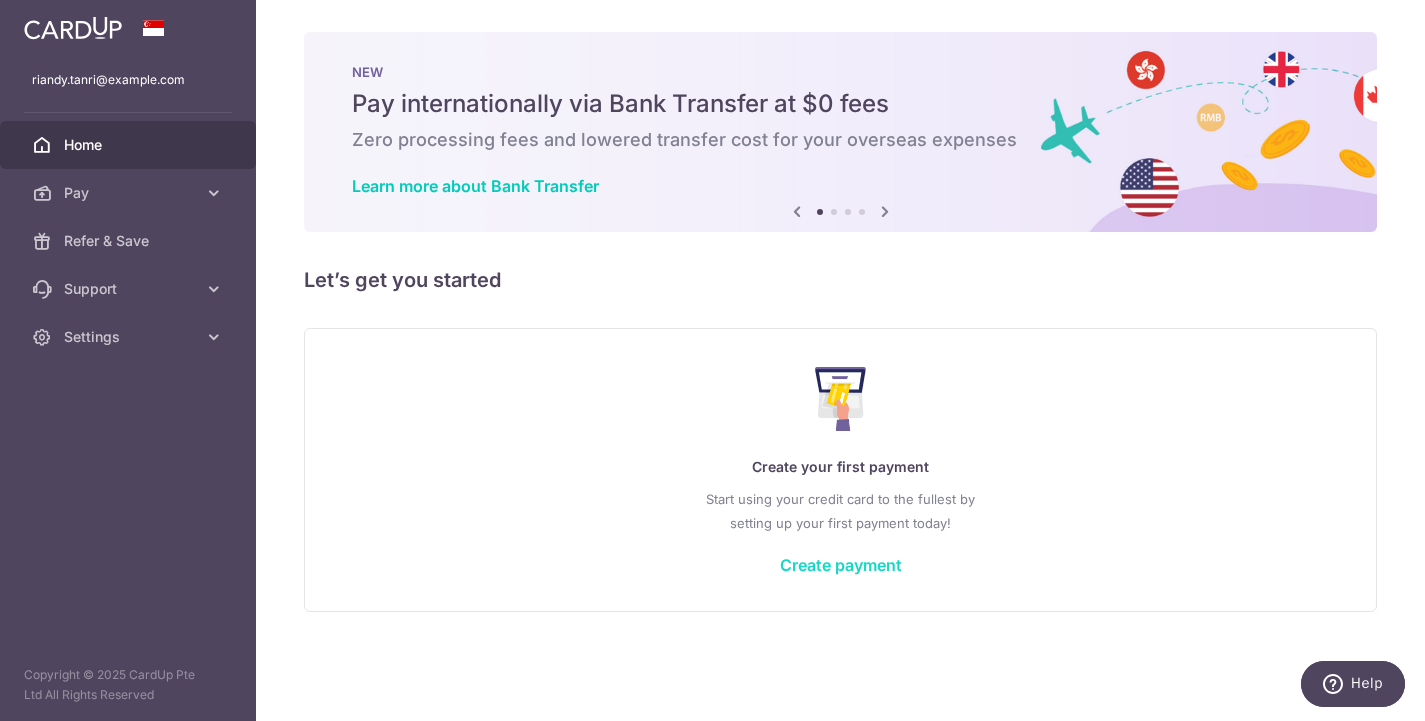 click on "Create payment" at bounding box center (841, 565) 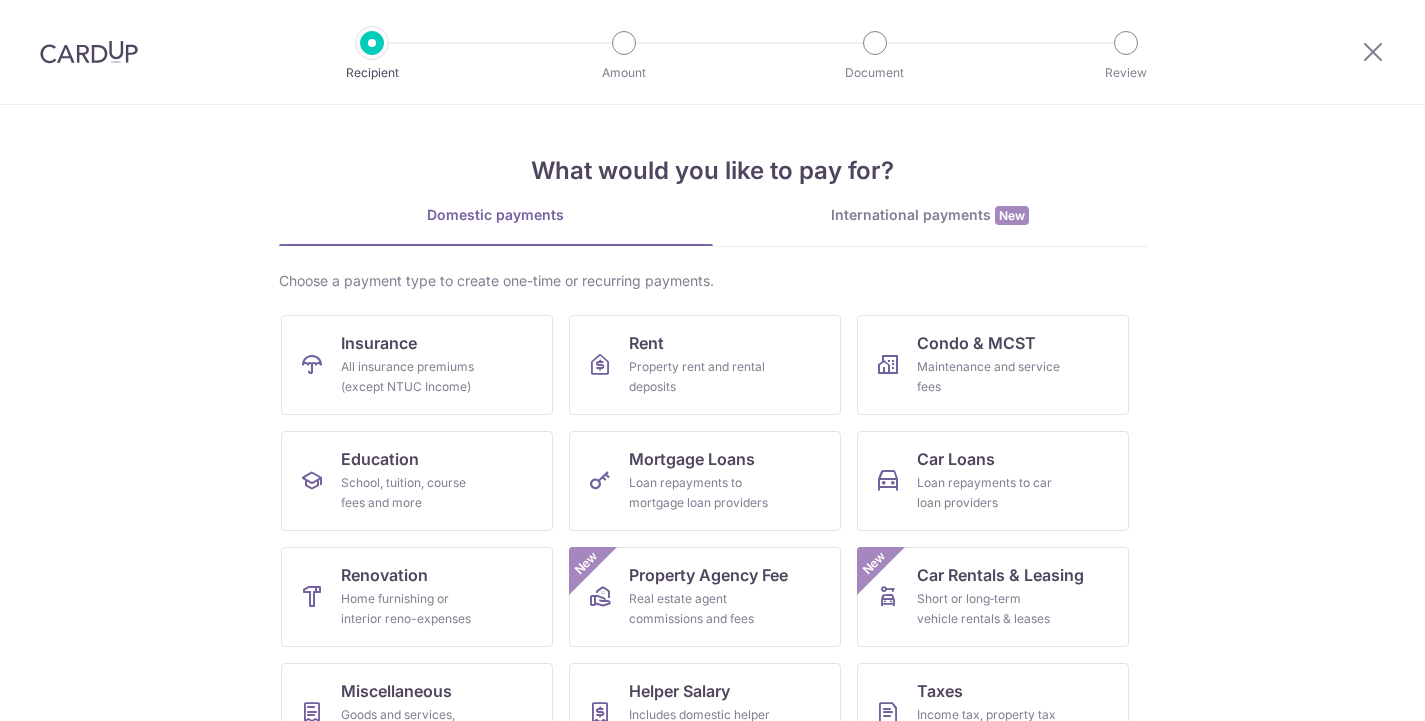 scroll, scrollTop: 0, scrollLeft: 0, axis: both 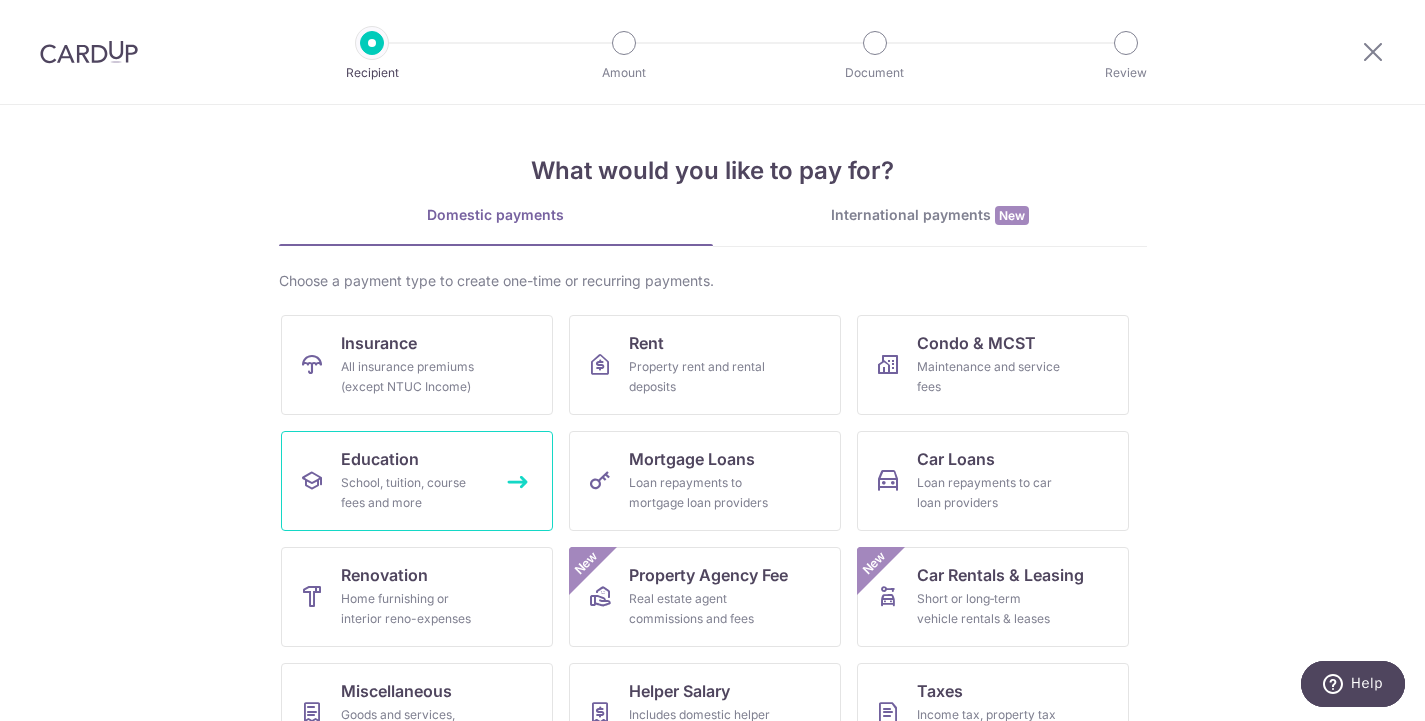 click on "Education School, tuition, course fees and more" at bounding box center [417, 481] 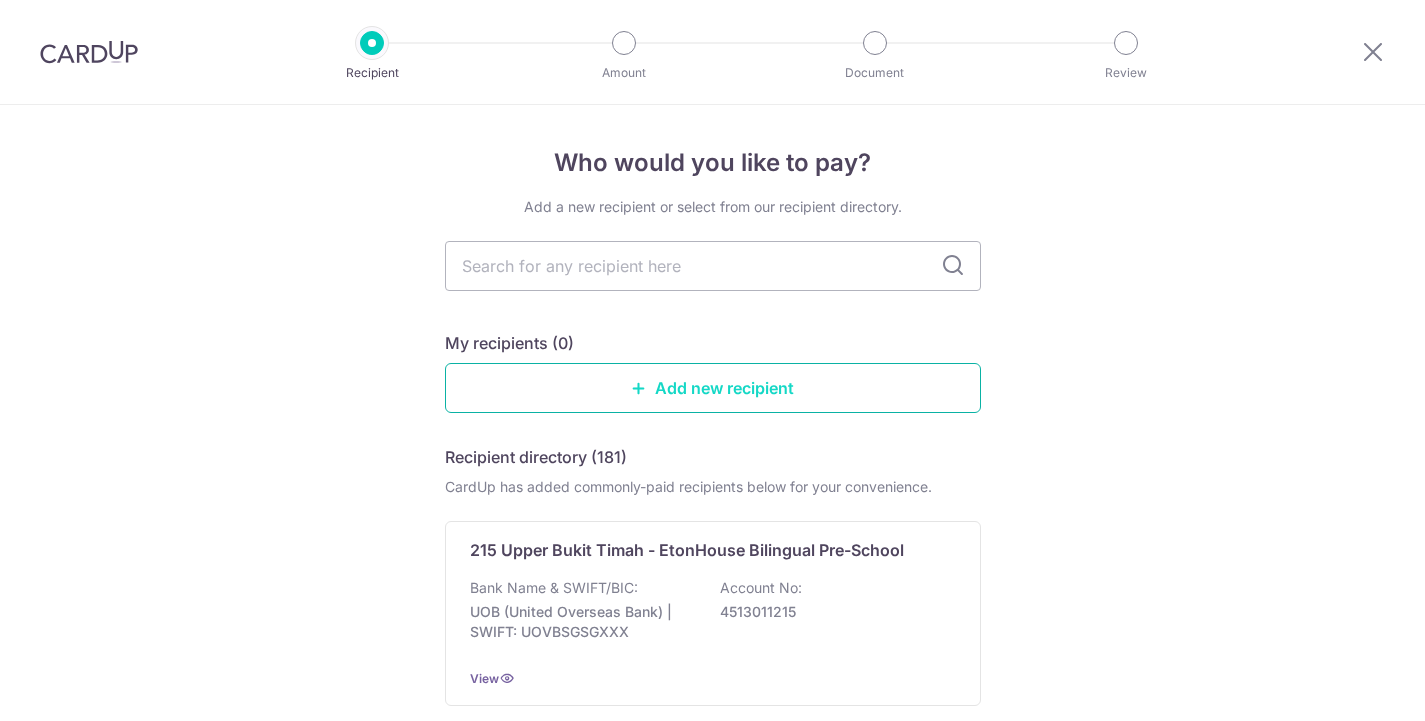 scroll, scrollTop: 0, scrollLeft: 0, axis: both 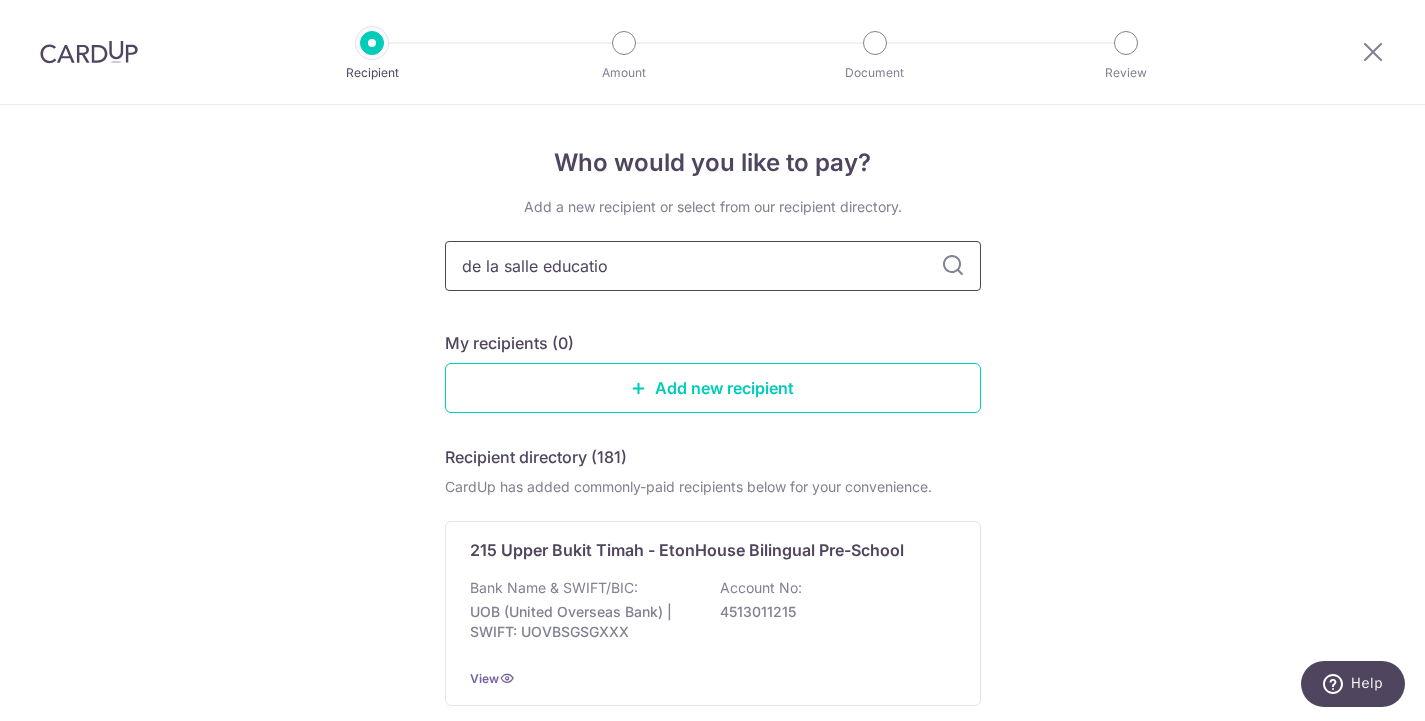 type on "de la salle education" 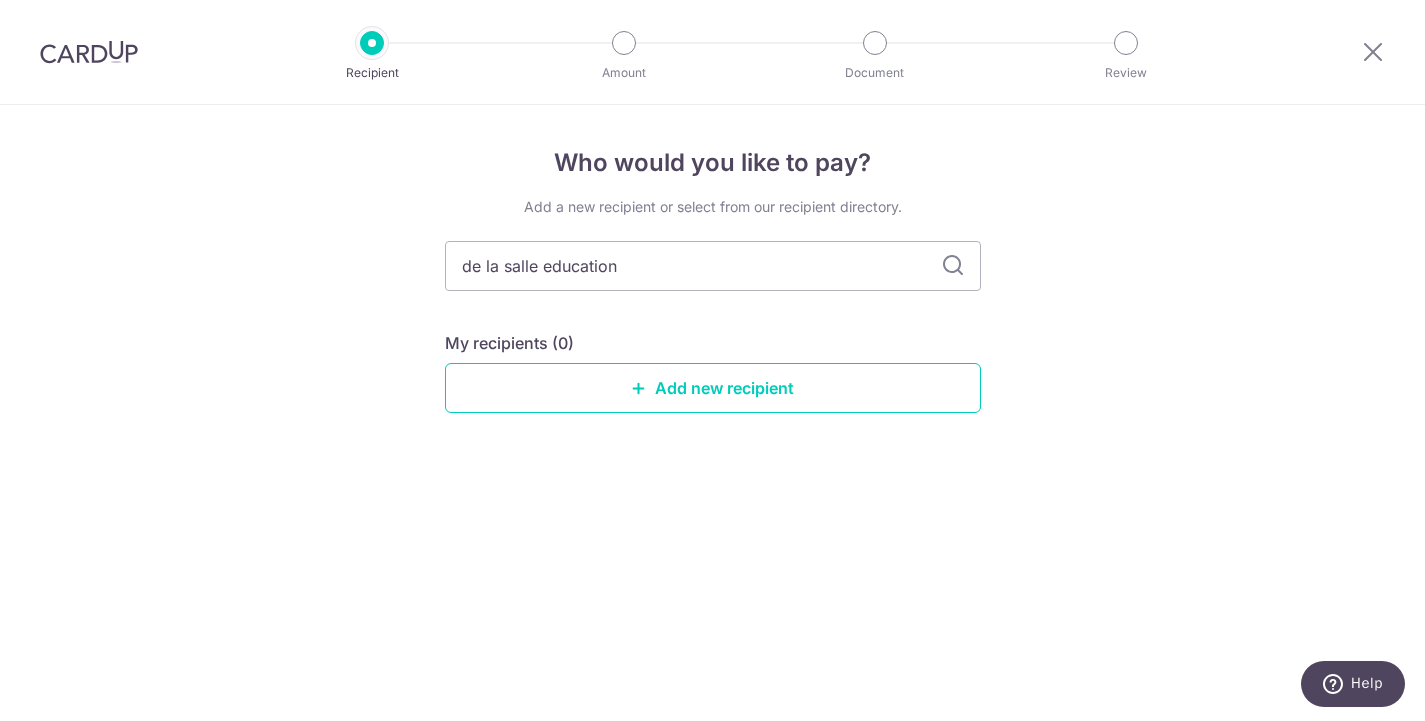 click at bounding box center [89, 52] 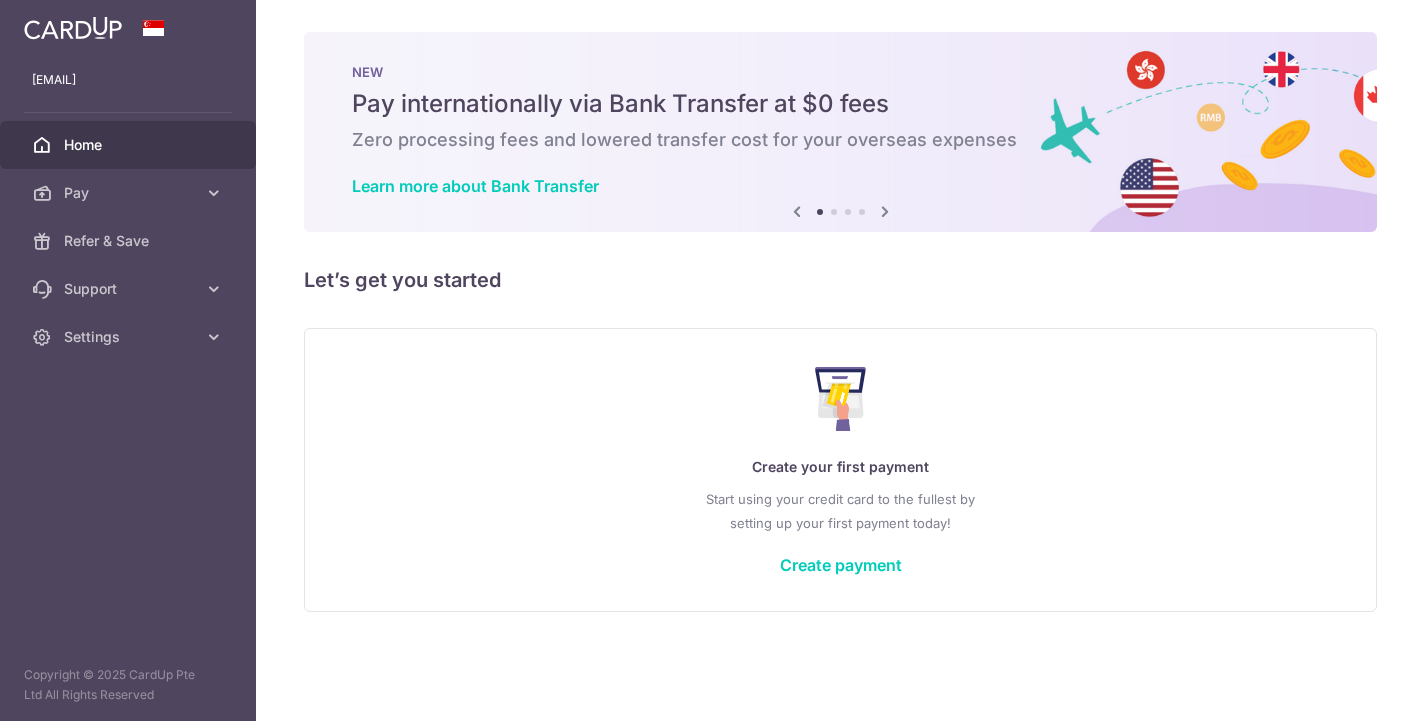 scroll, scrollTop: 0, scrollLeft: 0, axis: both 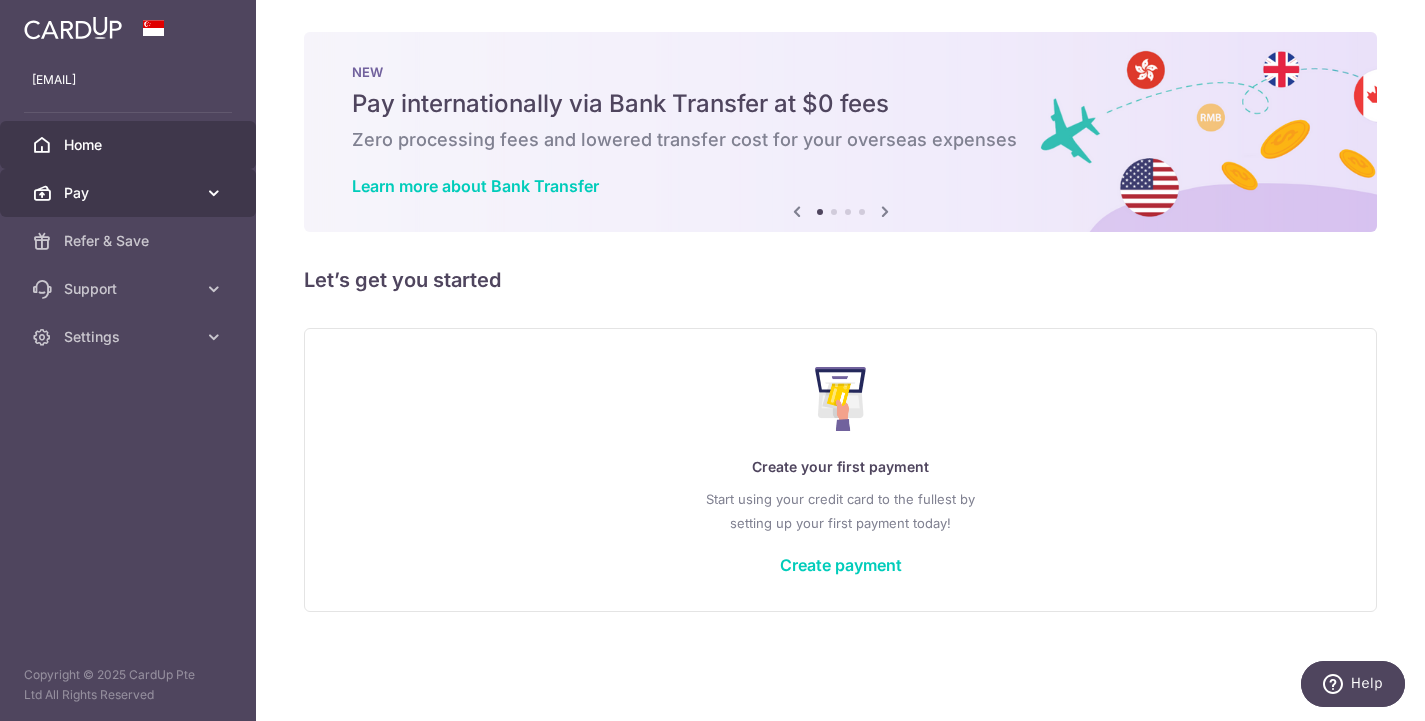 click at bounding box center (214, 193) 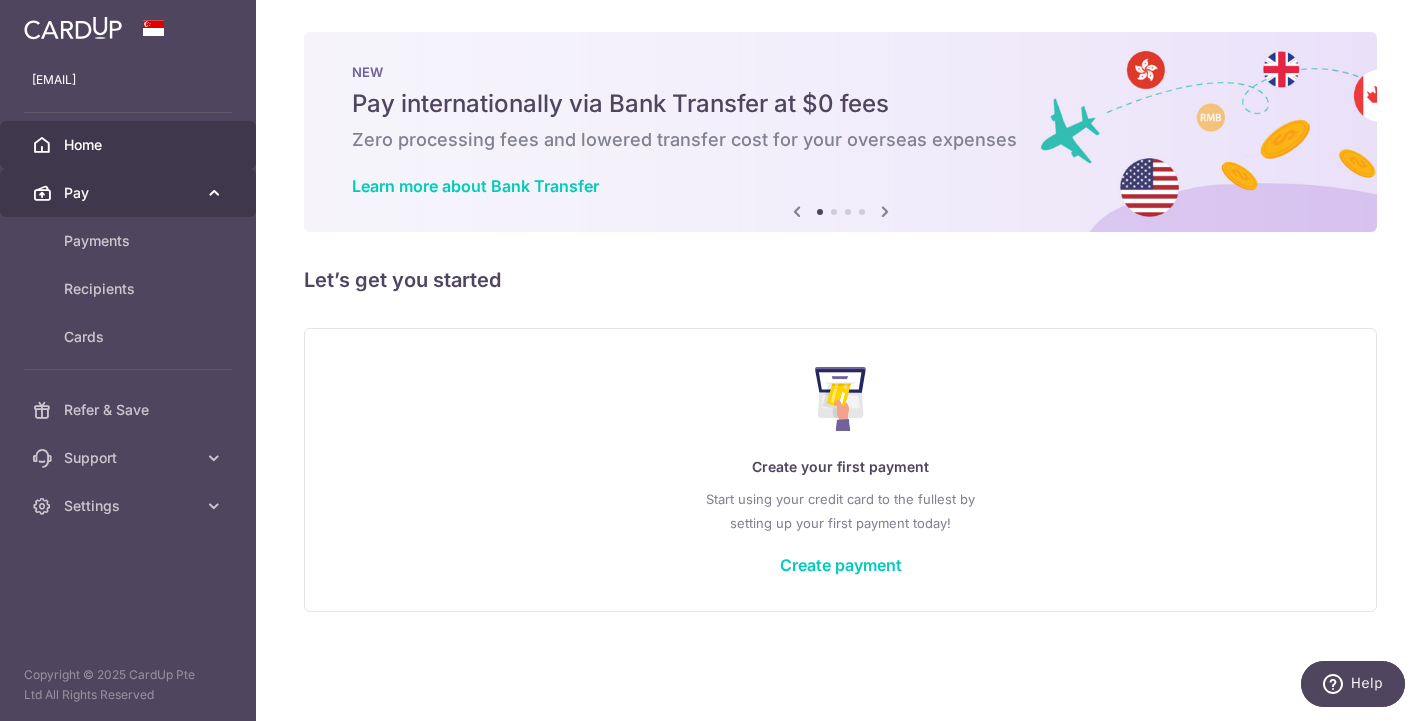 click at bounding box center (214, 193) 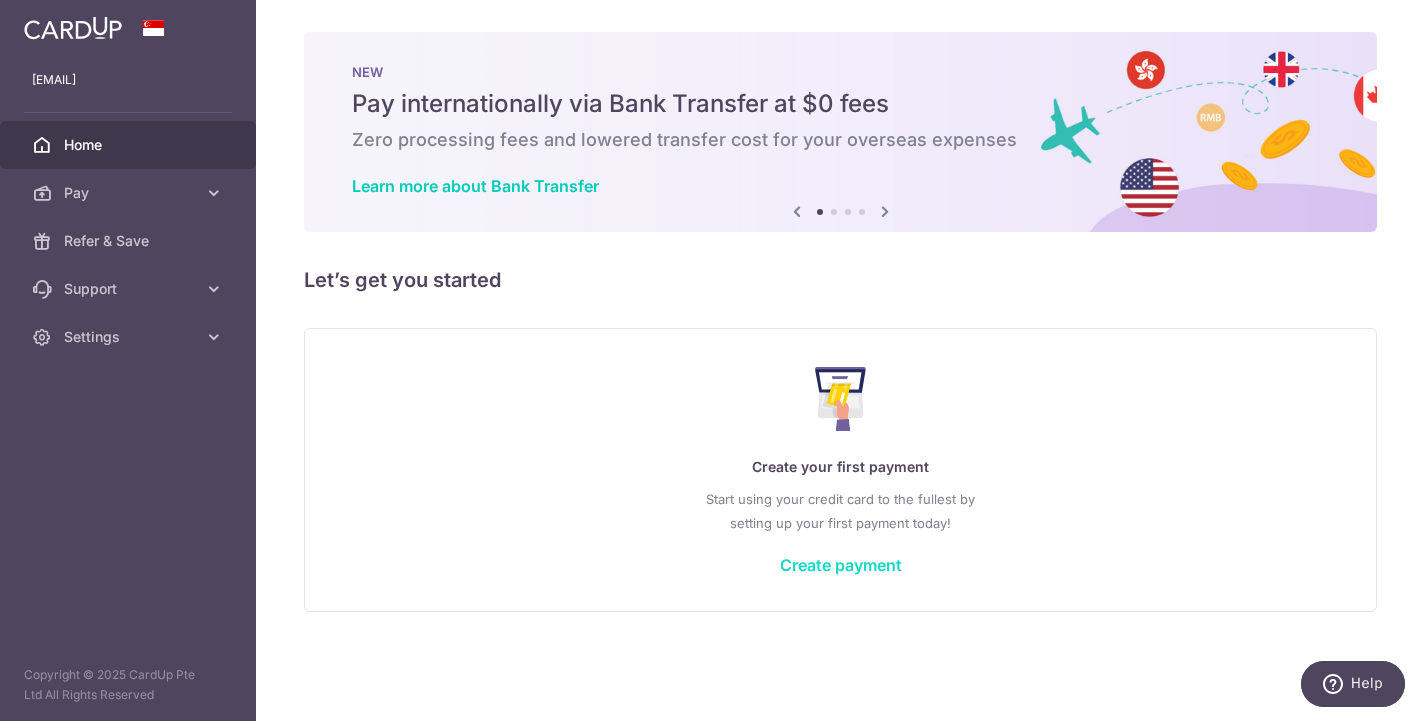 click on "Create payment" at bounding box center (841, 565) 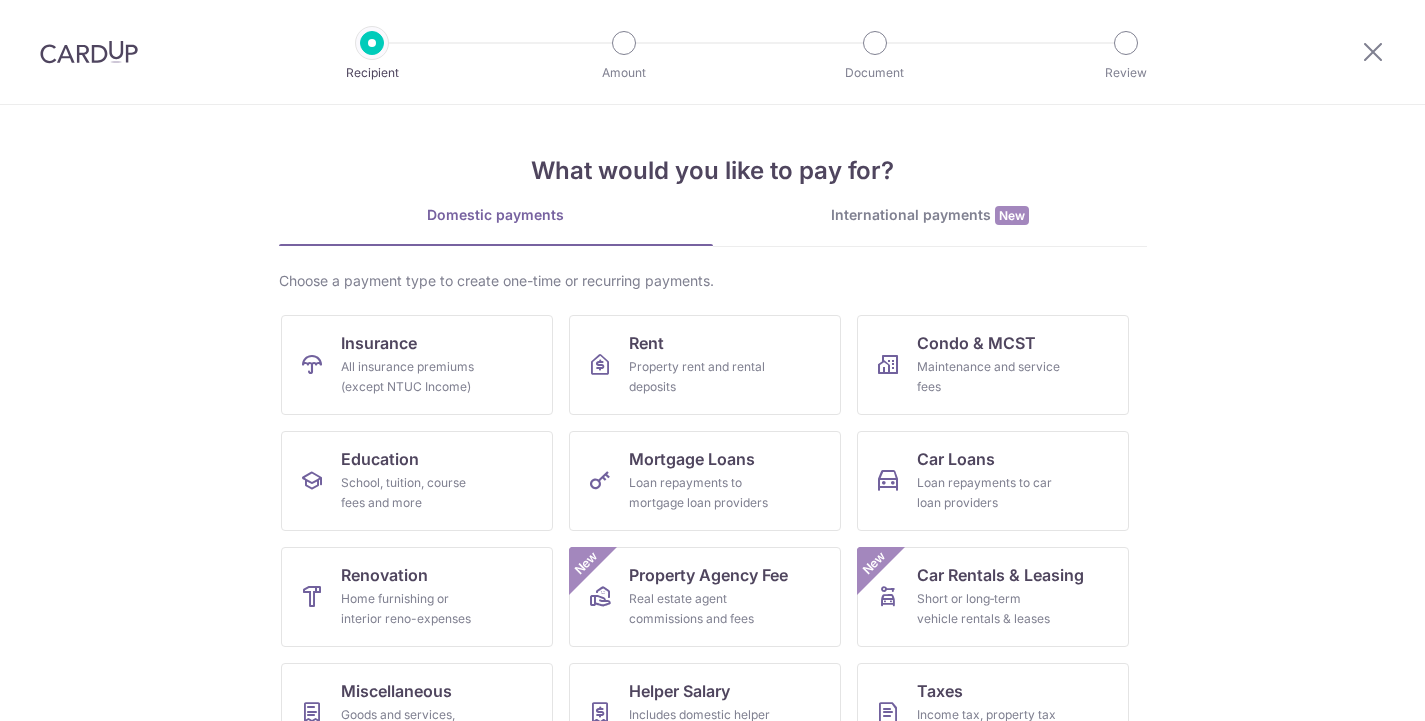 scroll, scrollTop: 0, scrollLeft: 0, axis: both 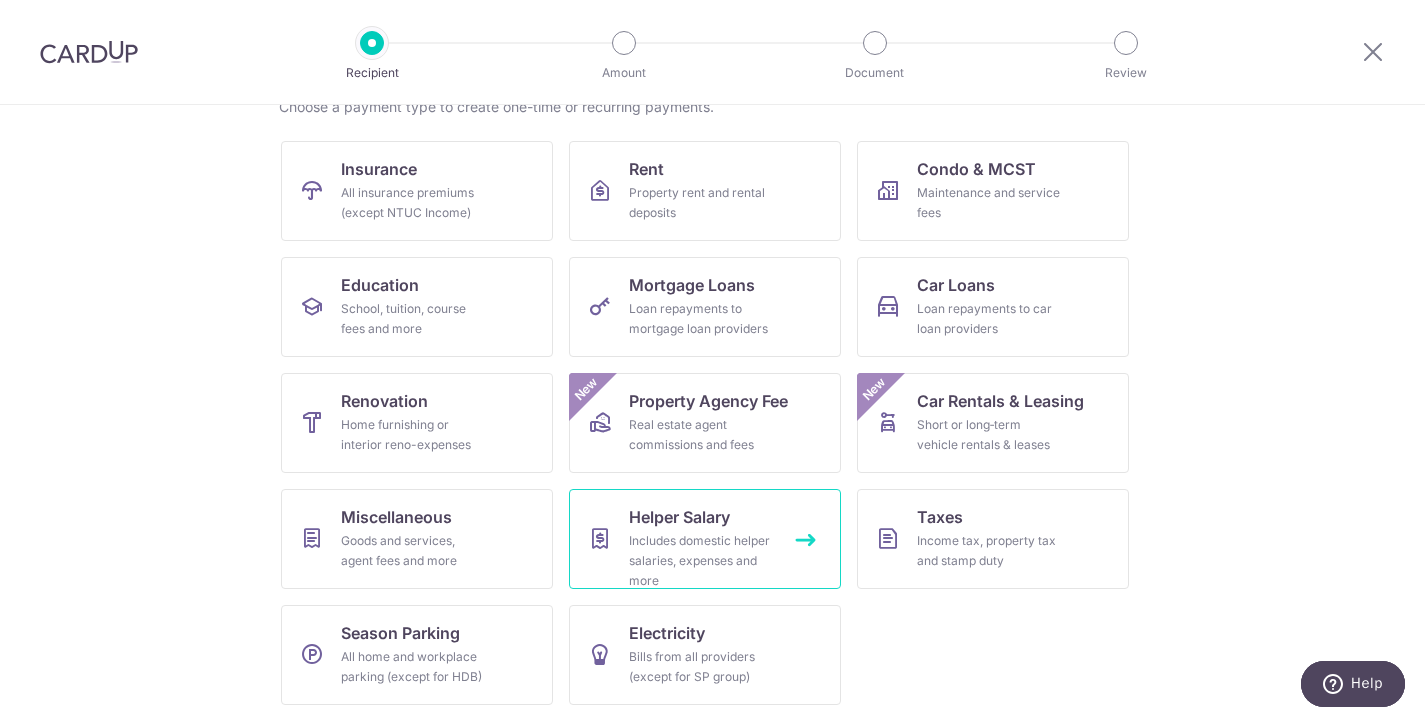 click on "Includes domestic helper salaries, expenses and more" at bounding box center (701, 561) 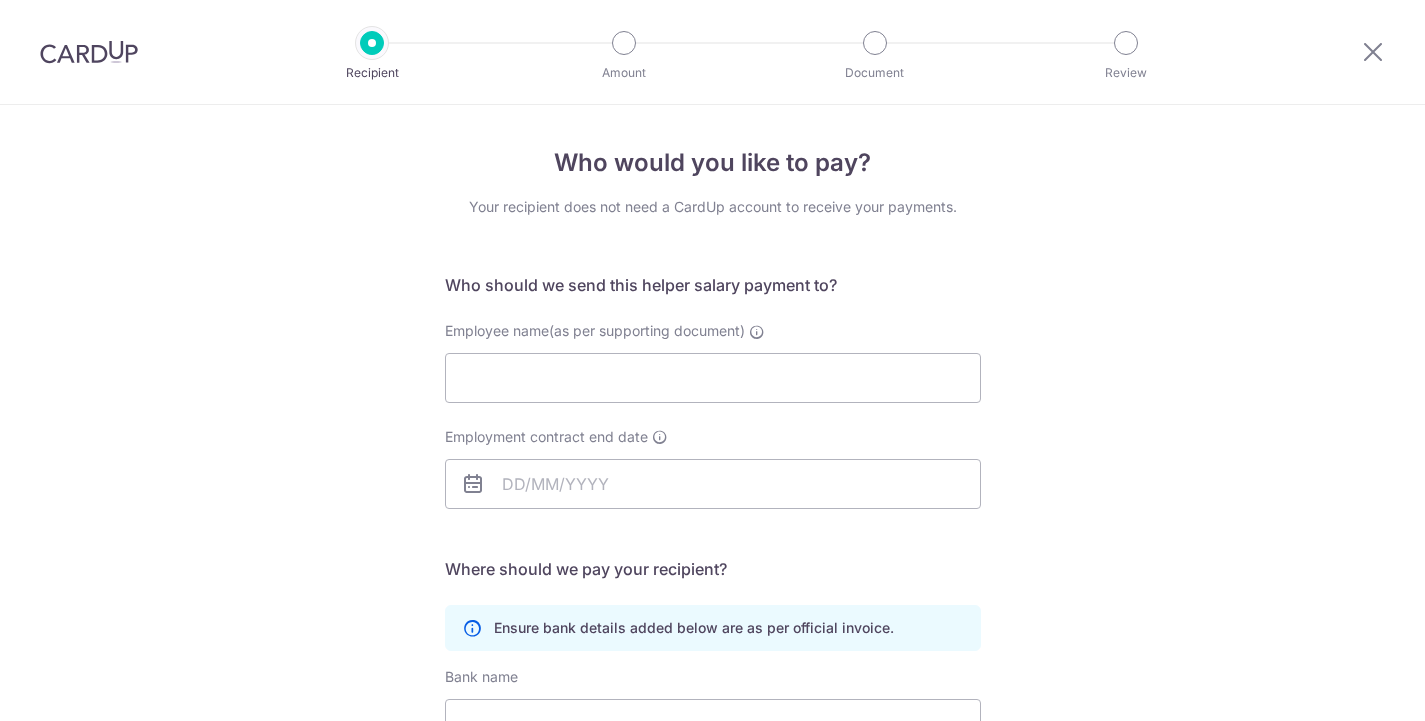 scroll, scrollTop: 0, scrollLeft: 0, axis: both 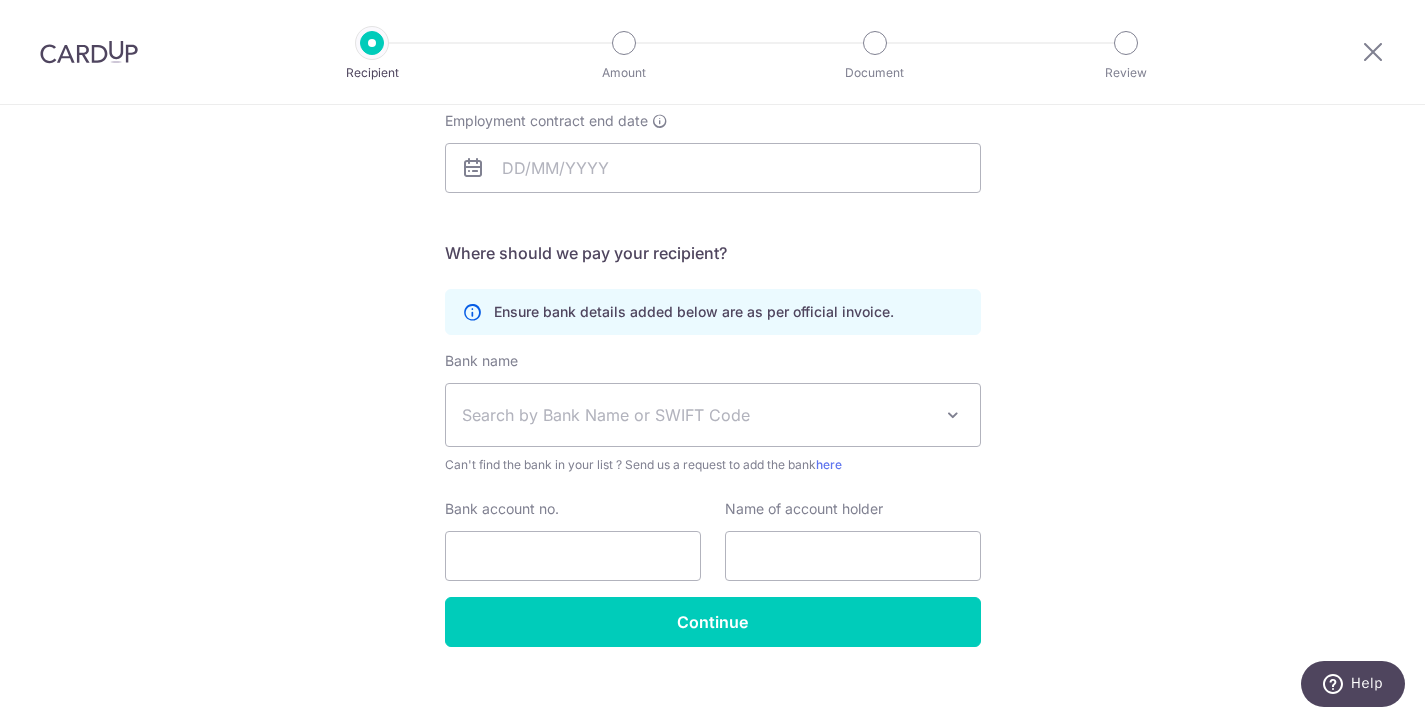 click at bounding box center [953, 415] 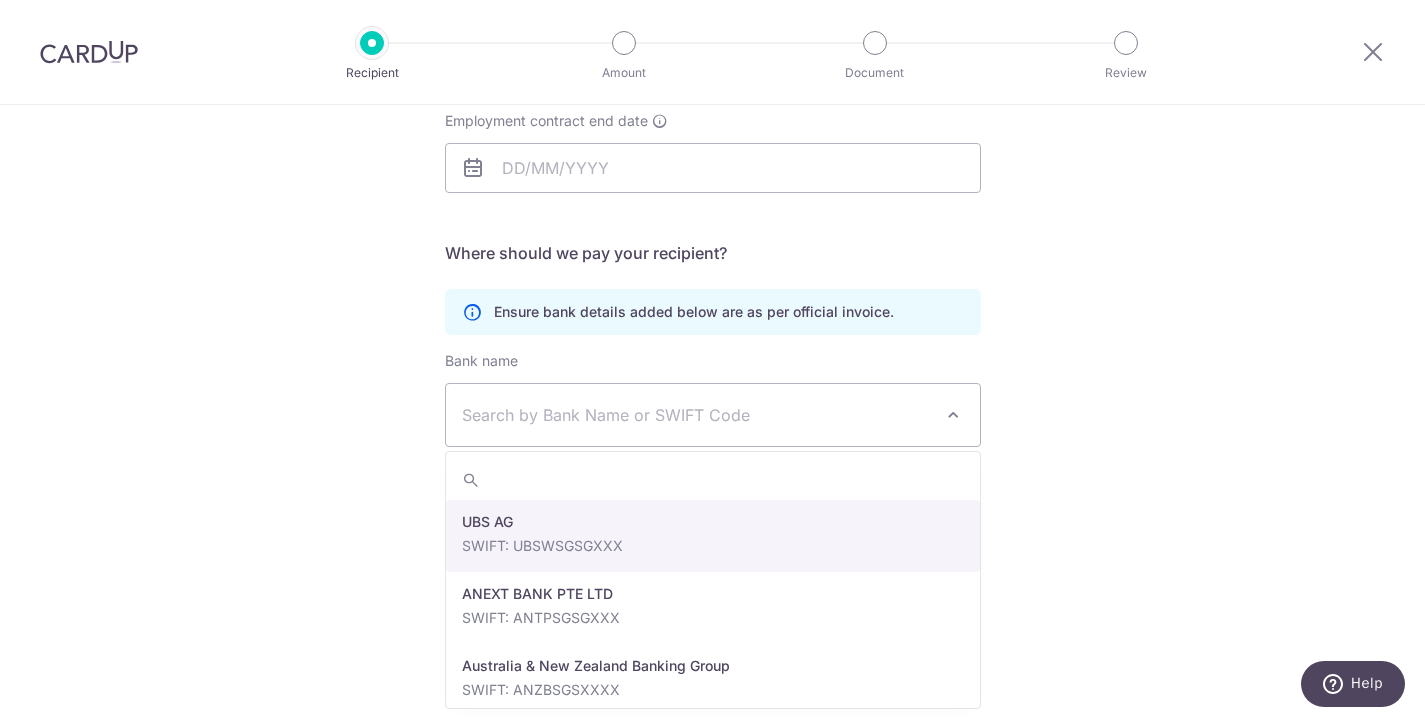 click at bounding box center (953, 415) 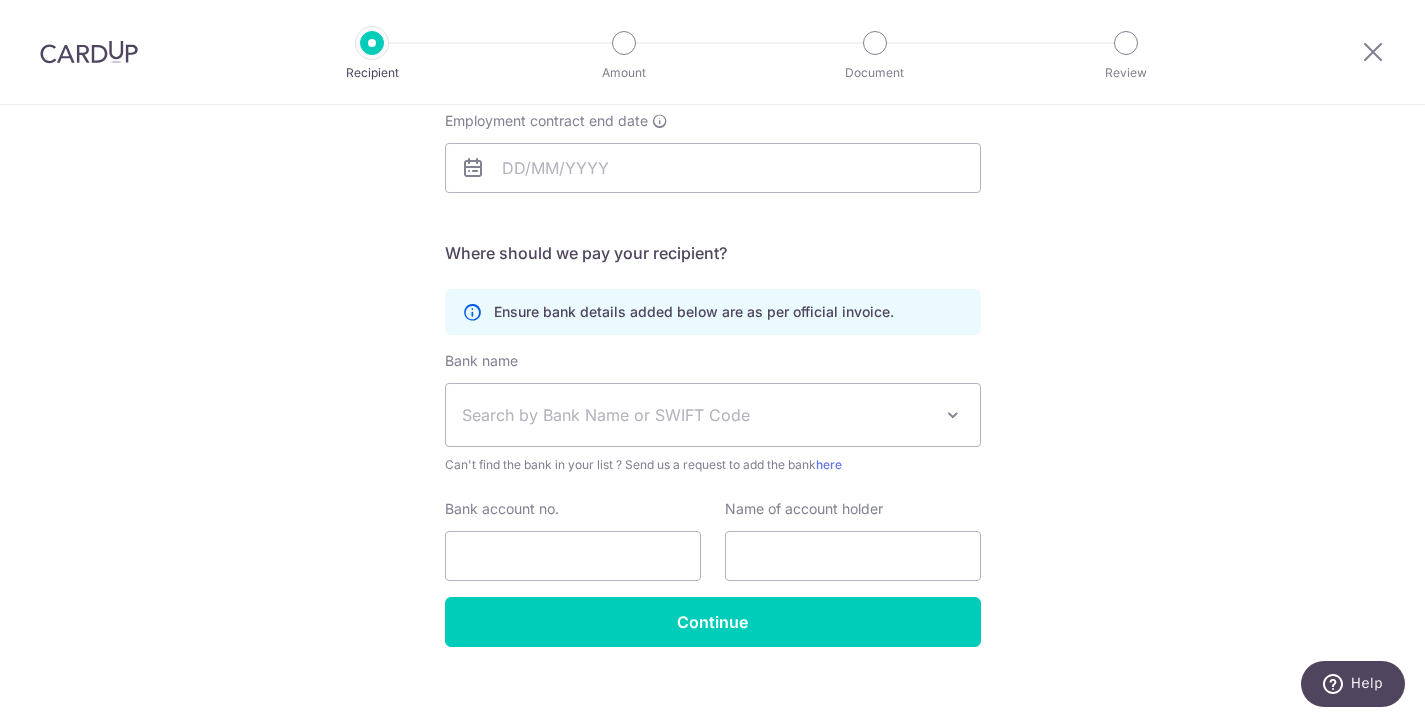 click at bounding box center [953, 415] 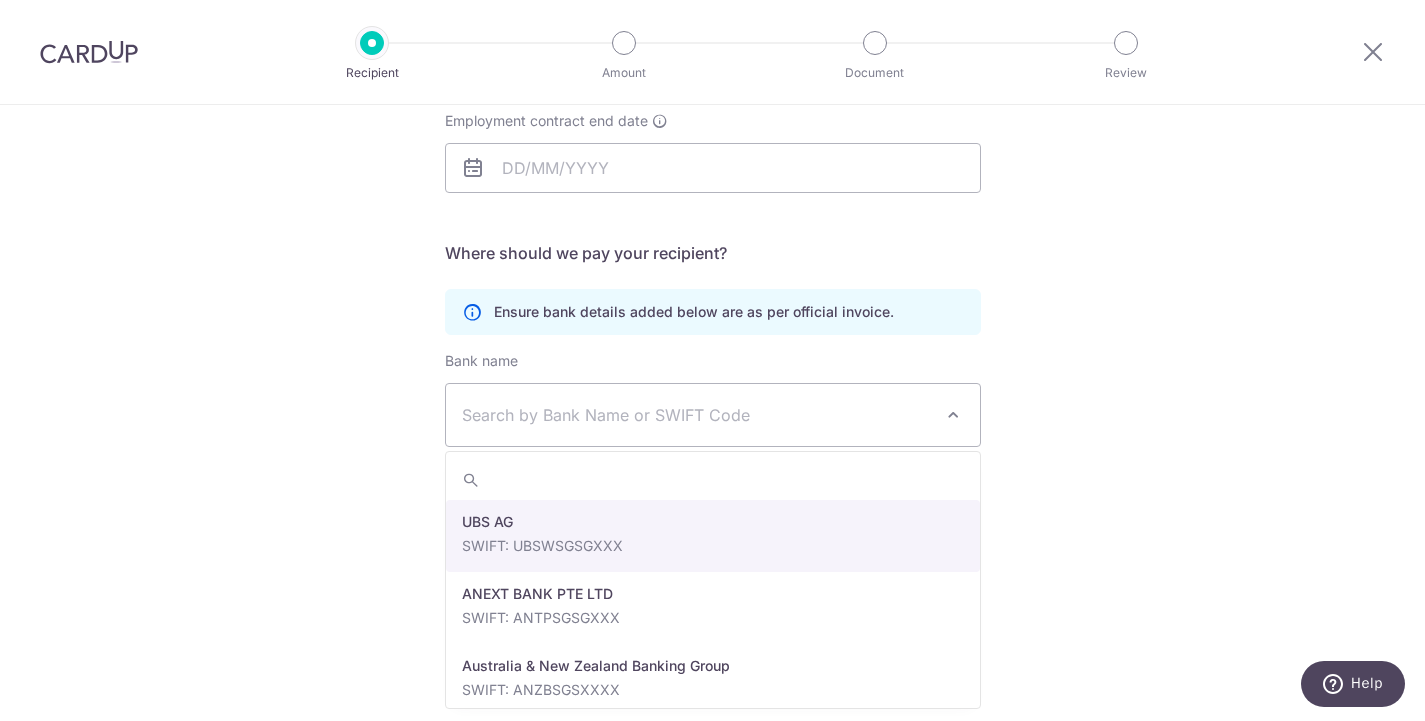 click at bounding box center [953, 415] 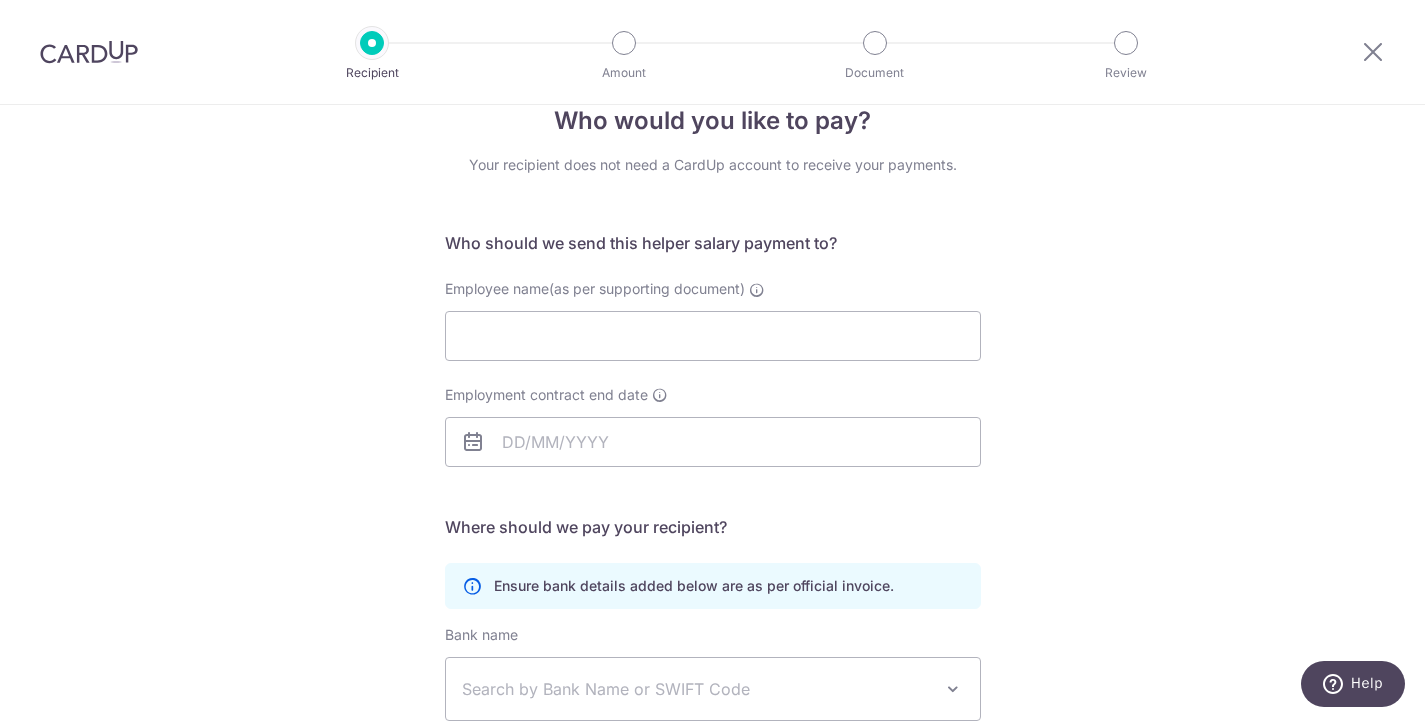 scroll, scrollTop: 0, scrollLeft: 0, axis: both 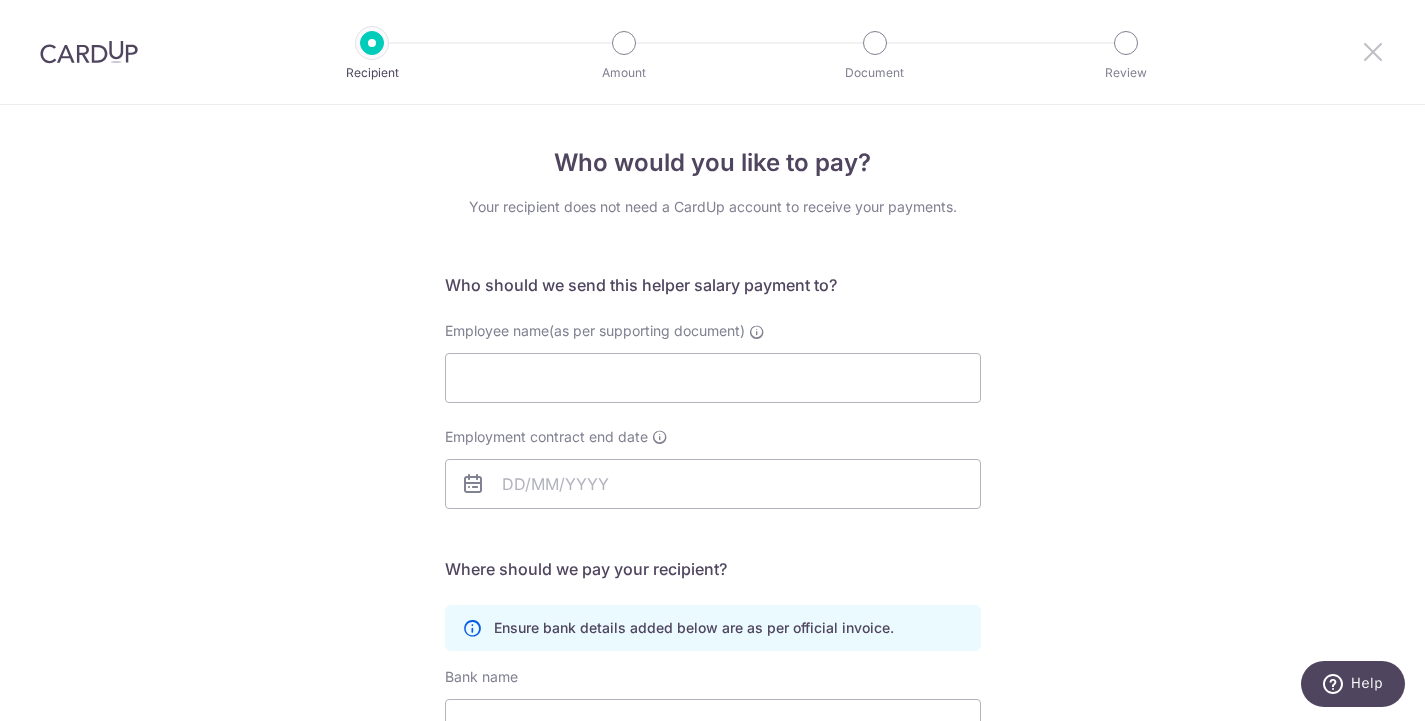 click at bounding box center (1373, 51) 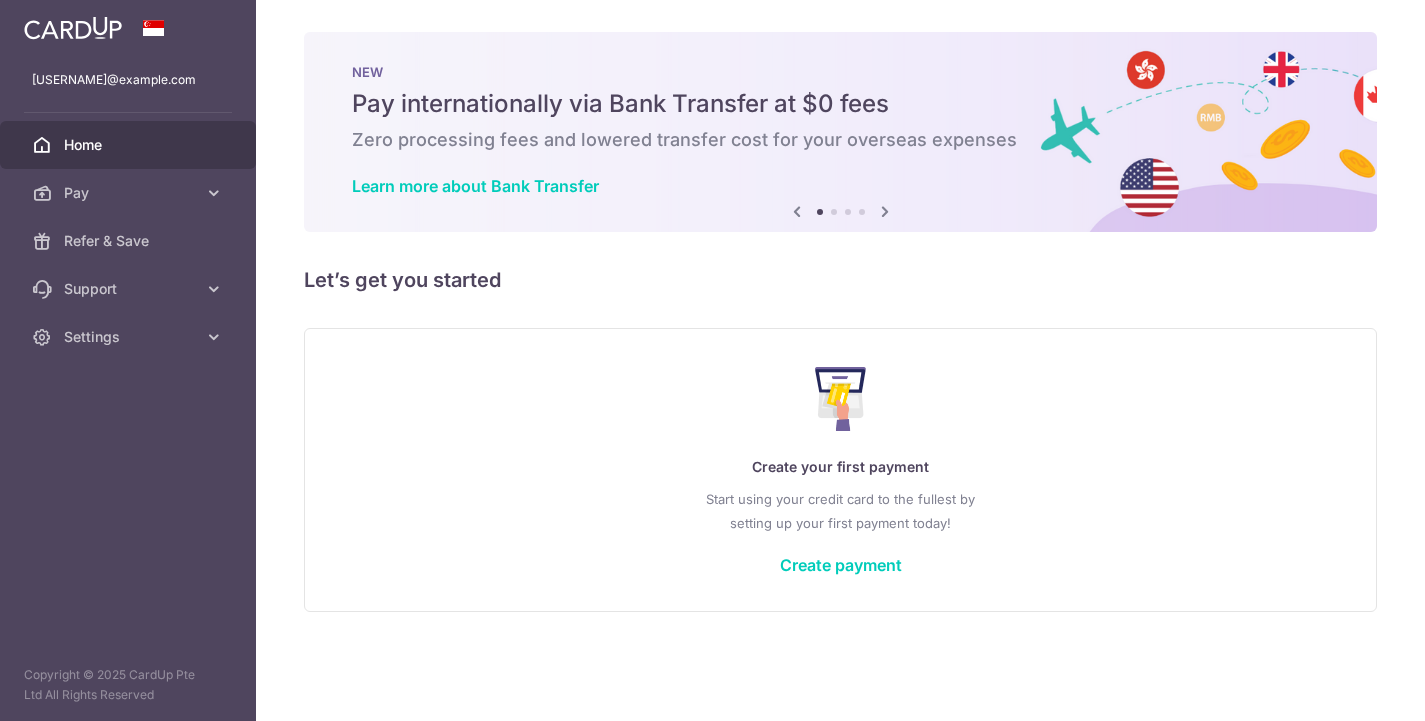 scroll, scrollTop: 0, scrollLeft: 0, axis: both 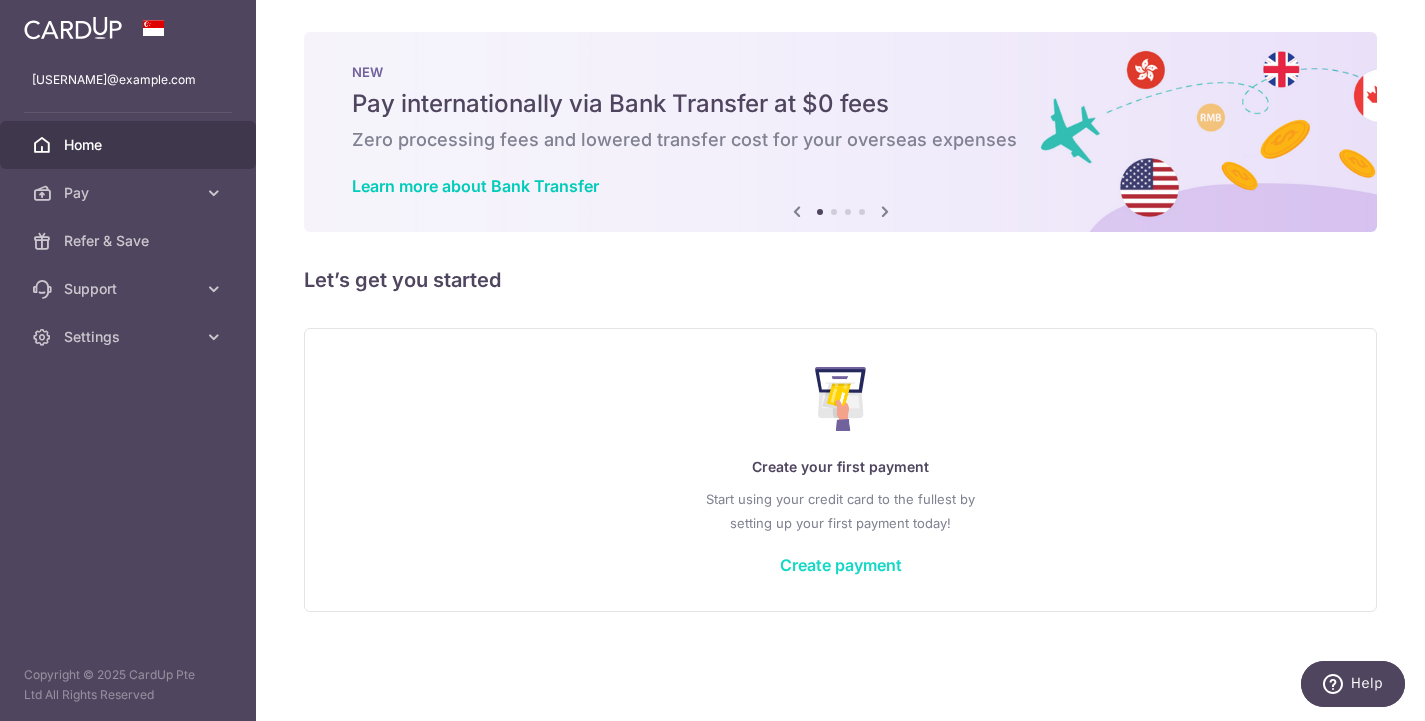 click on "Create payment" at bounding box center (841, 565) 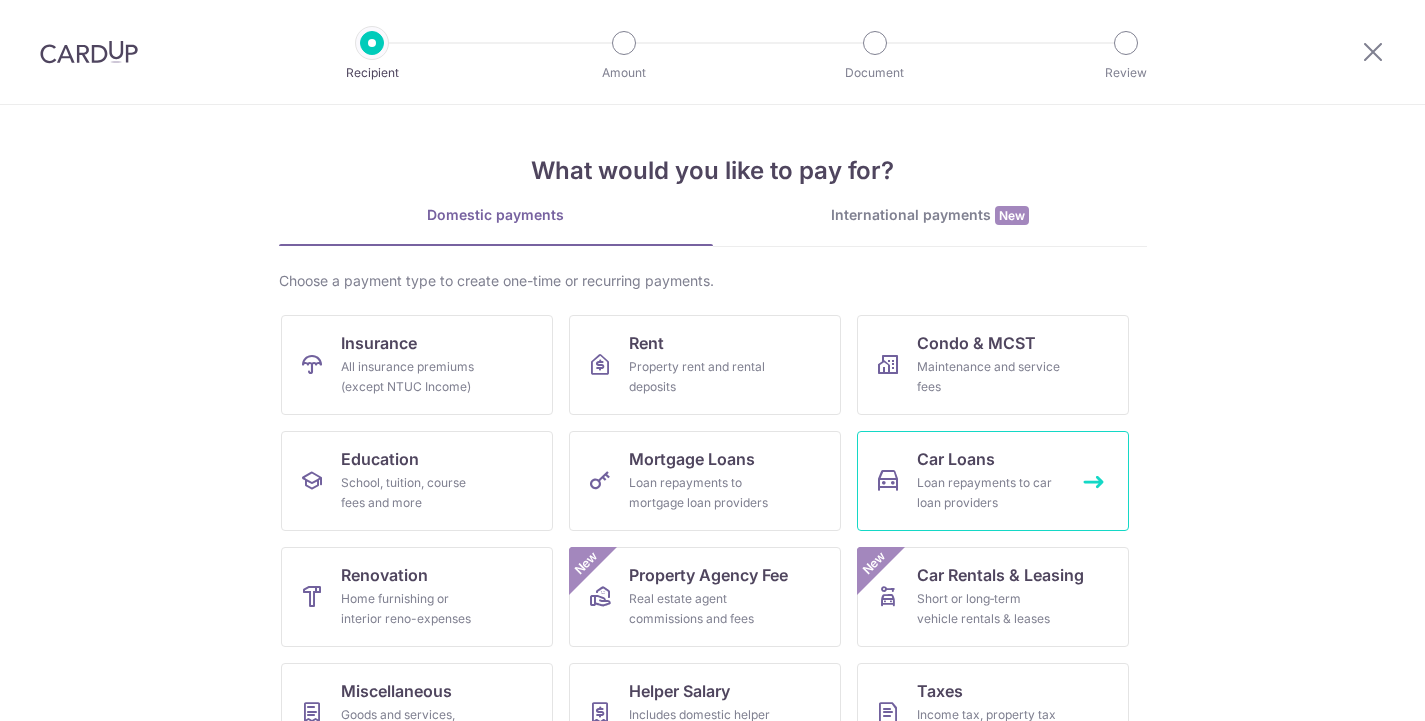 scroll, scrollTop: 0, scrollLeft: 0, axis: both 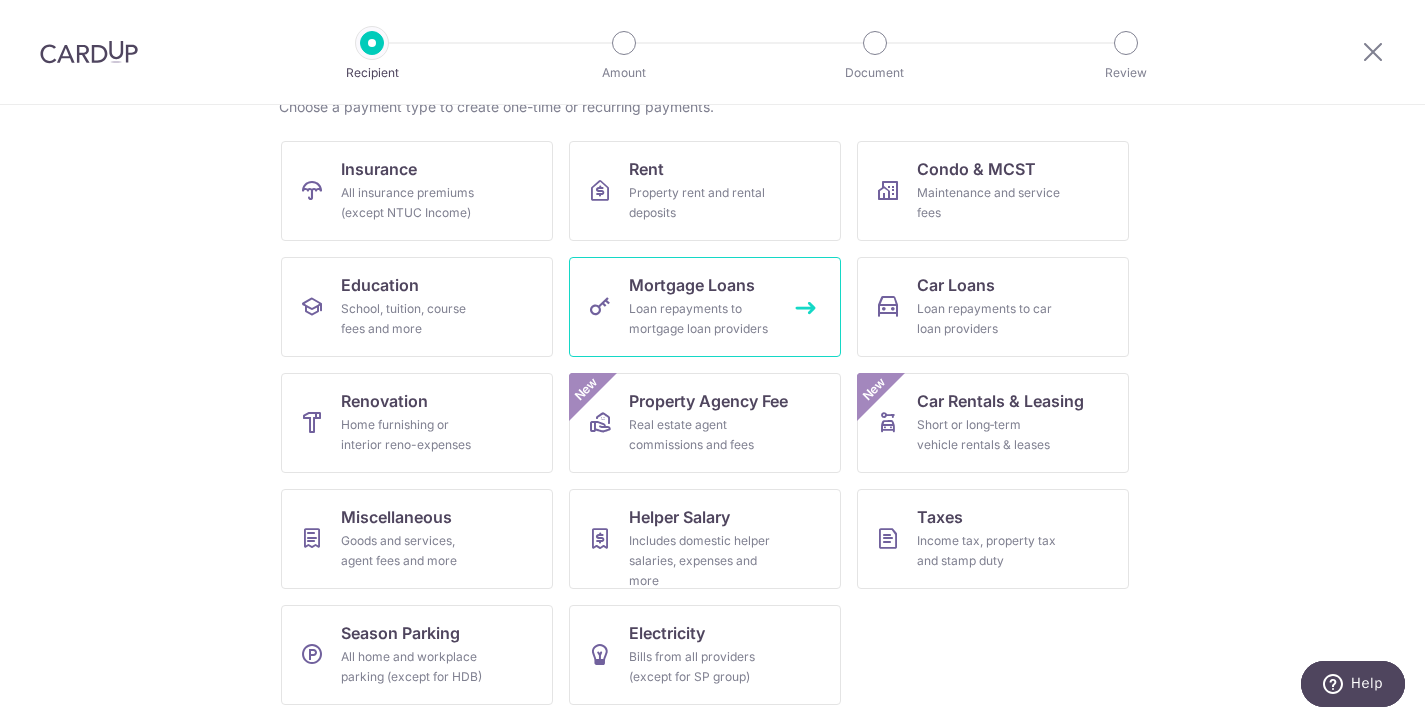 click on "Mortgage Loans Loan repayments to mortgage loan providers" at bounding box center (705, 307) 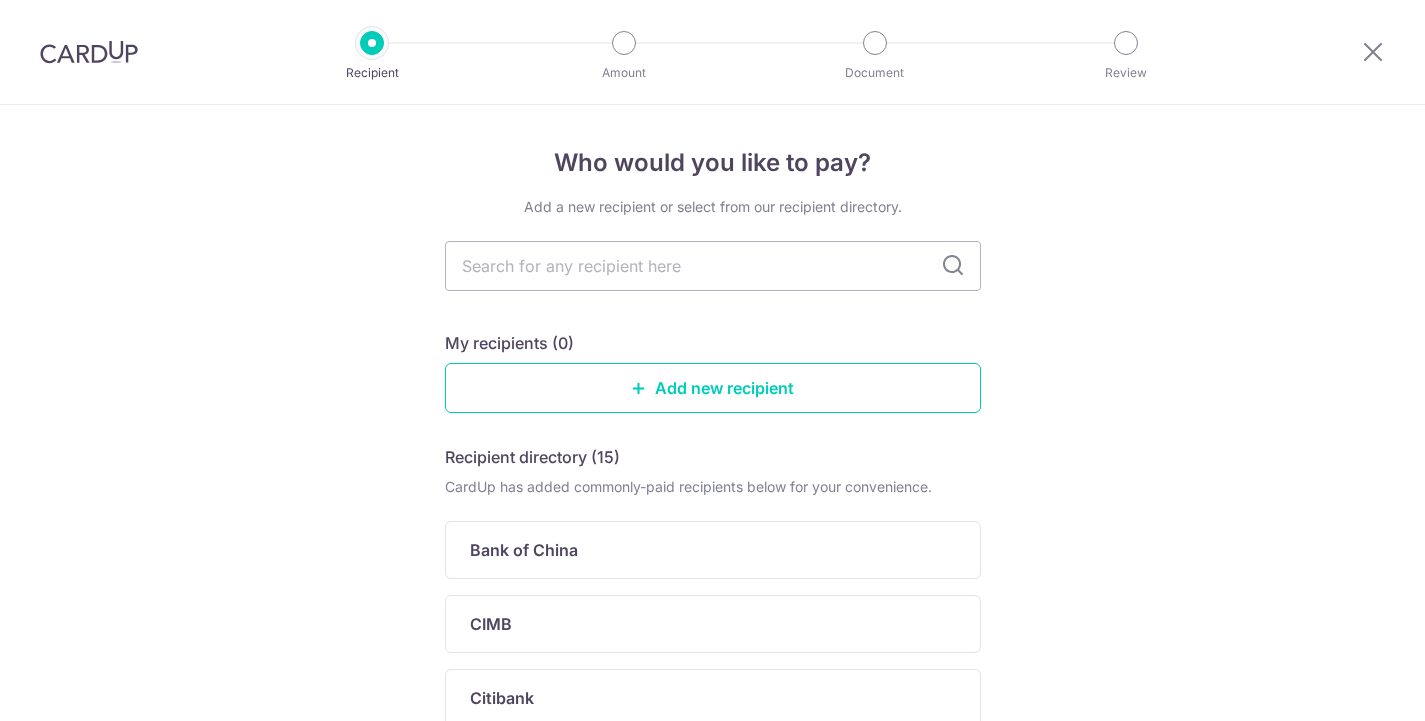 scroll, scrollTop: 0, scrollLeft: 0, axis: both 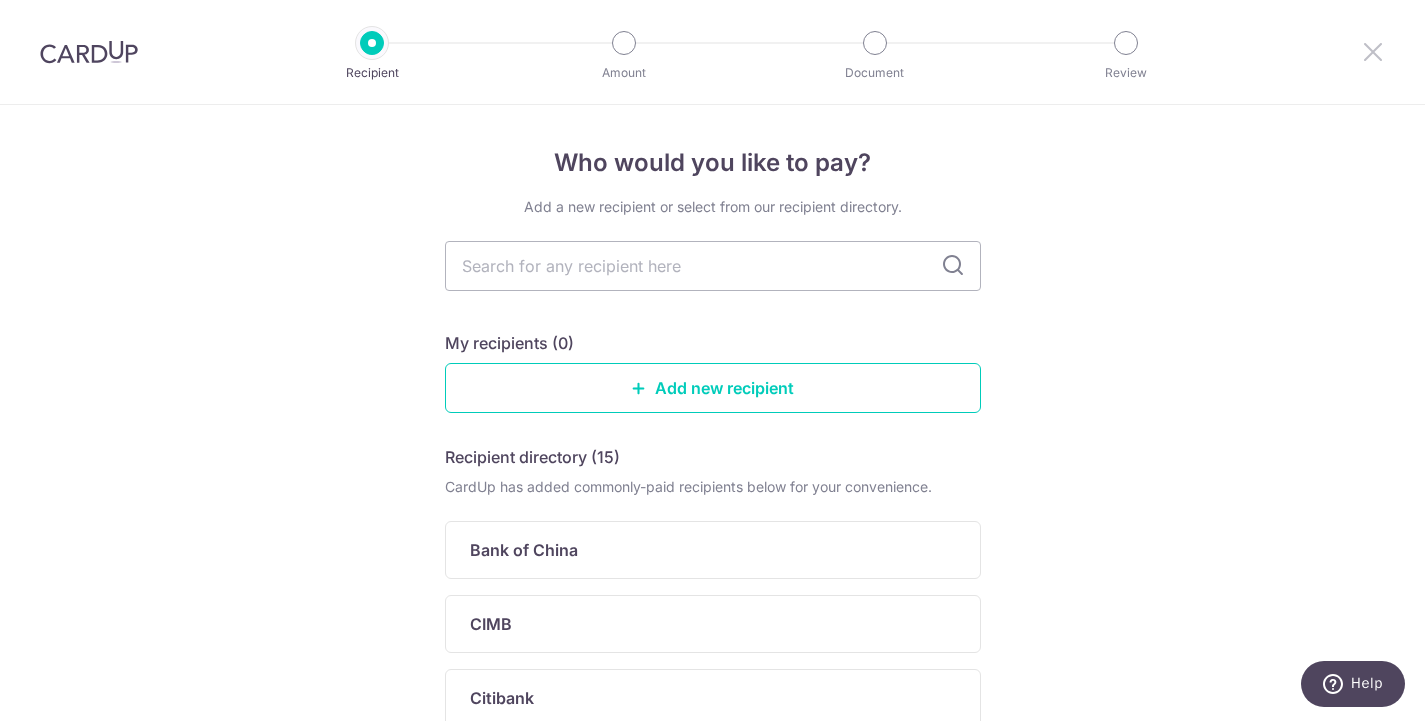 click at bounding box center [1373, 51] 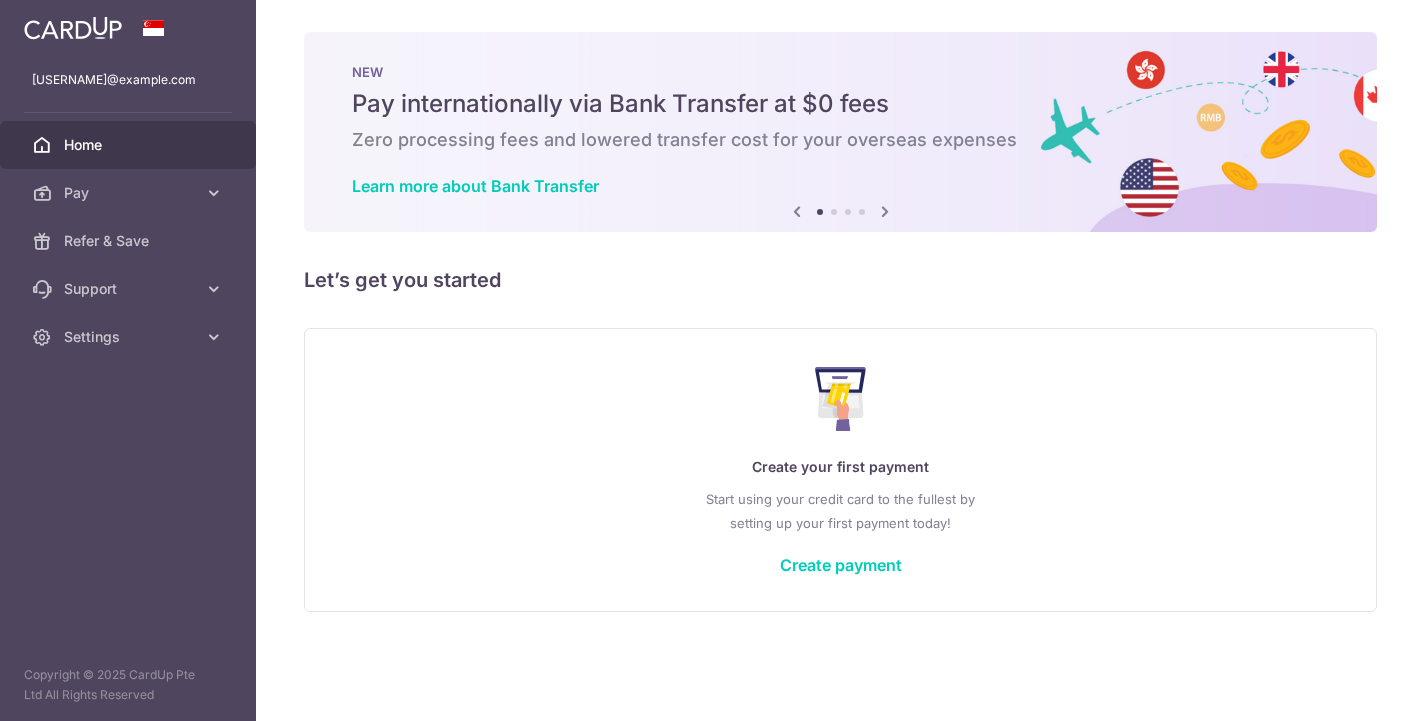scroll, scrollTop: 0, scrollLeft: 0, axis: both 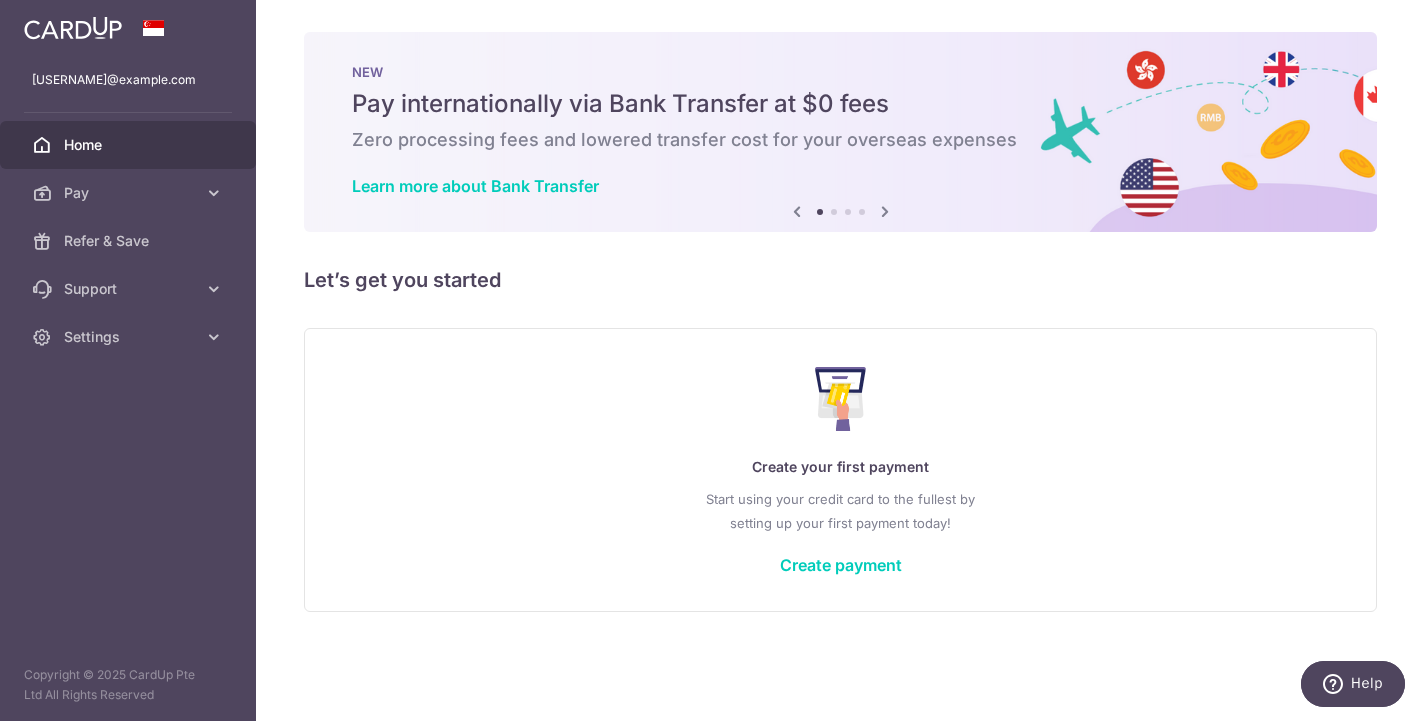 click on "Create your first payment
Start using your credit card to the fullest by   setting up your first payment today!
Create payment" at bounding box center [840, 469] 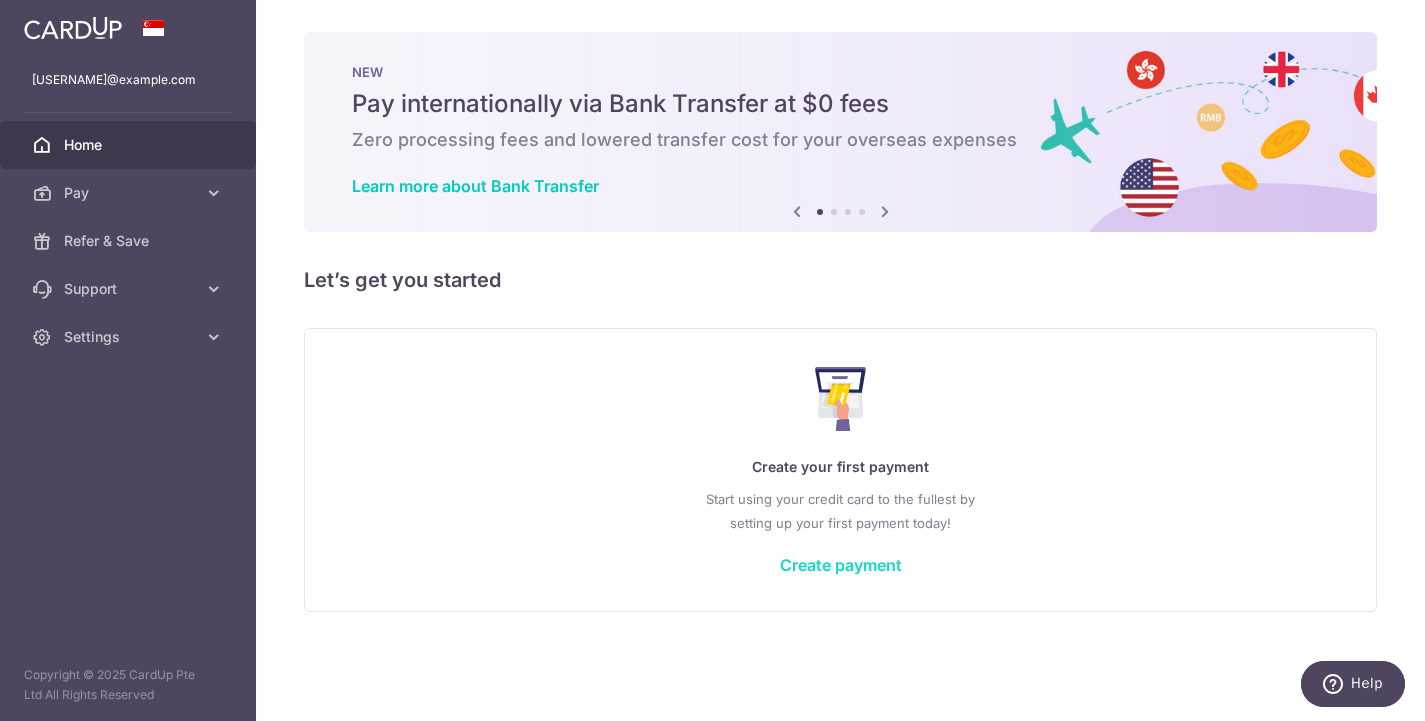 click on "Create payment" at bounding box center [841, 565] 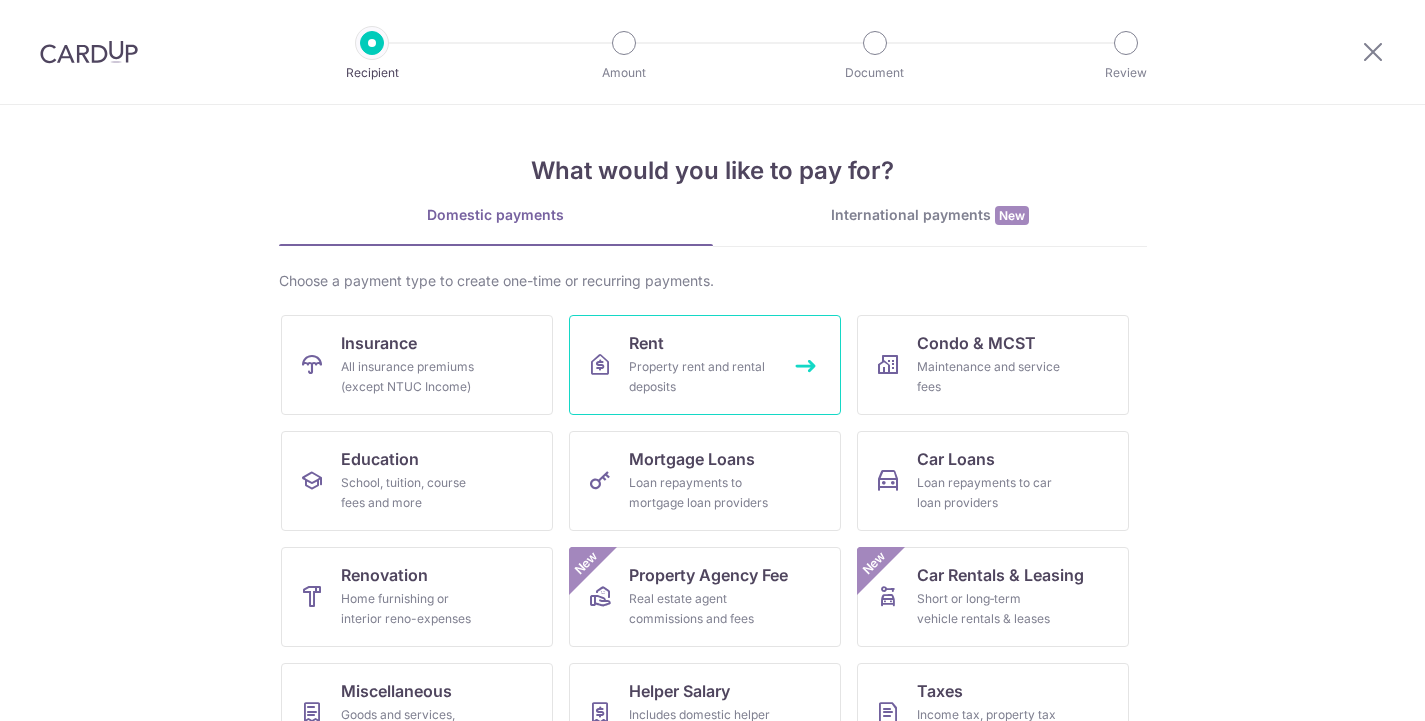 scroll, scrollTop: 0, scrollLeft: 0, axis: both 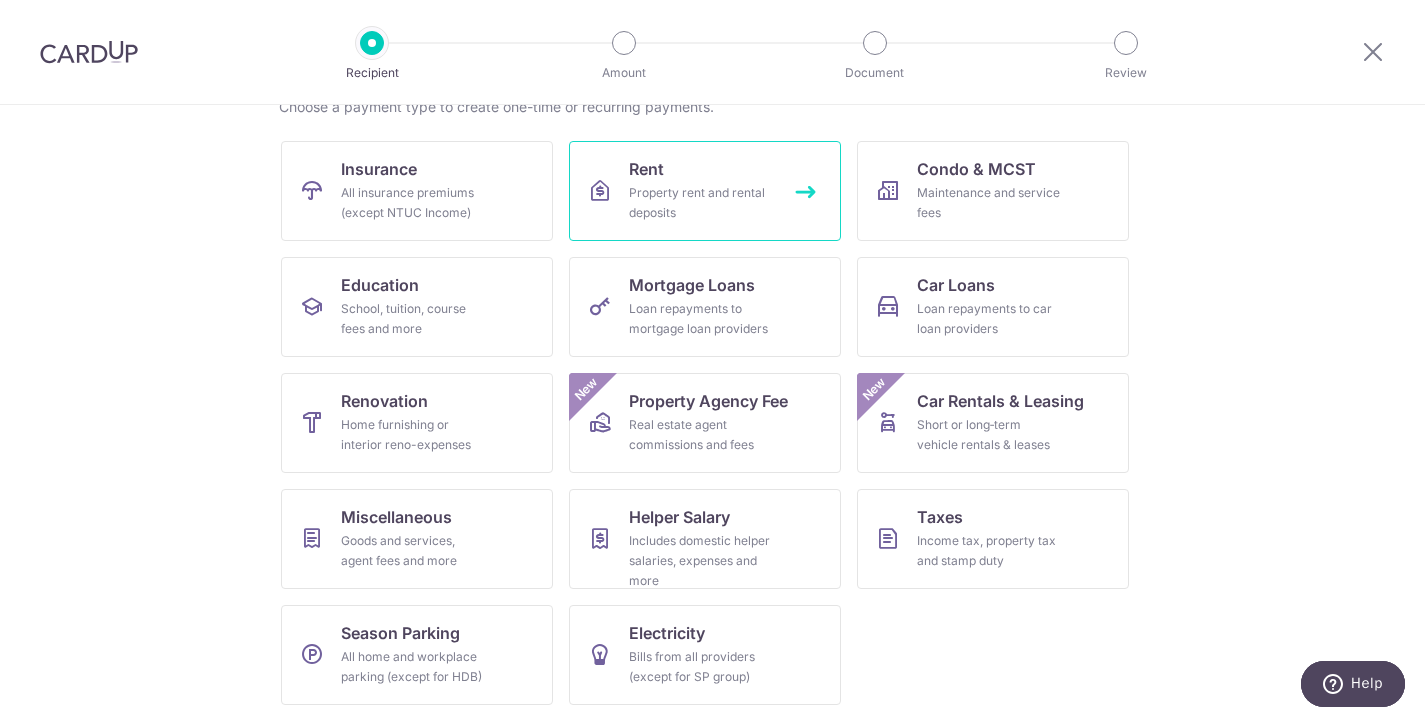 click on "Rent Property rent and rental deposits" at bounding box center [705, 191] 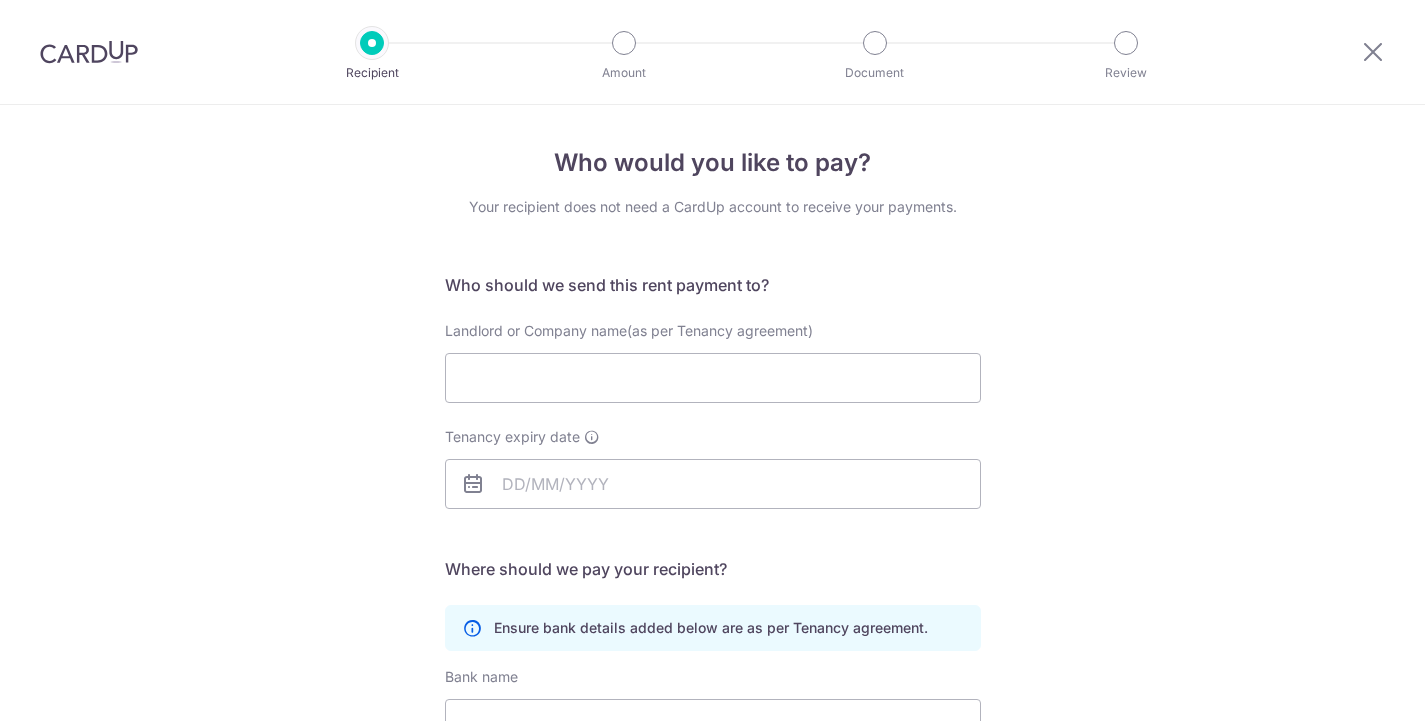 scroll, scrollTop: 0, scrollLeft: 0, axis: both 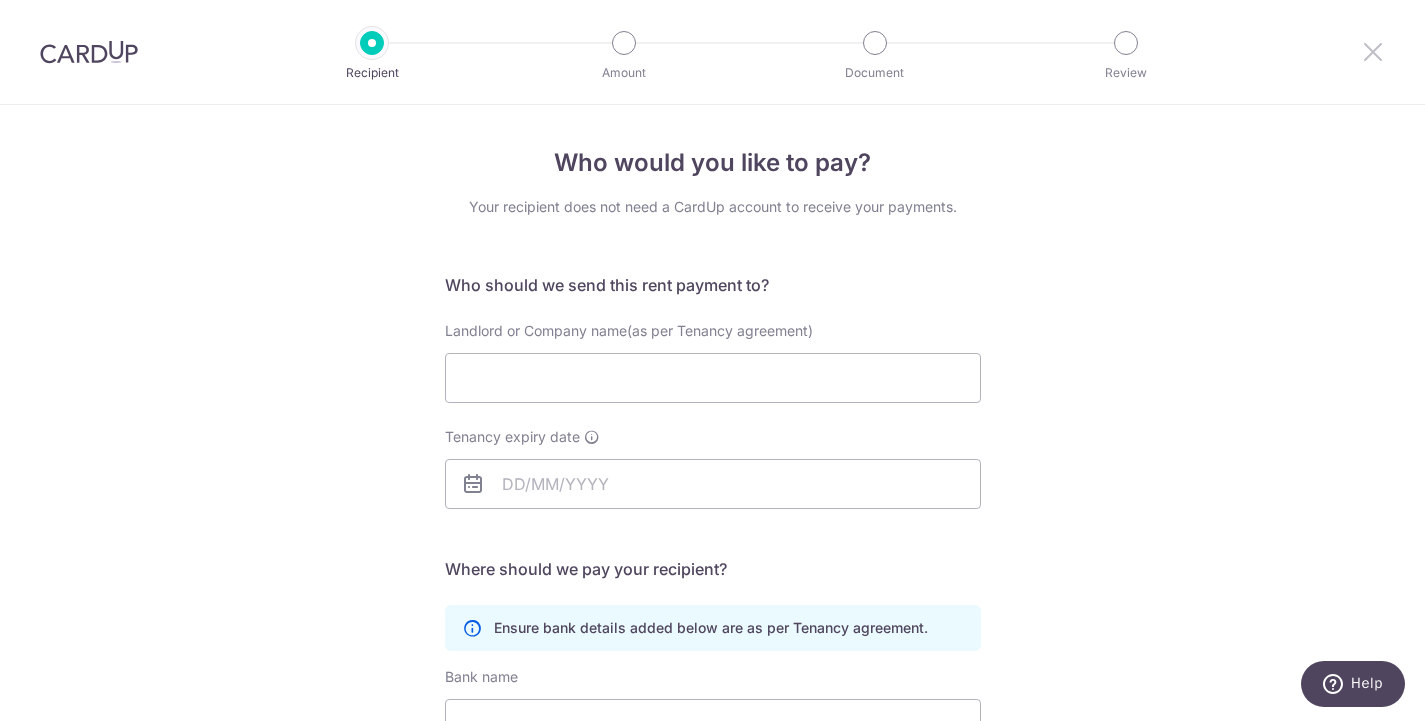 click at bounding box center (1373, 51) 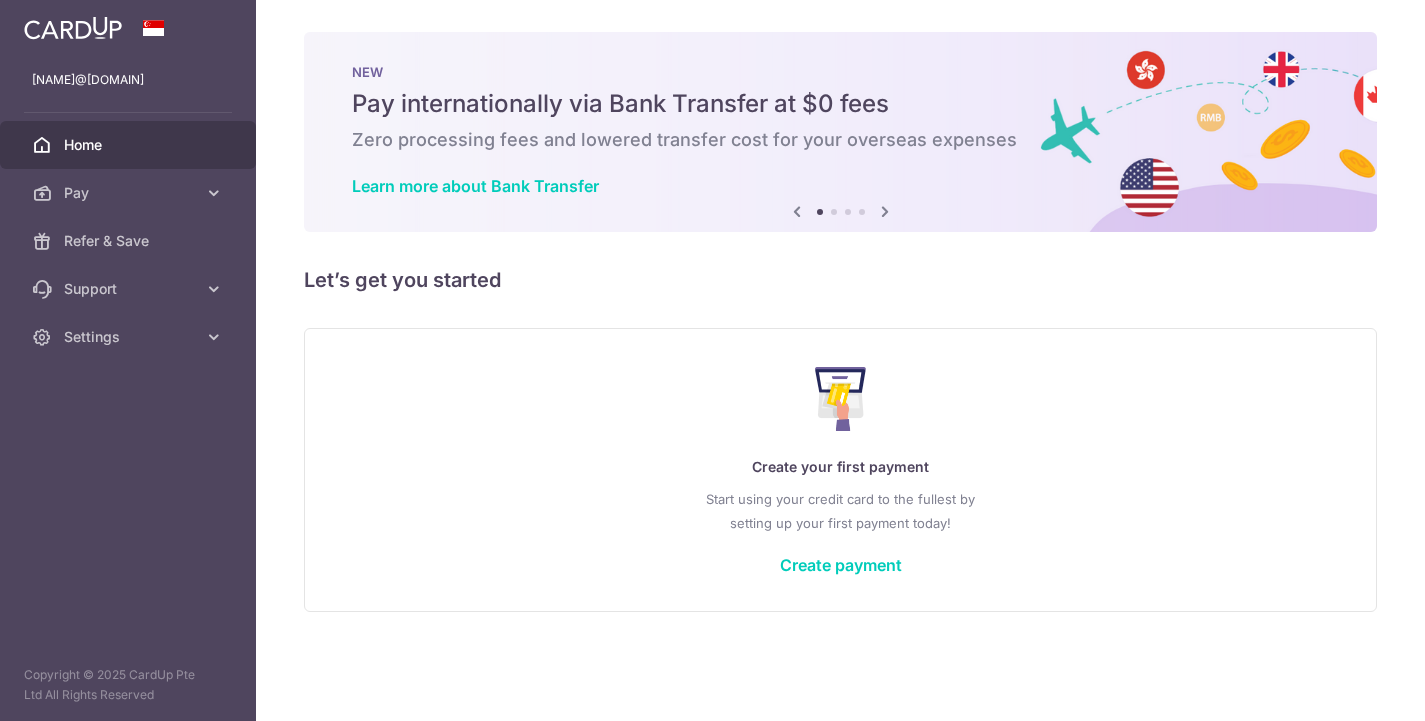 scroll, scrollTop: 0, scrollLeft: 0, axis: both 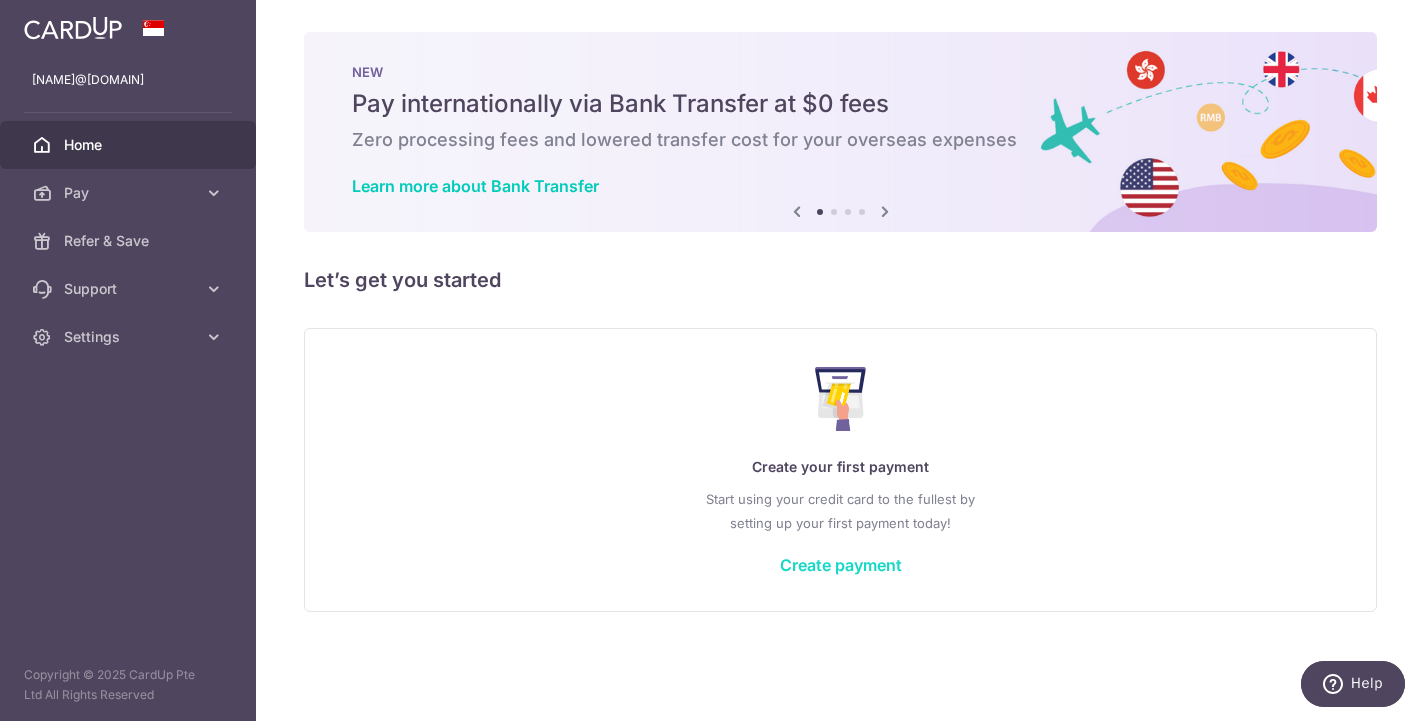 click on "Create payment" at bounding box center [841, 565] 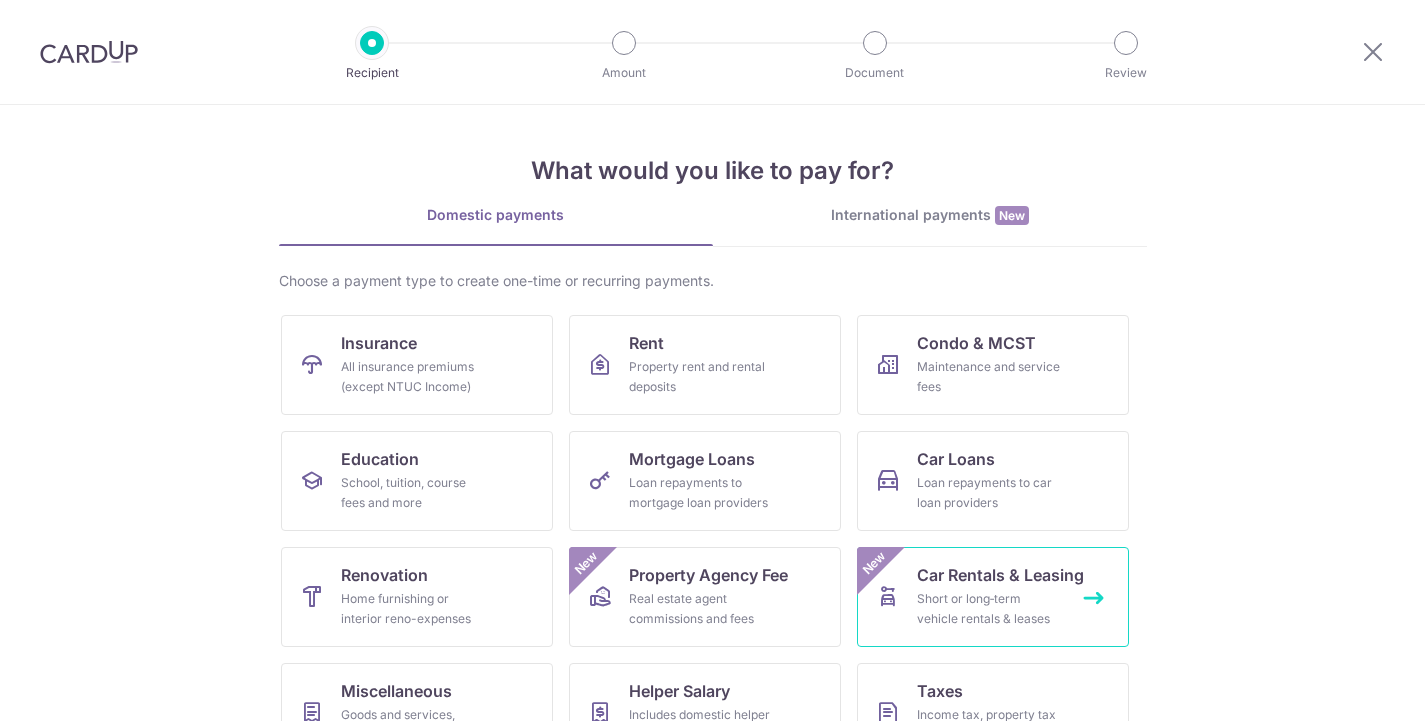scroll, scrollTop: 0, scrollLeft: 0, axis: both 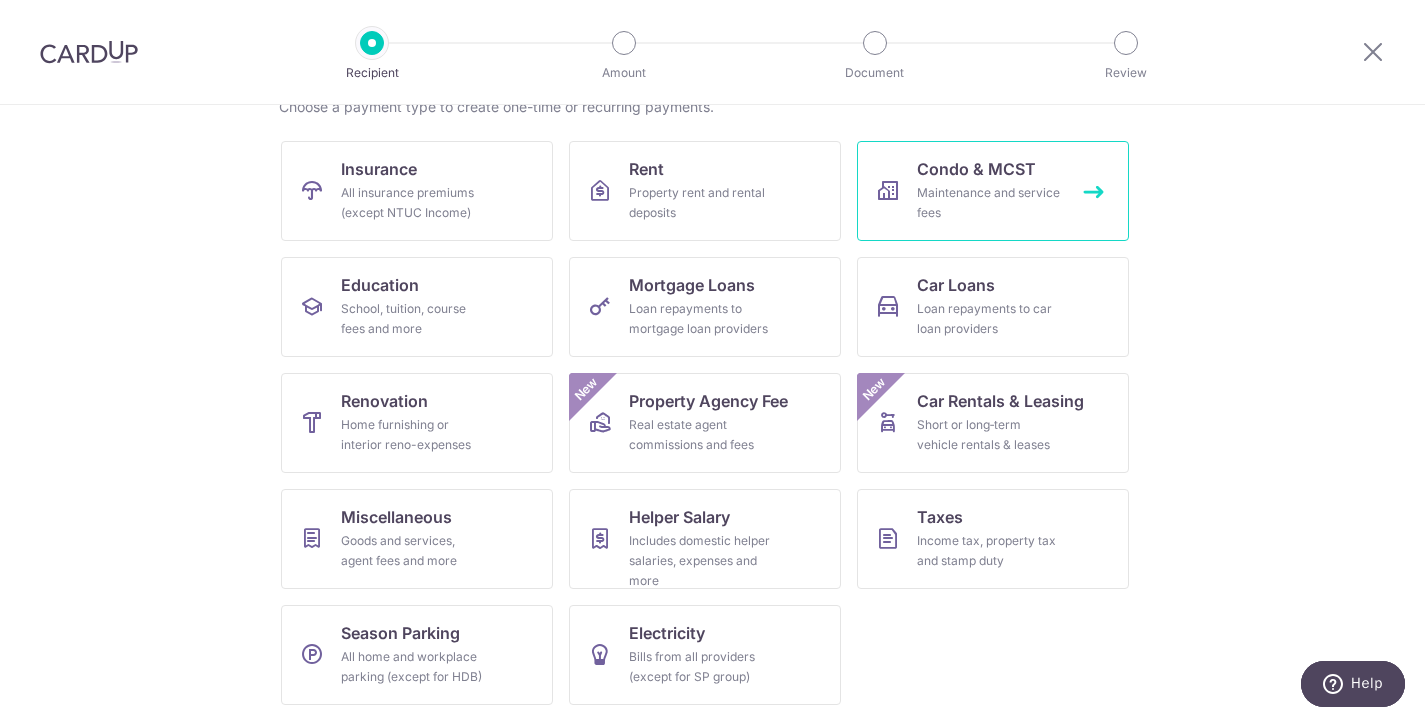 click on "Condo & MCST Maintenance and service fees" at bounding box center [993, 191] 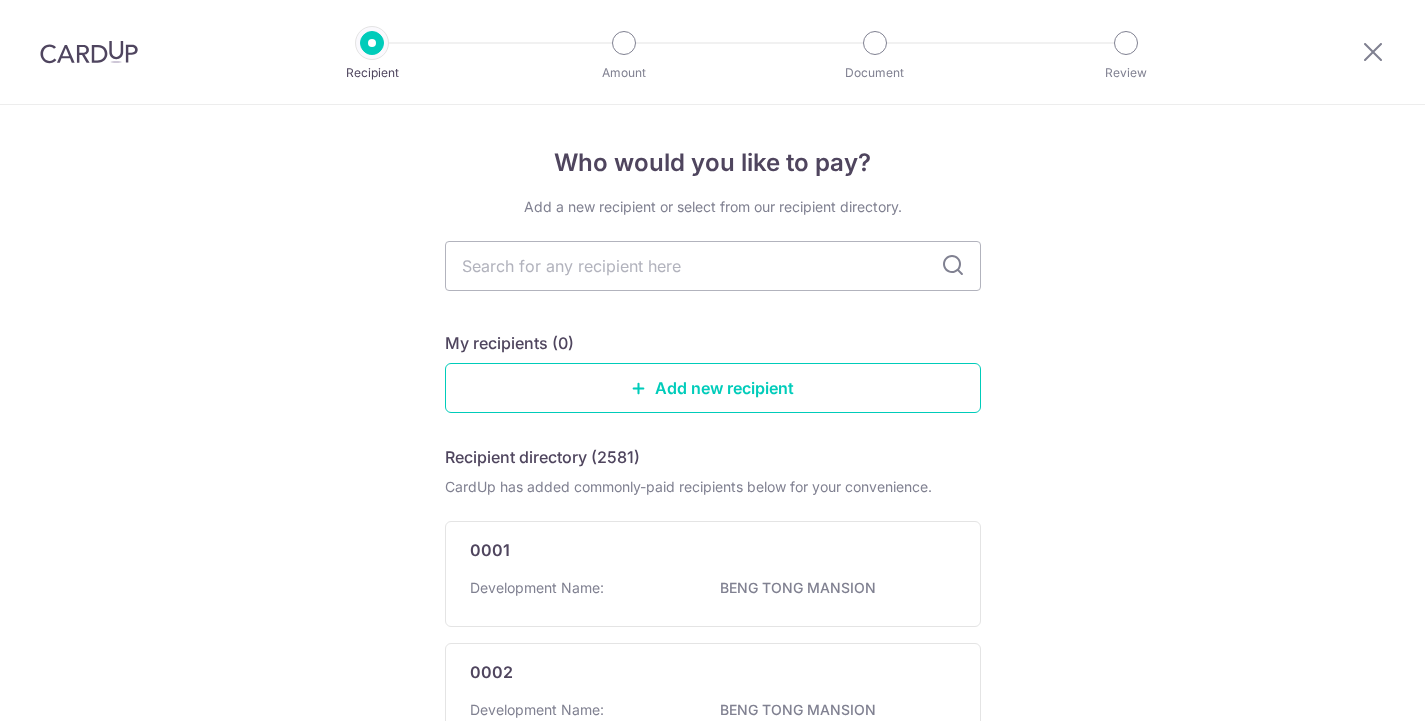 scroll, scrollTop: 0, scrollLeft: 0, axis: both 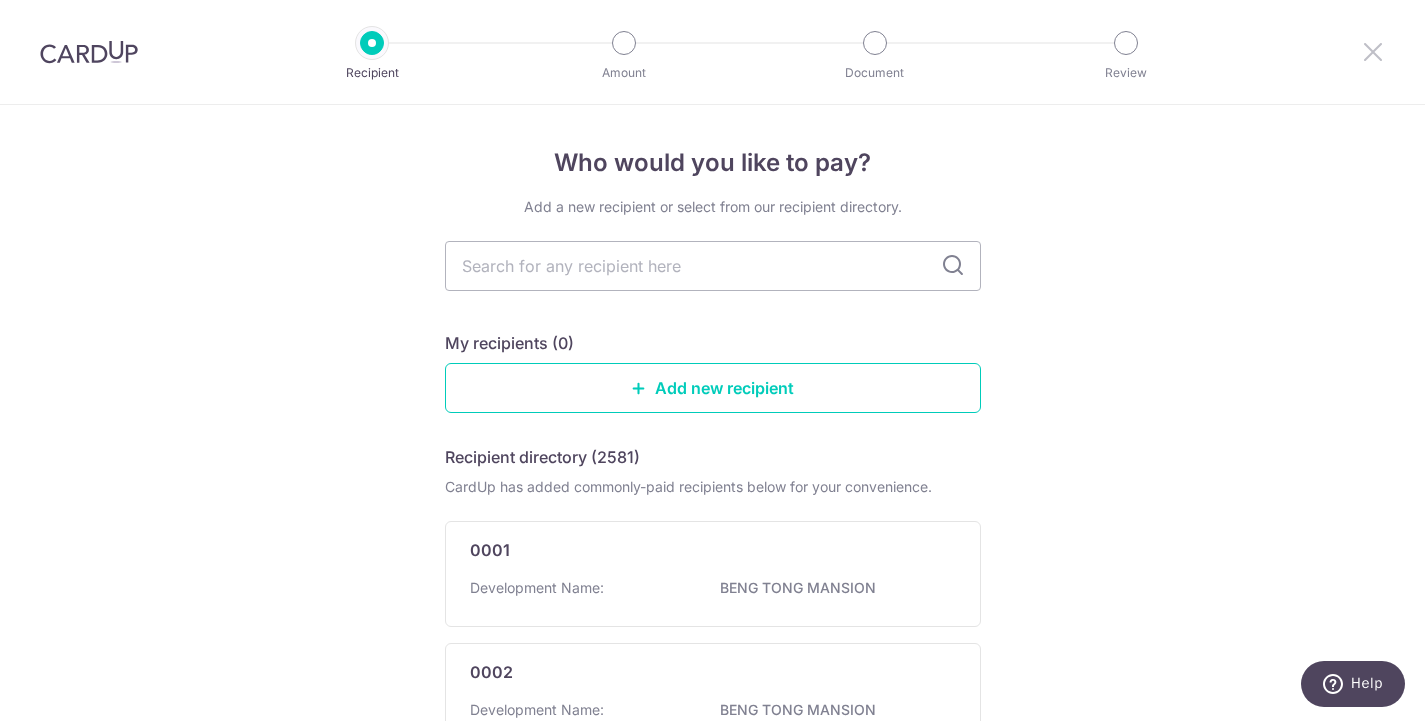 click at bounding box center (1373, 51) 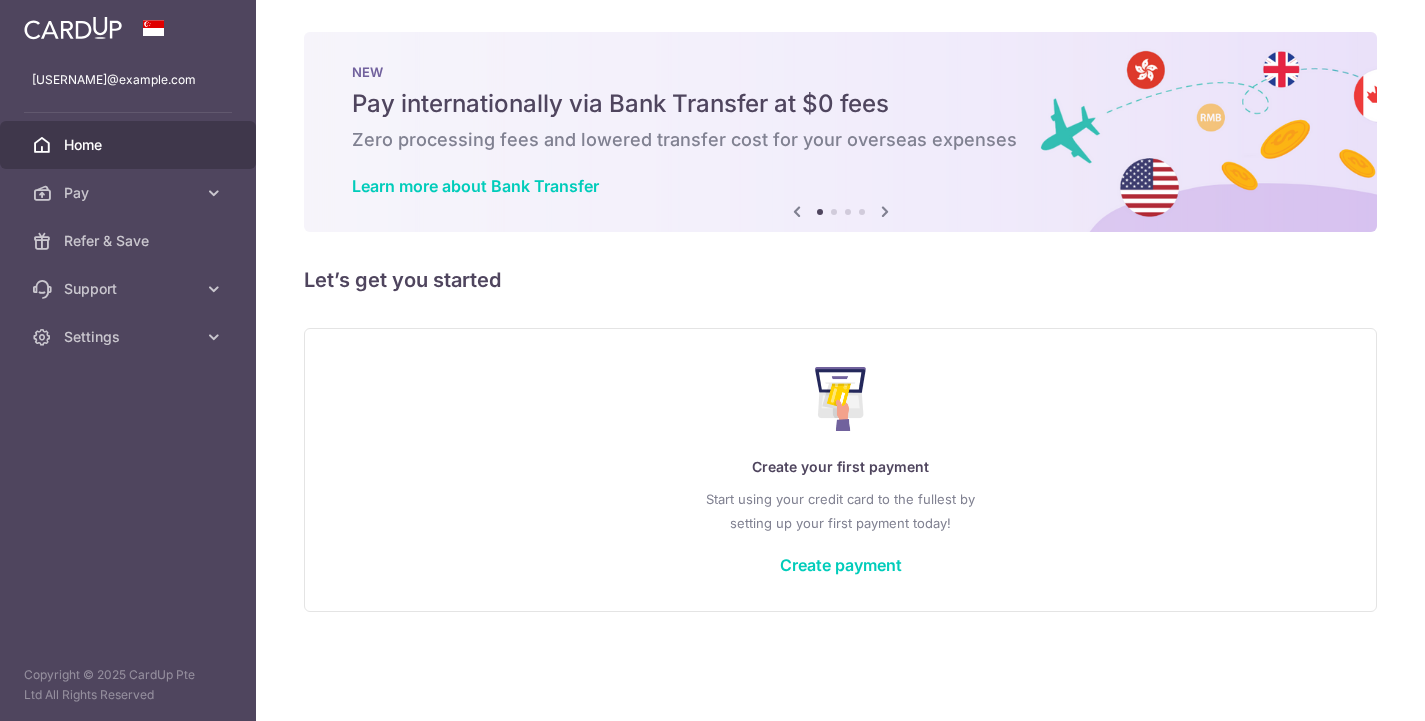 scroll, scrollTop: 0, scrollLeft: 0, axis: both 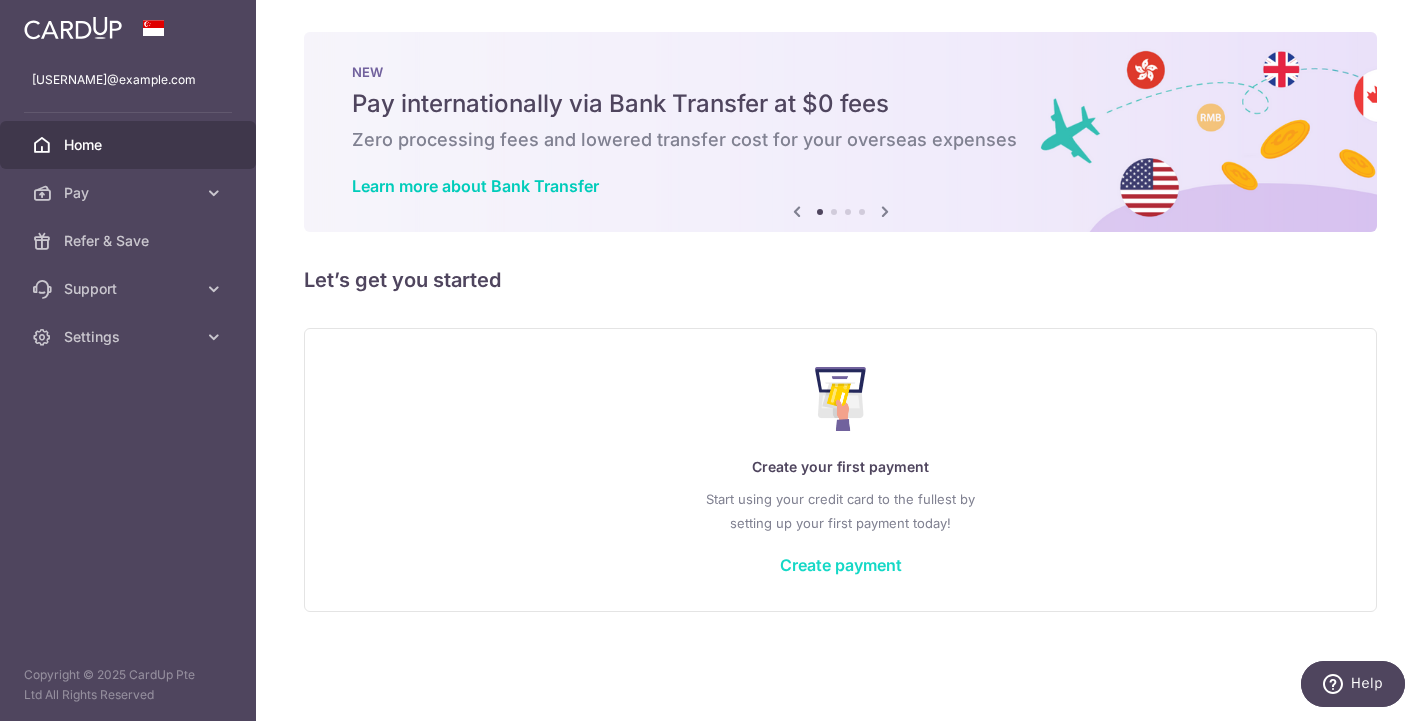 click on "Create payment" at bounding box center (841, 565) 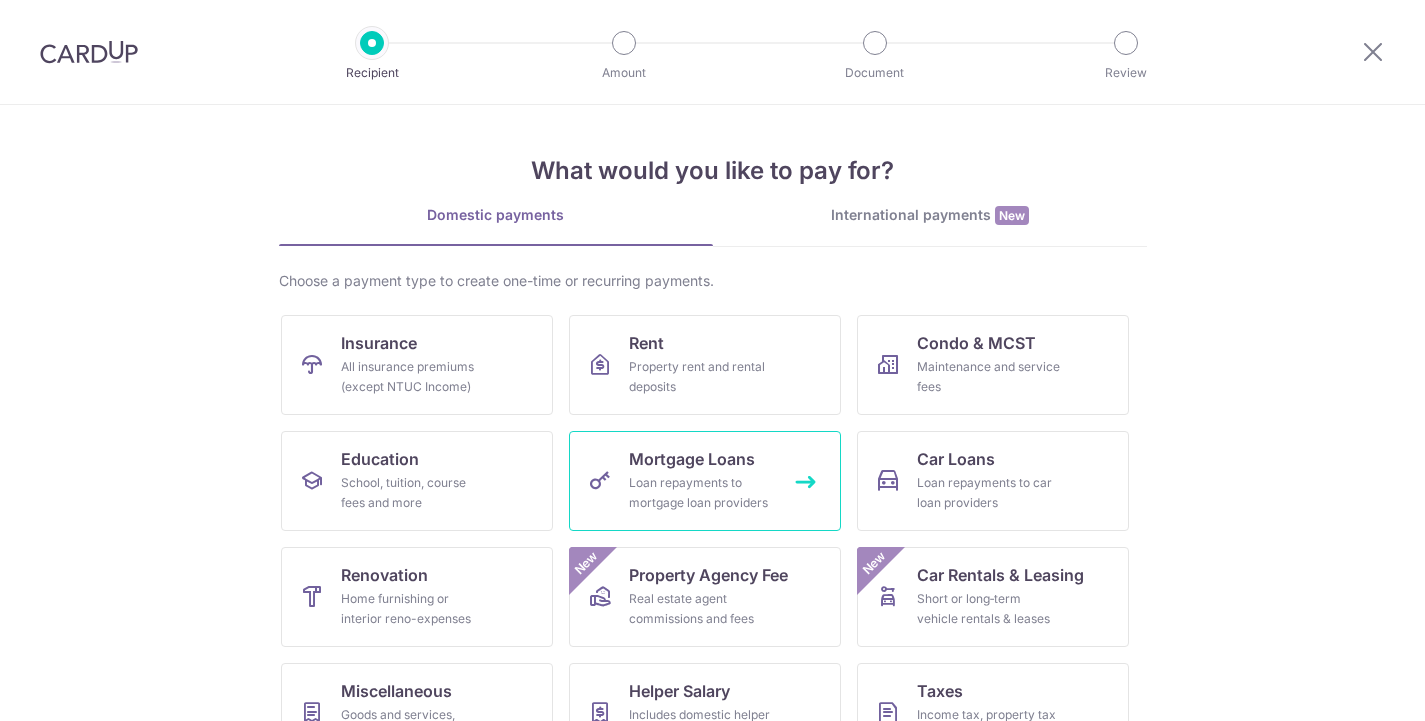 scroll, scrollTop: 0, scrollLeft: 0, axis: both 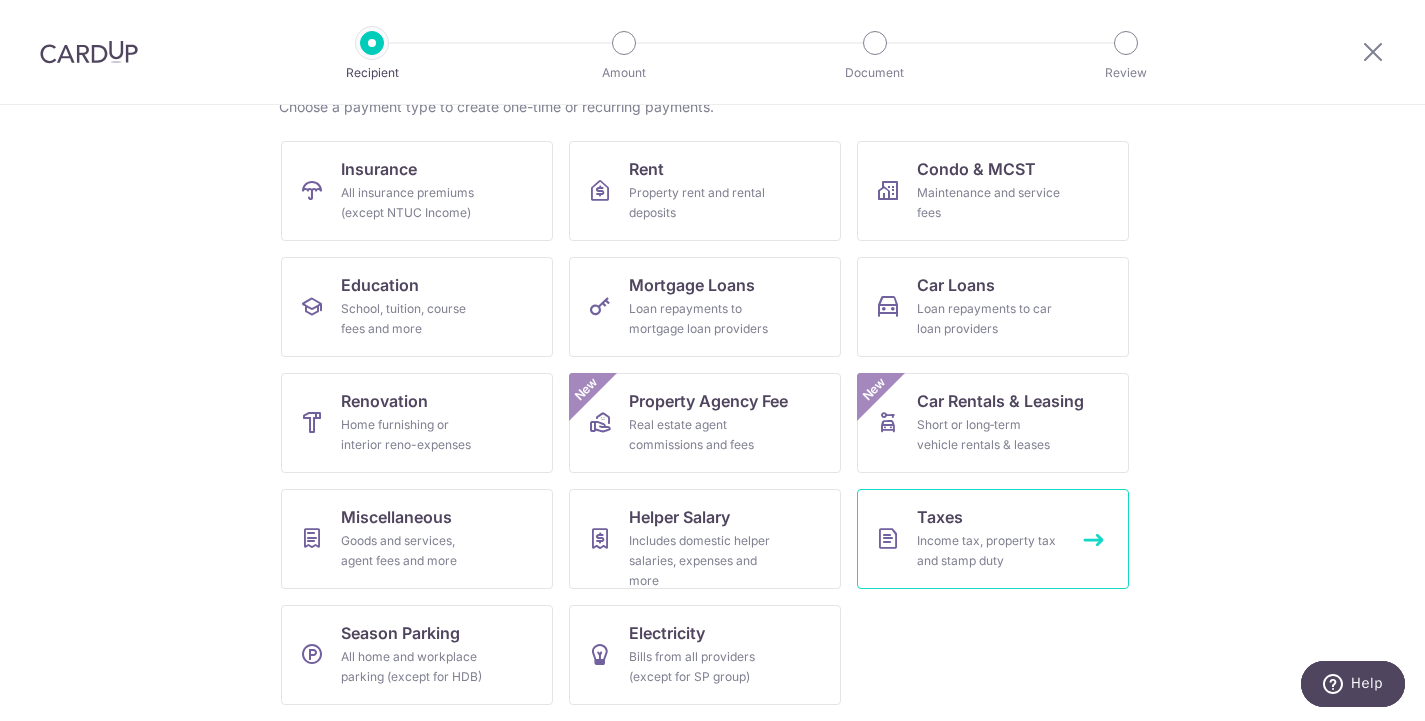 click on "Income tax, property tax and stamp duty" at bounding box center [989, 551] 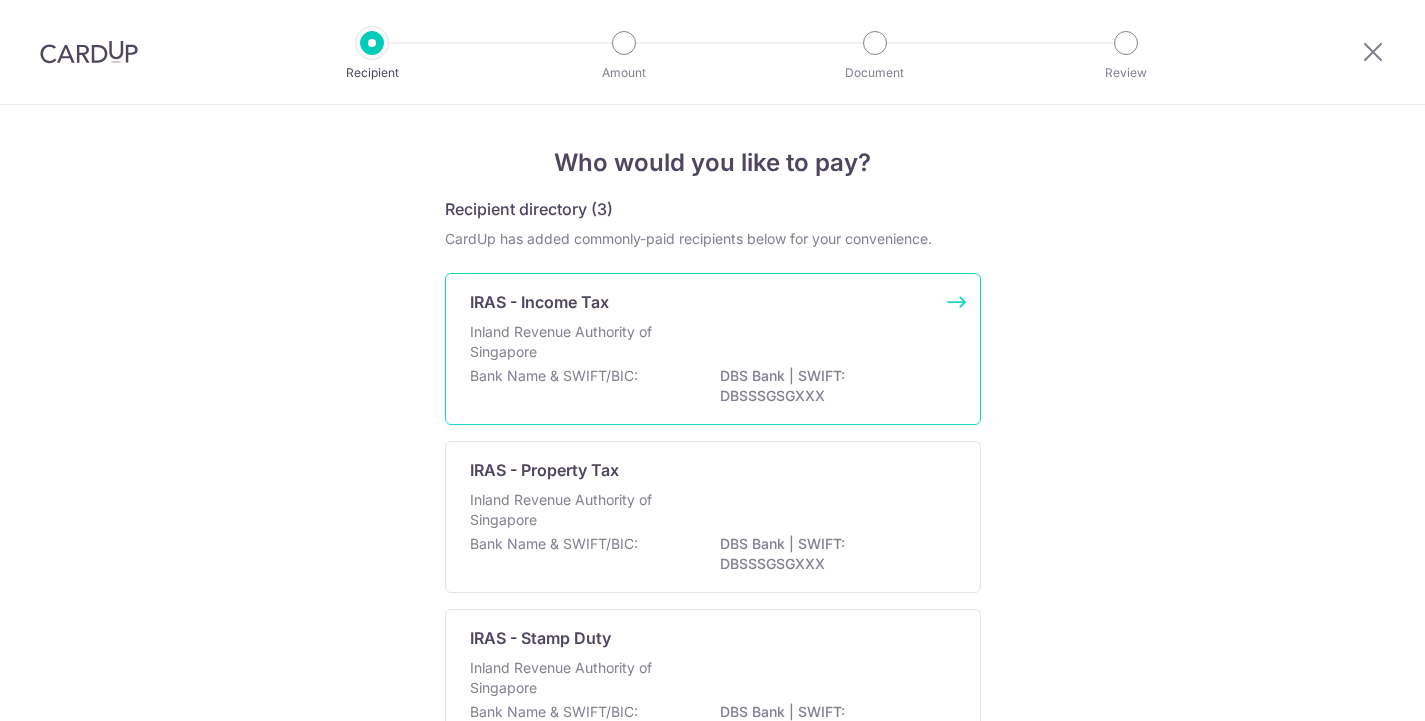scroll, scrollTop: 0, scrollLeft: 0, axis: both 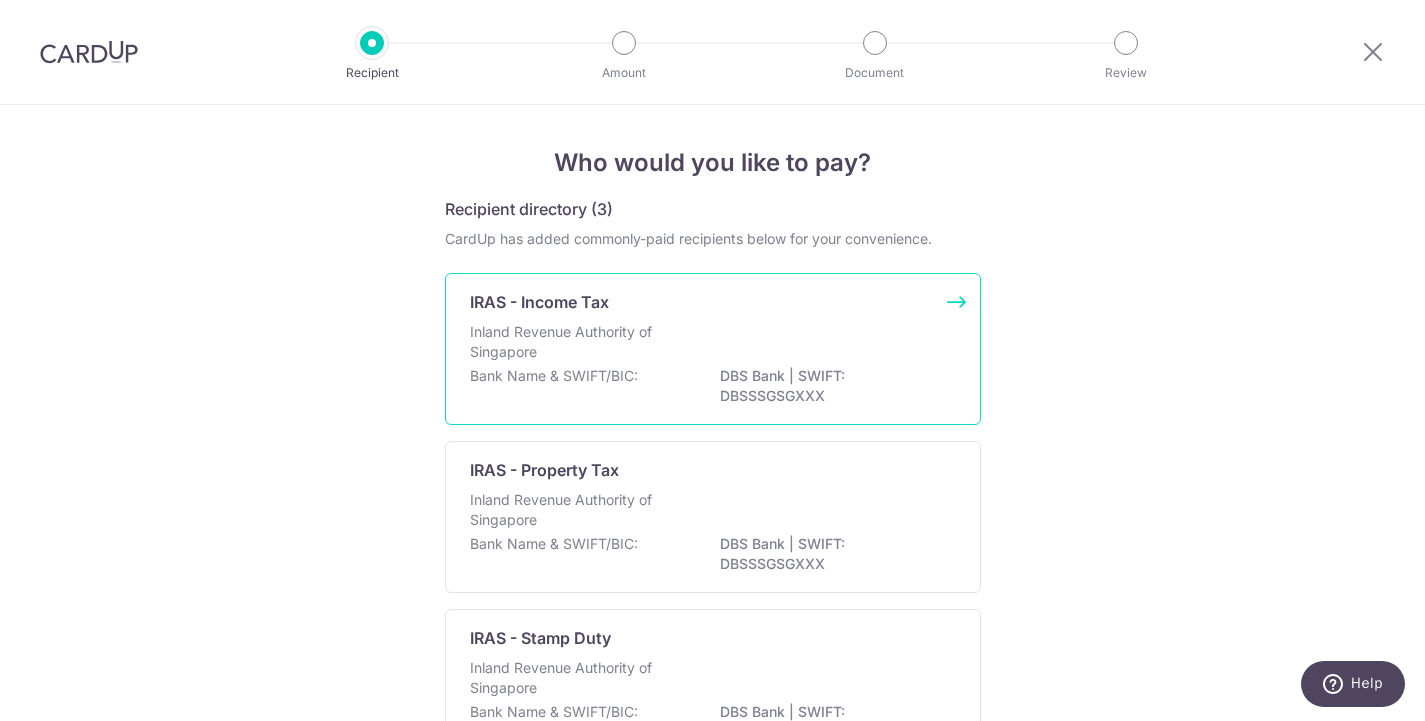 click on "Inland Revenue Authority of Singapore" at bounding box center (713, 344) 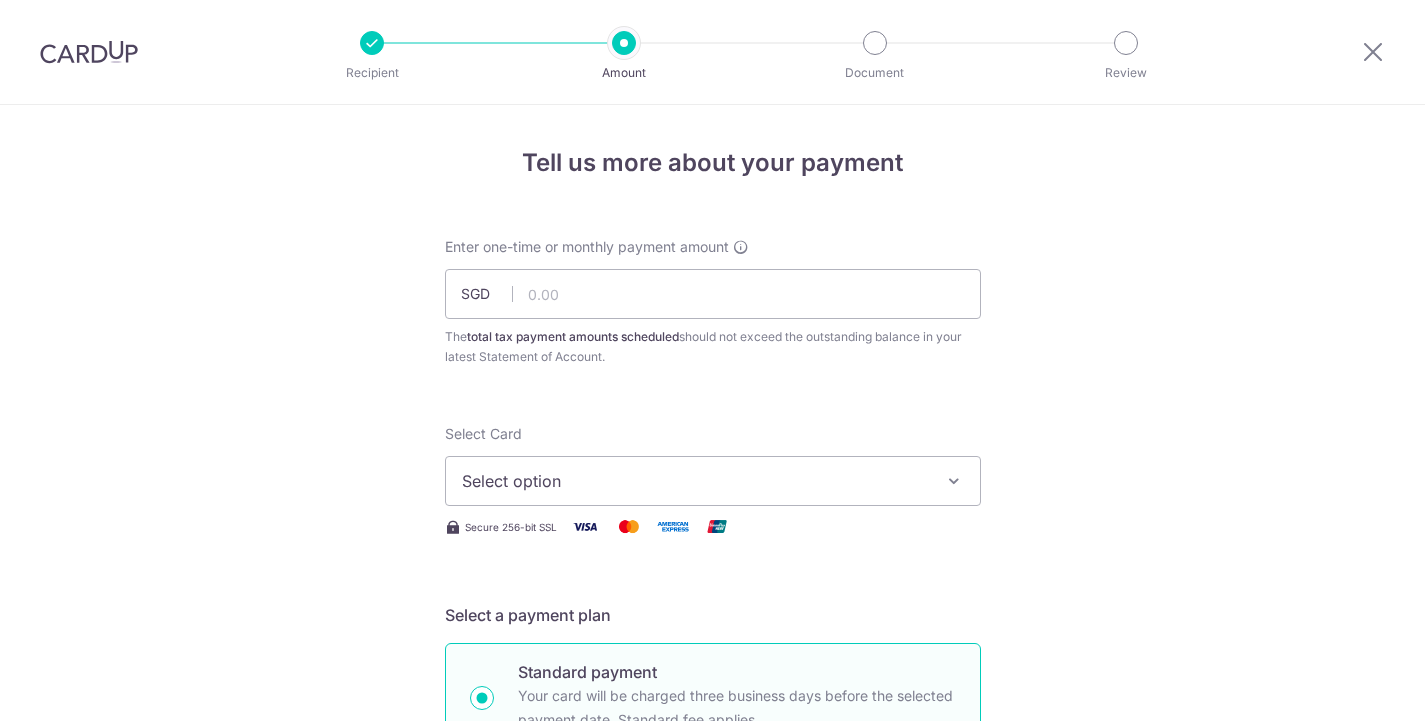 scroll, scrollTop: 0, scrollLeft: 0, axis: both 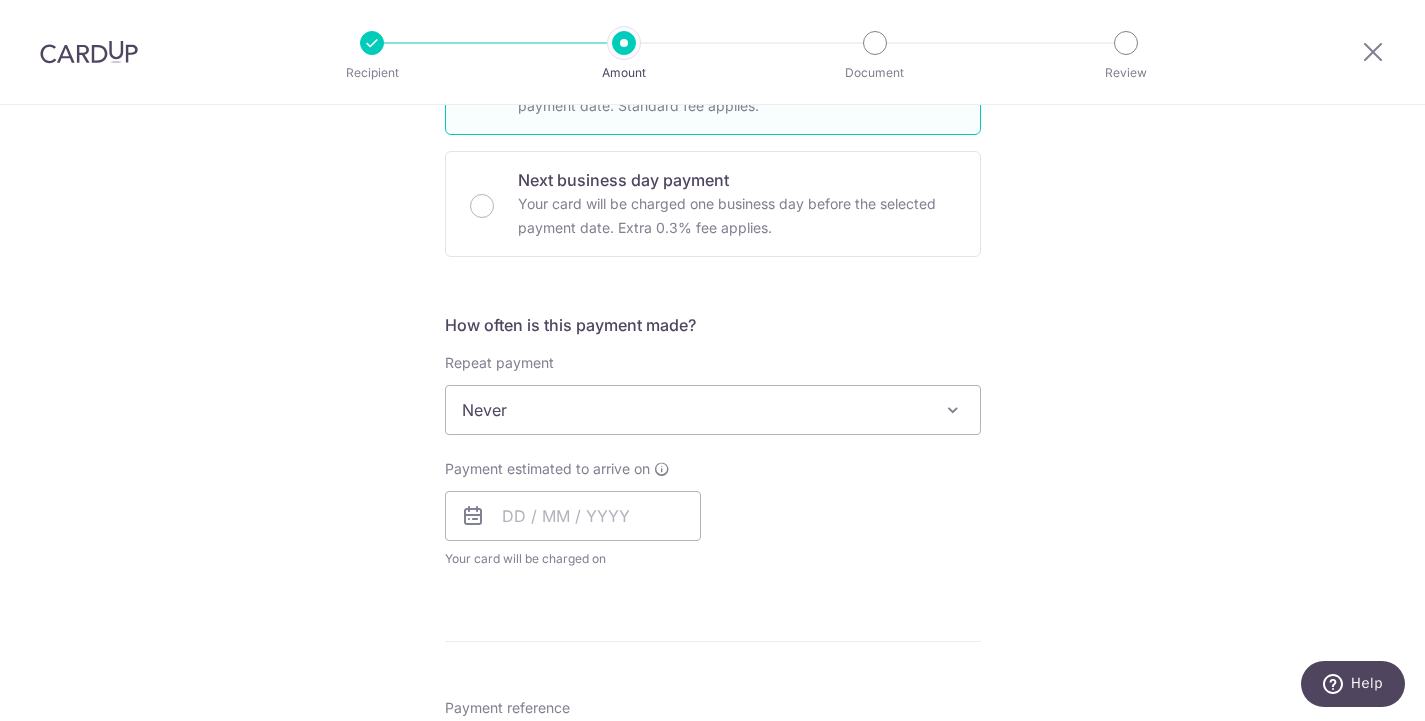 click at bounding box center [953, 410] 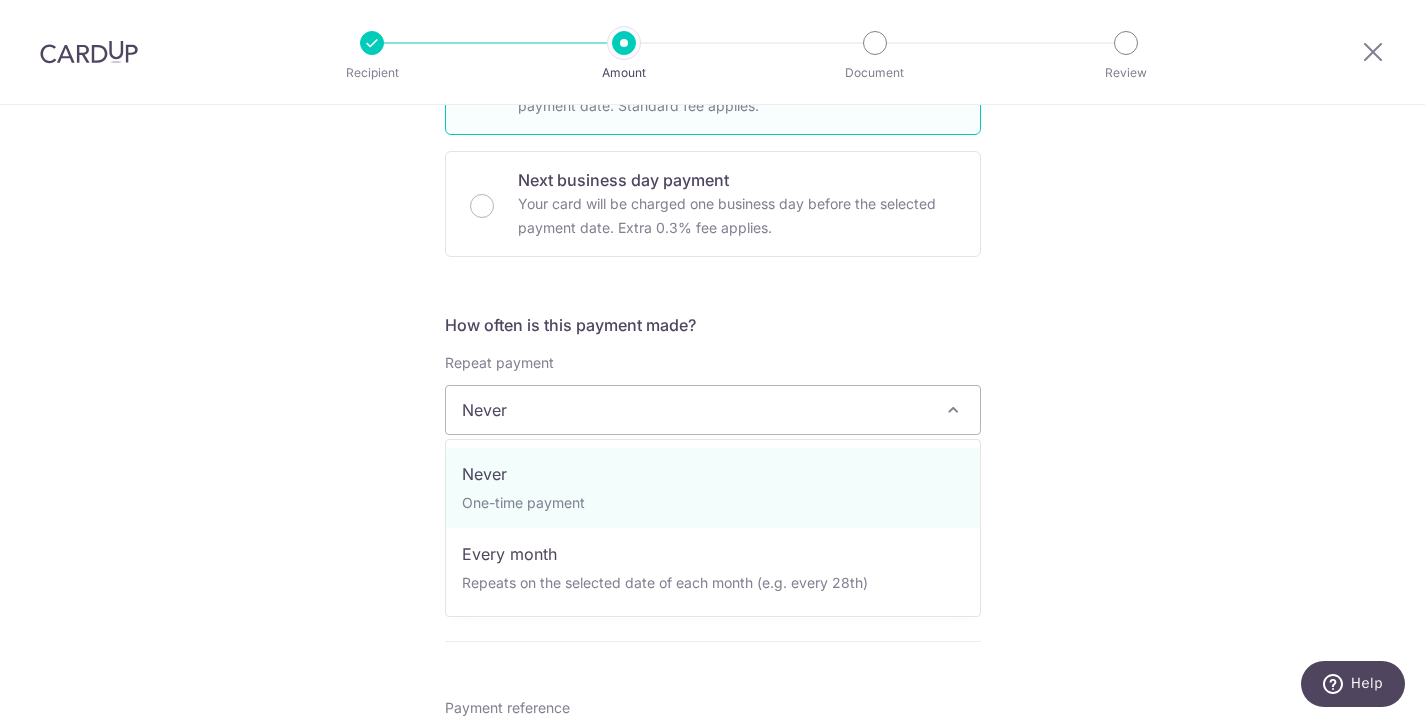 click at bounding box center (953, 410) 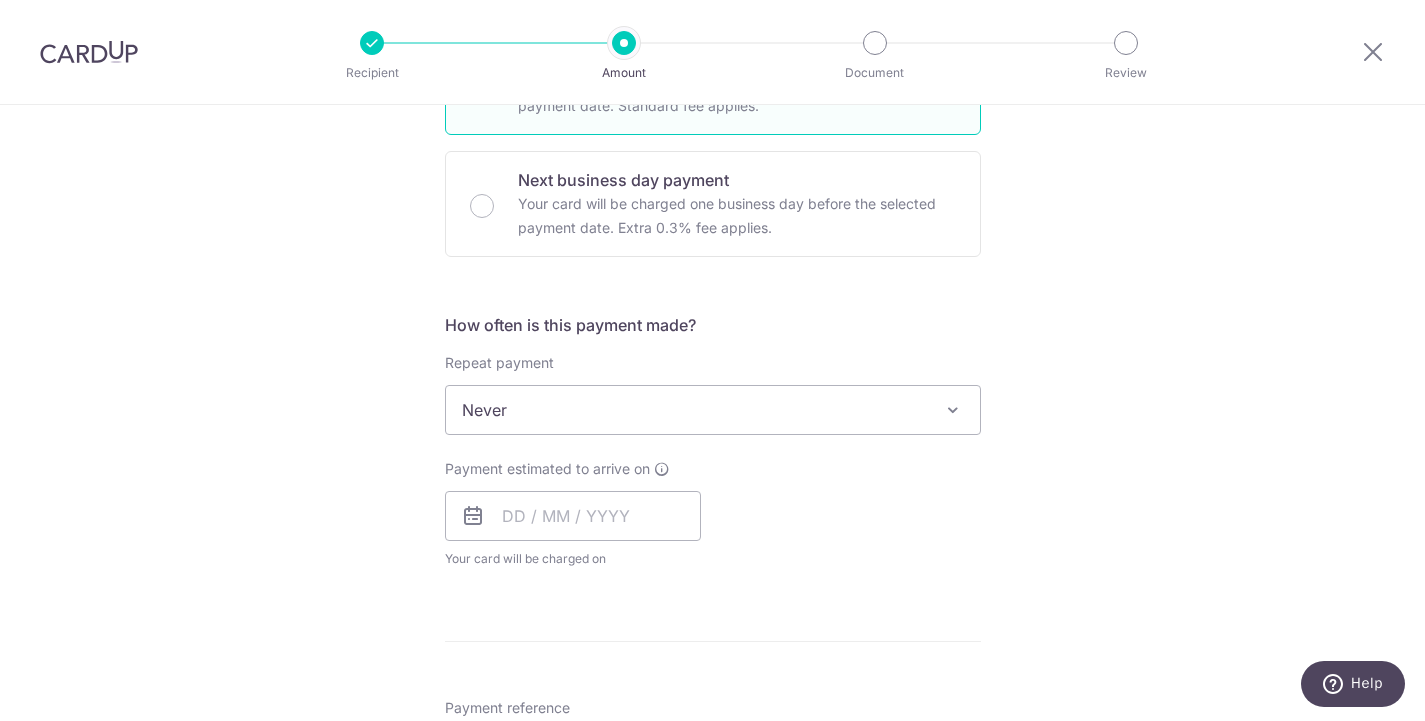 click on "Tell us more about your payment
Enter one-time or monthly payment amount
SGD
The  total tax payment amounts scheduled  should not exceed the outstanding balance in your latest Statement of Account.
Select Card
Select option
Add credit card
Secure 256-bit SSL
Text
New card details
Card" at bounding box center [712, 419] 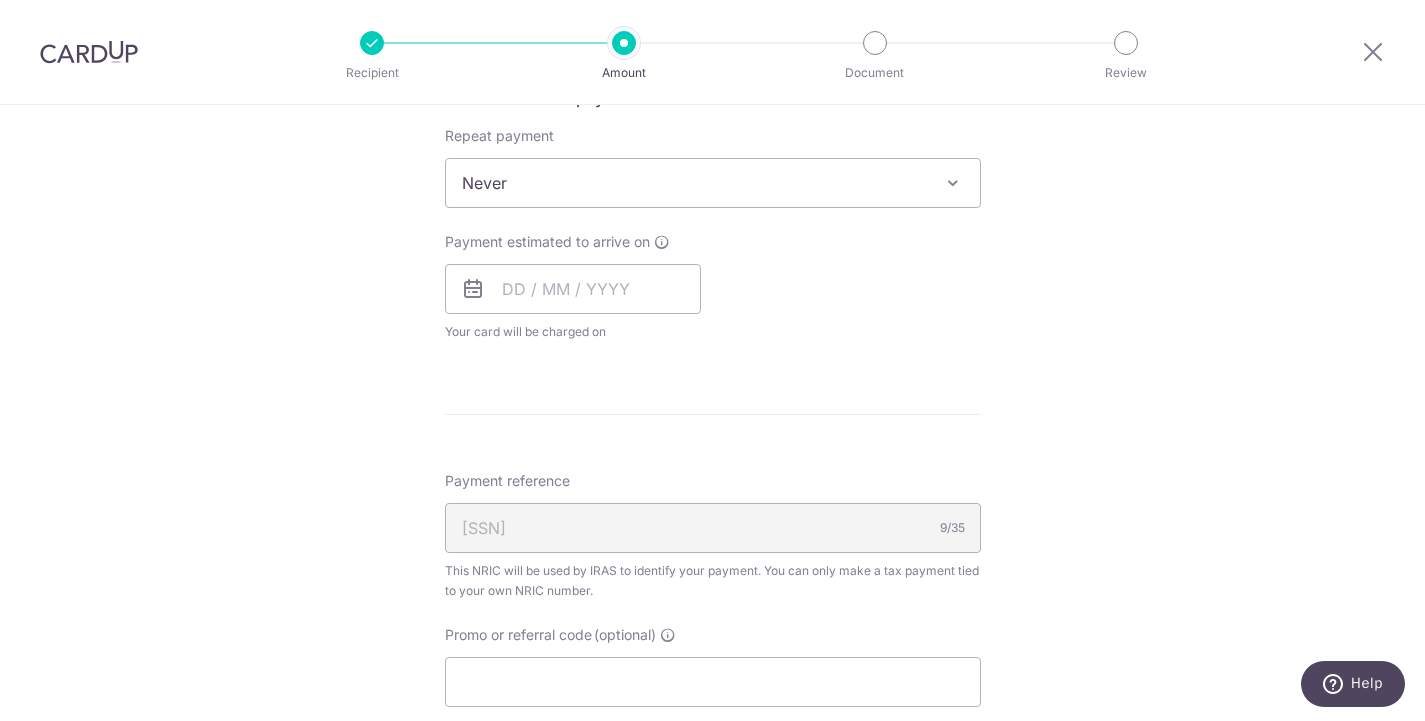 scroll, scrollTop: 790, scrollLeft: 0, axis: vertical 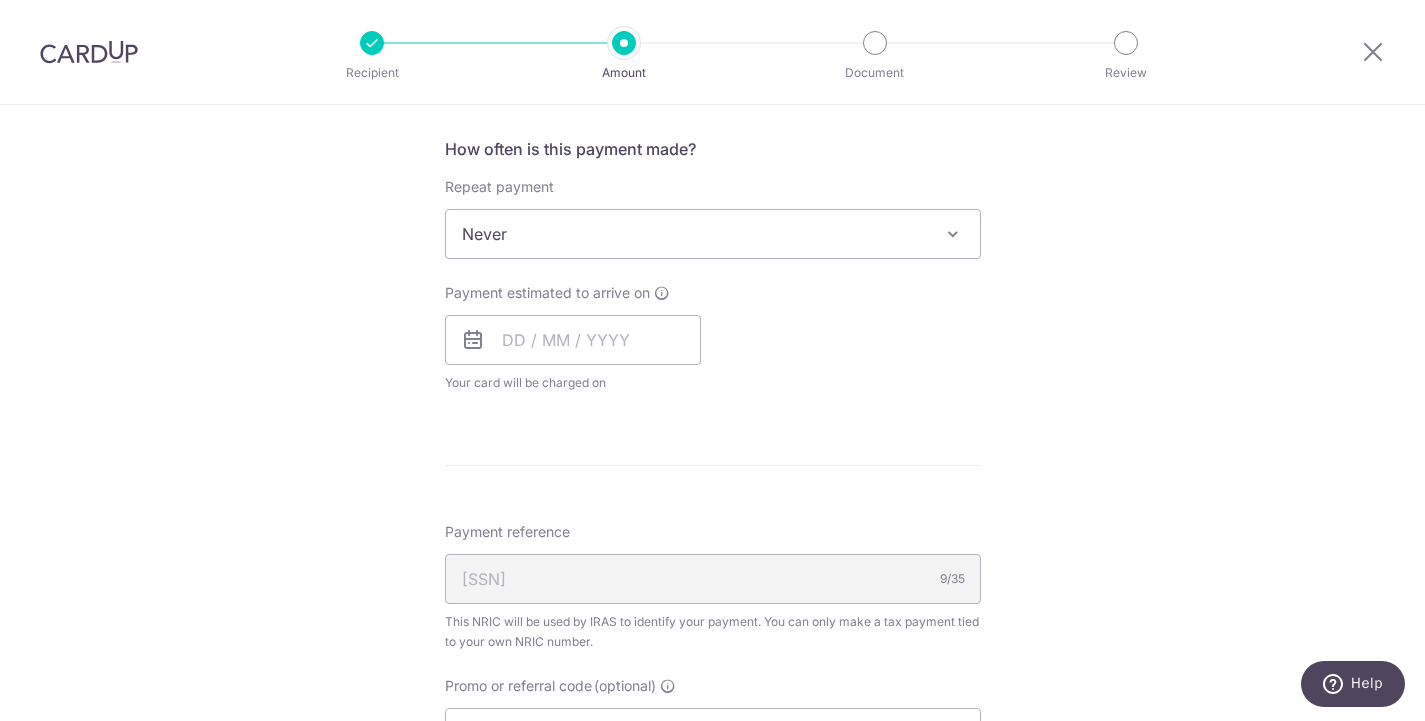 click on "Never" at bounding box center (713, 234) 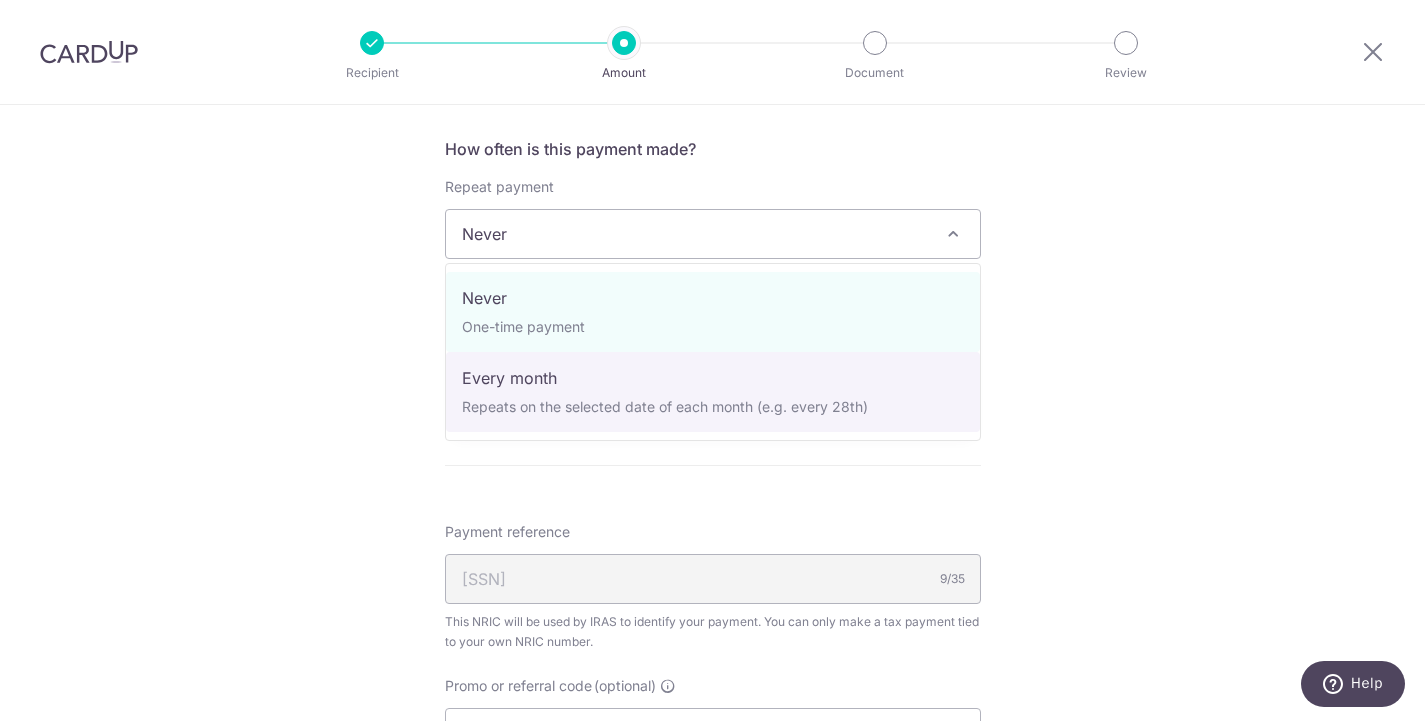 click on "Tell us more about your payment
Enter one-time or monthly payment amount
SGD
The  total tax payment amounts scheduled  should not exceed the outstanding balance in your latest Statement of Account.
Select Card
Select option
Add credit card
Secure 256-bit SSL
Text
New card details
Card" at bounding box center [712, 243] 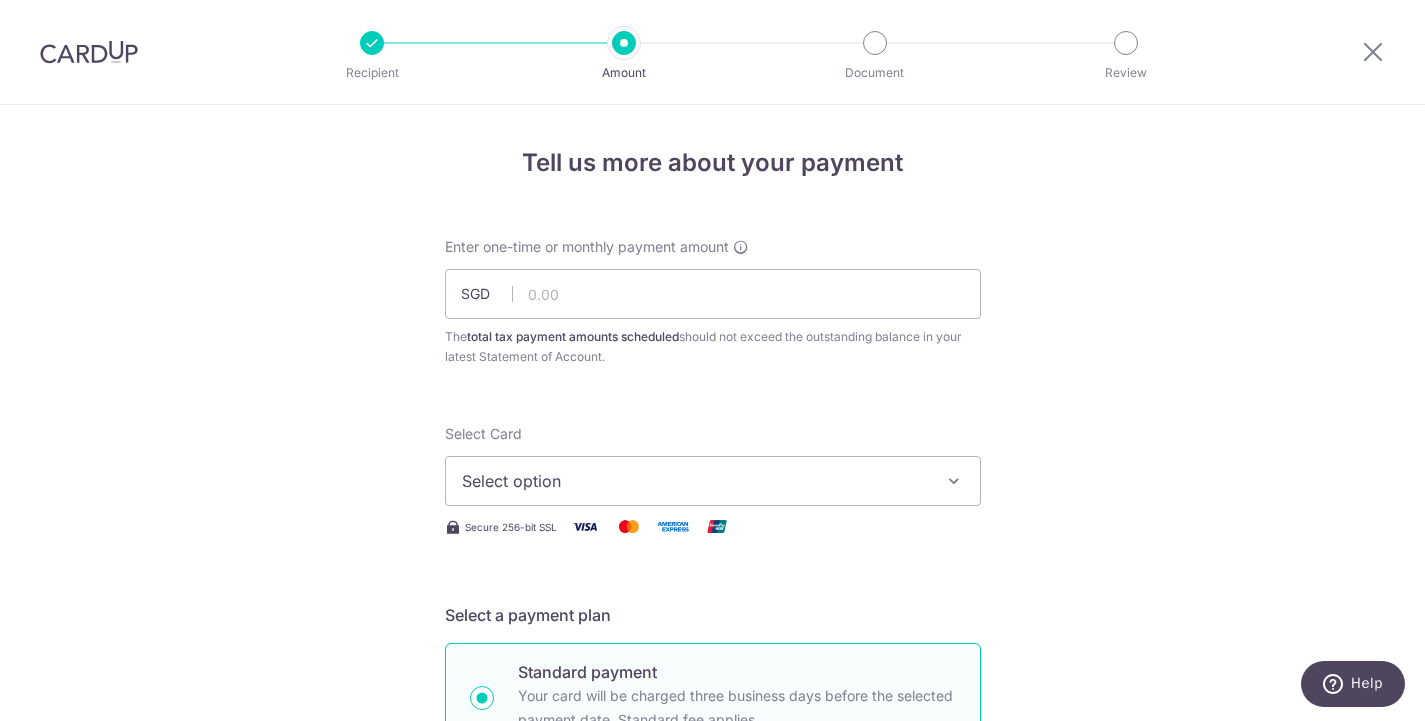 scroll, scrollTop: 0, scrollLeft: 0, axis: both 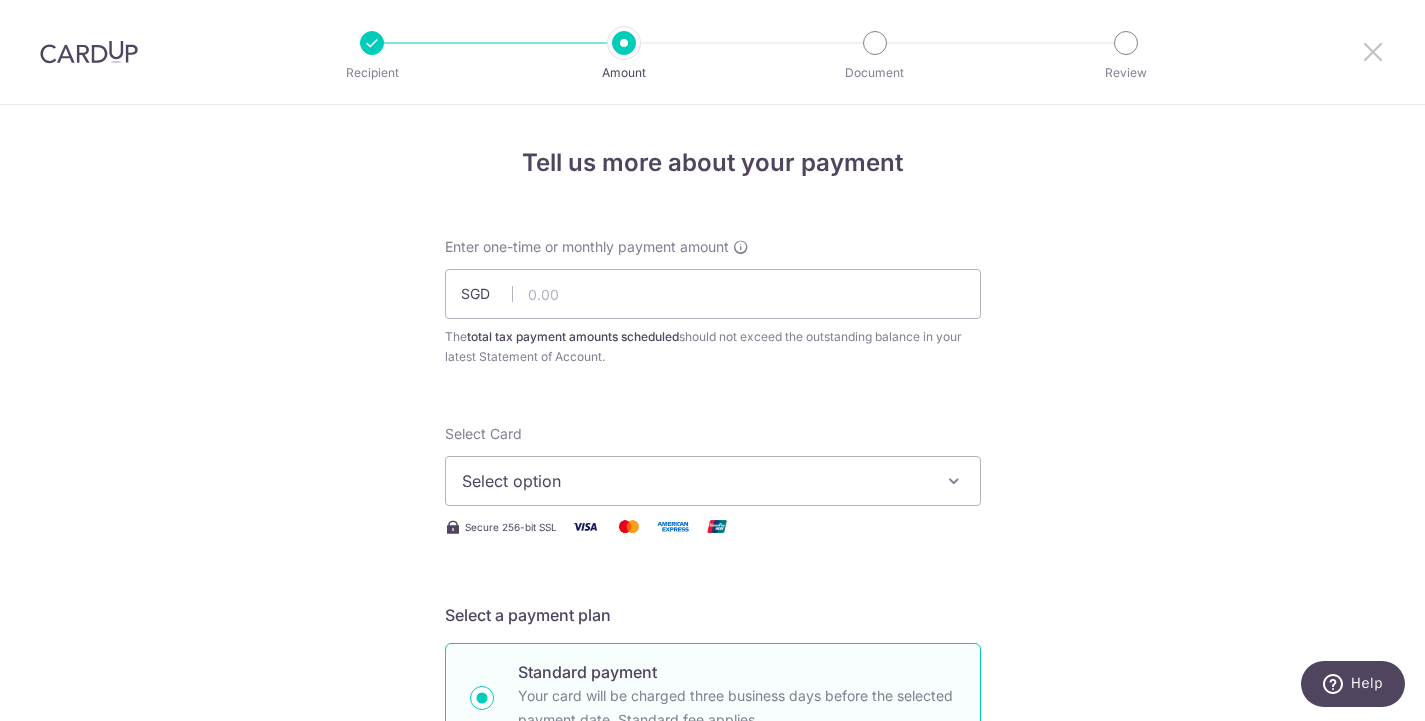 click at bounding box center [1373, 51] 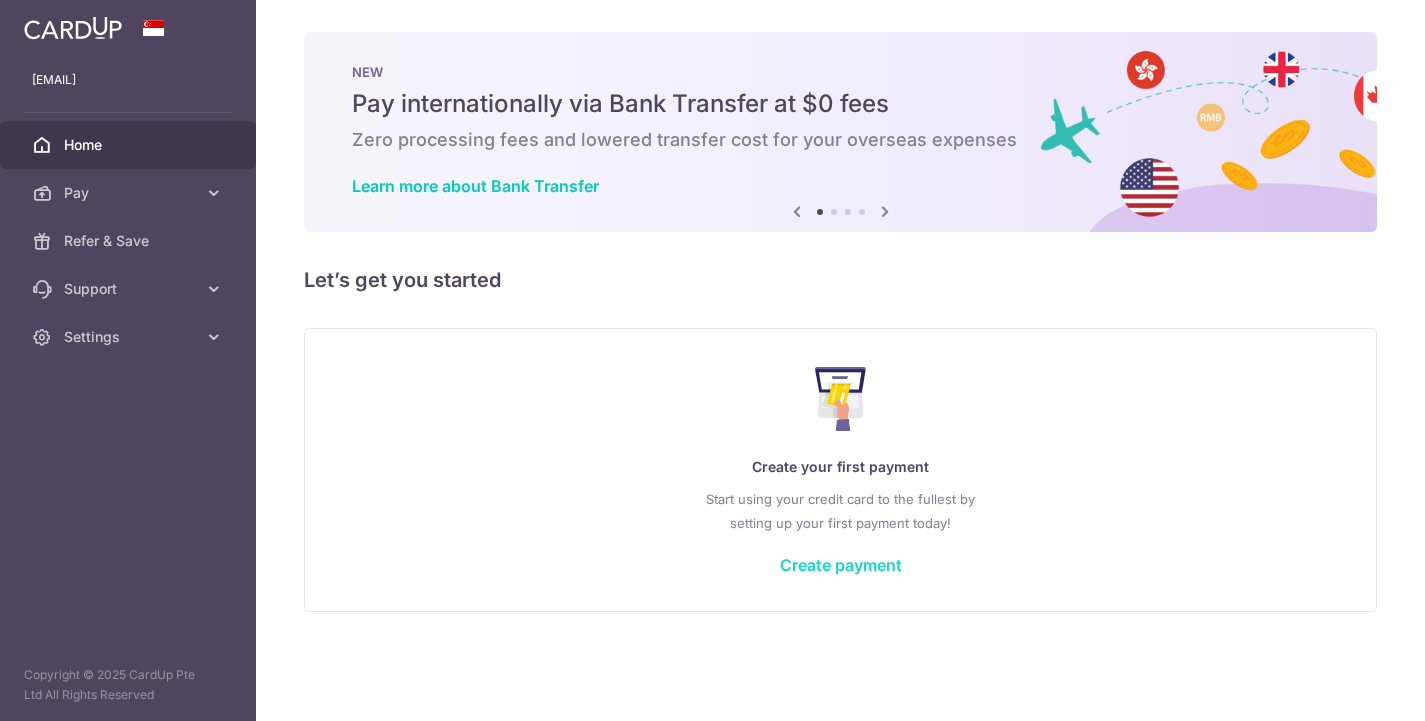 click on "Create payment" at bounding box center (841, 565) 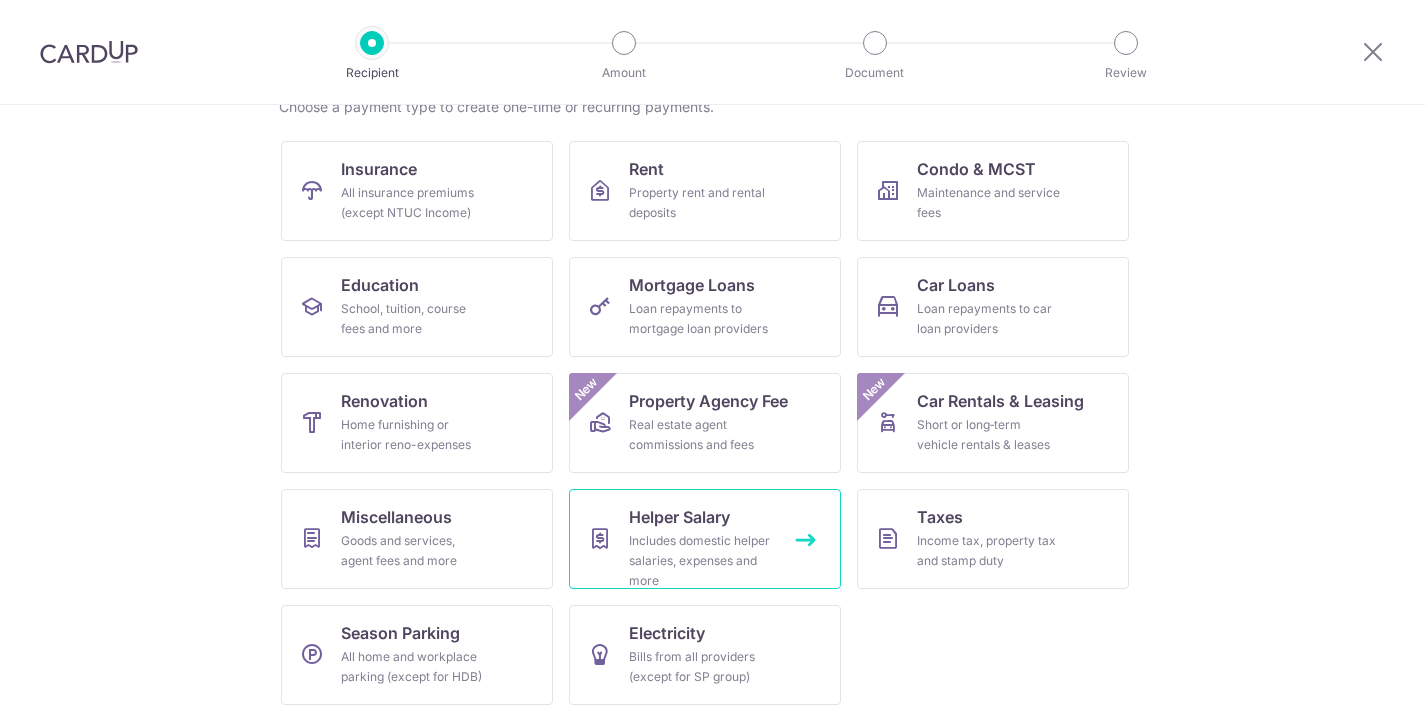 scroll, scrollTop: 174, scrollLeft: 0, axis: vertical 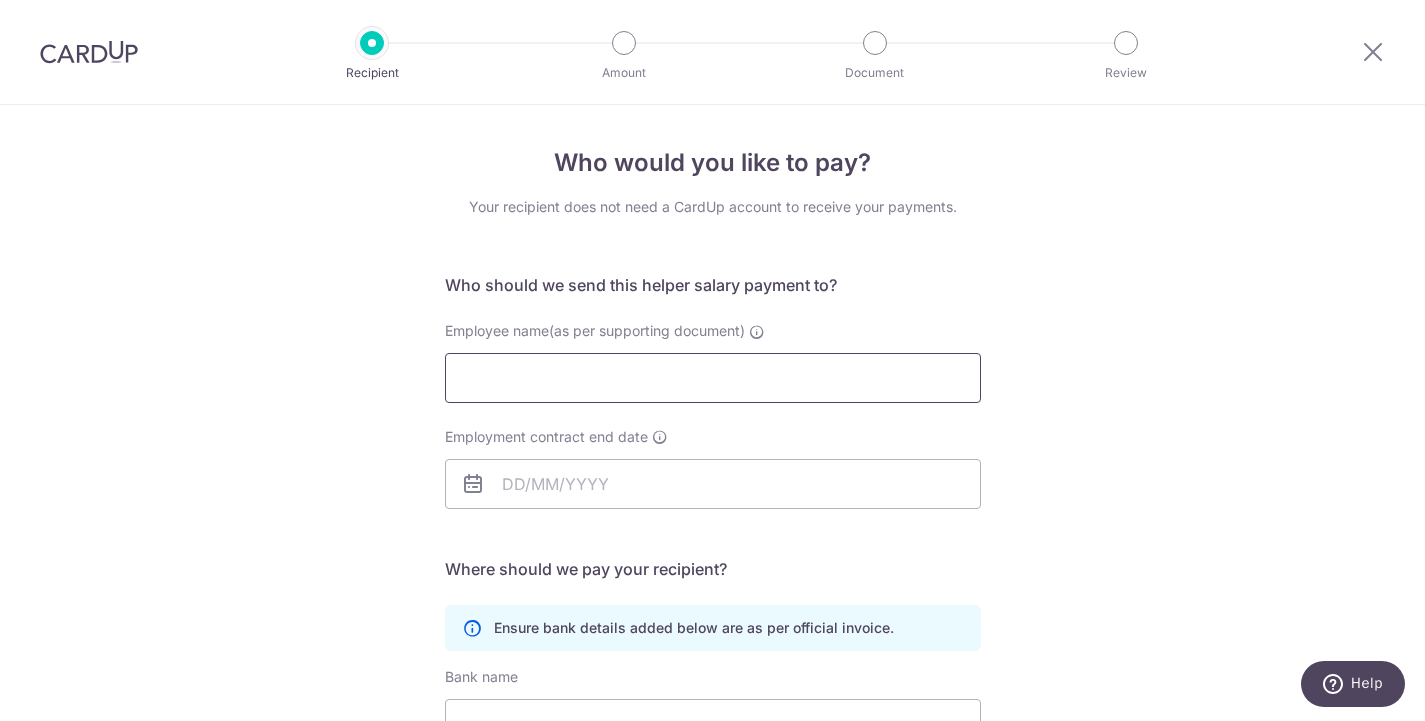 click on "Employee name(as per supporting document)" at bounding box center (713, 378) 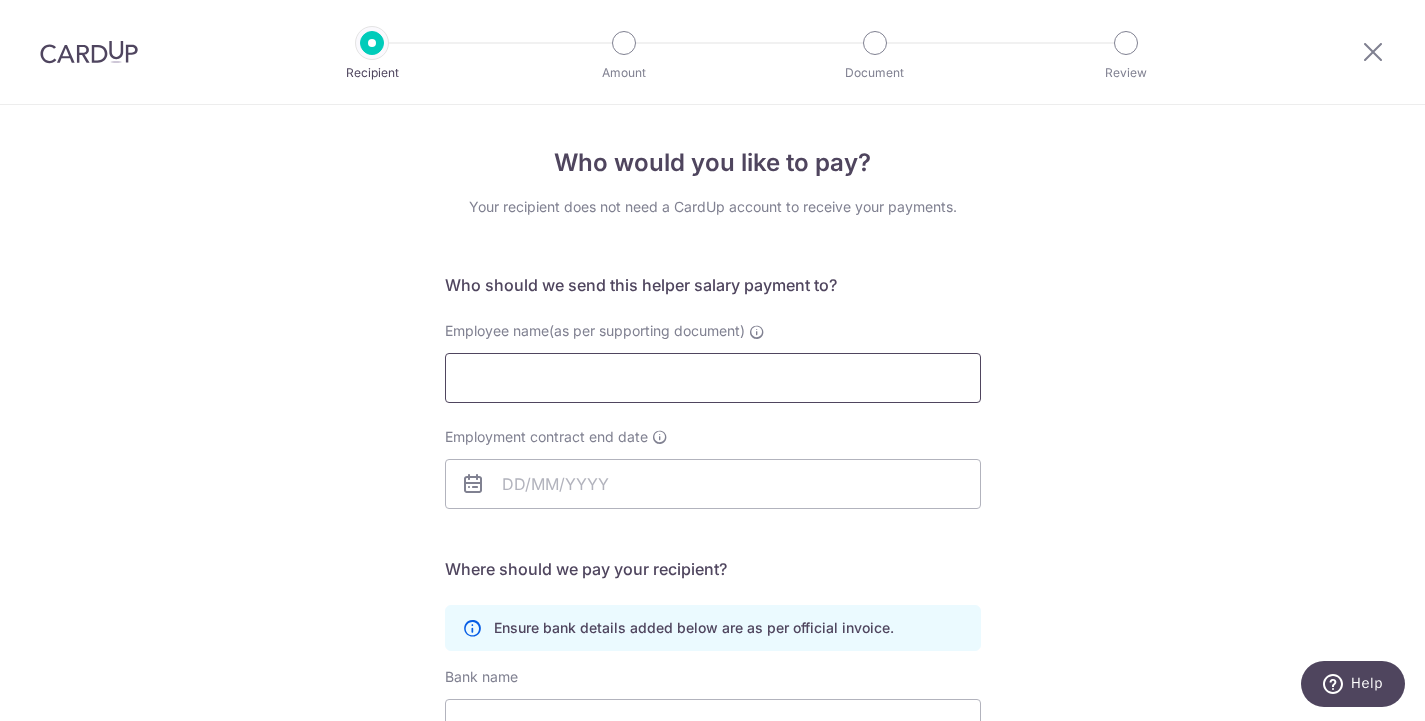 scroll, scrollTop: 0, scrollLeft: 0, axis: both 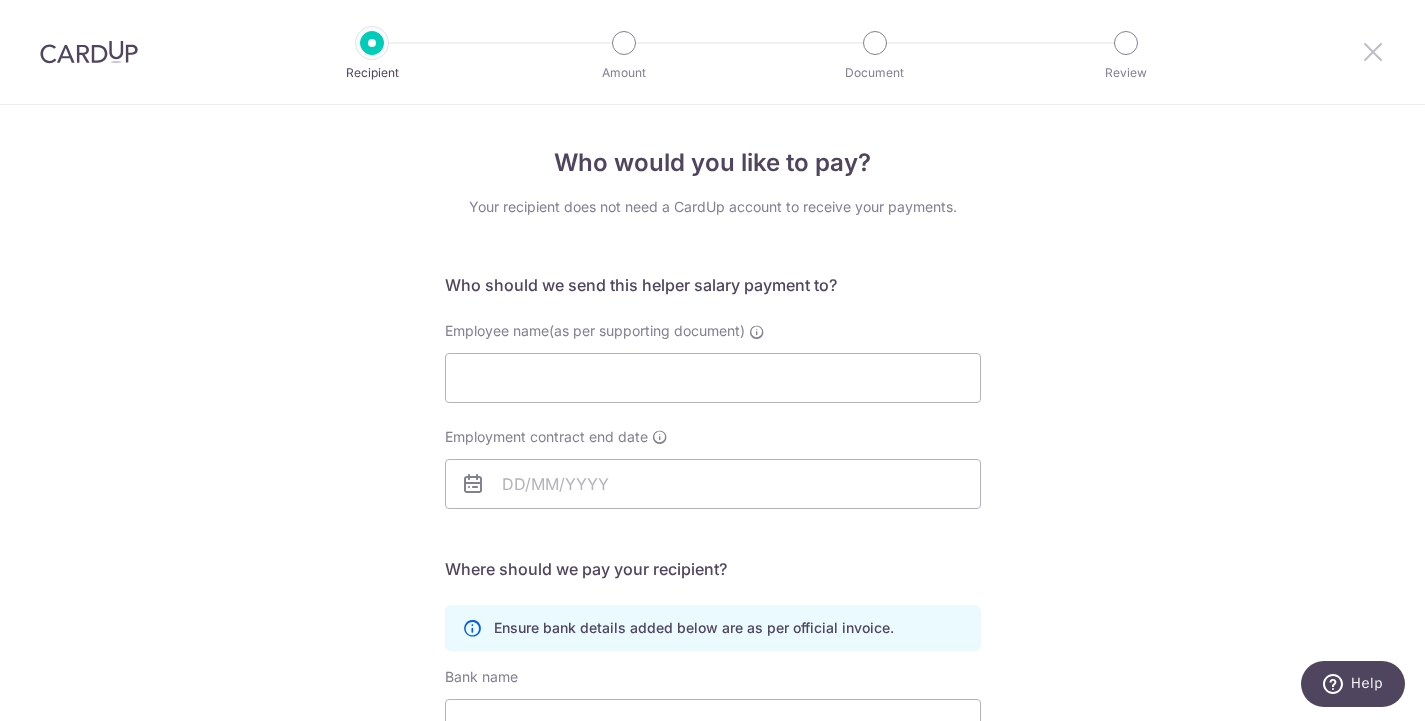 click at bounding box center (1373, 51) 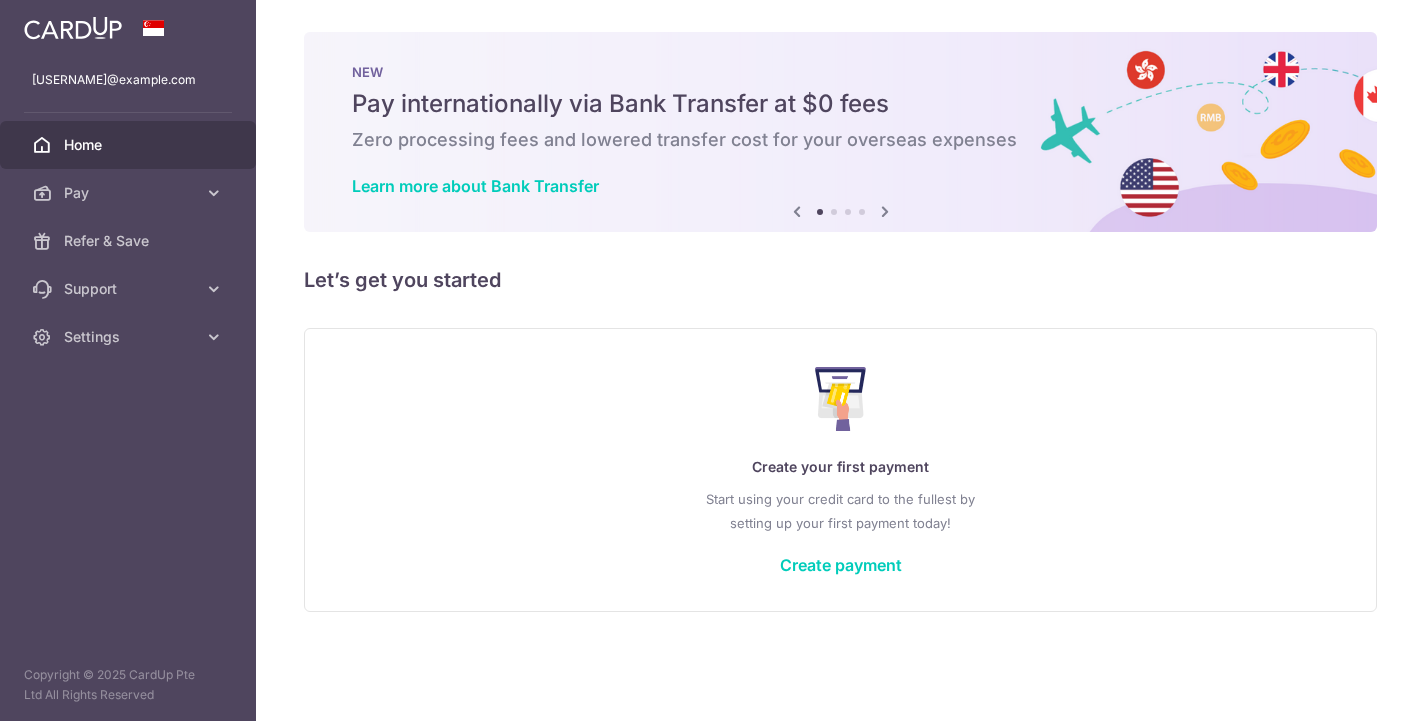 scroll, scrollTop: 0, scrollLeft: 0, axis: both 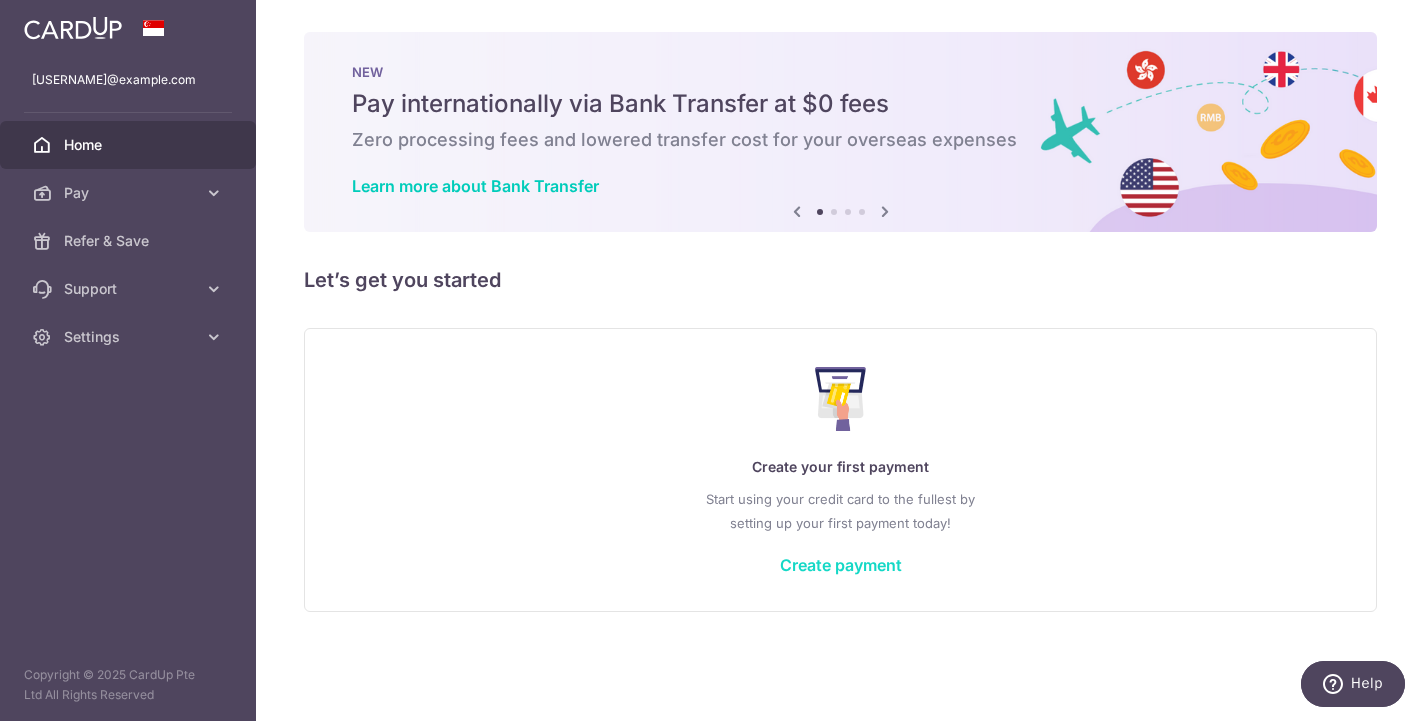click on "Create payment" at bounding box center [841, 565] 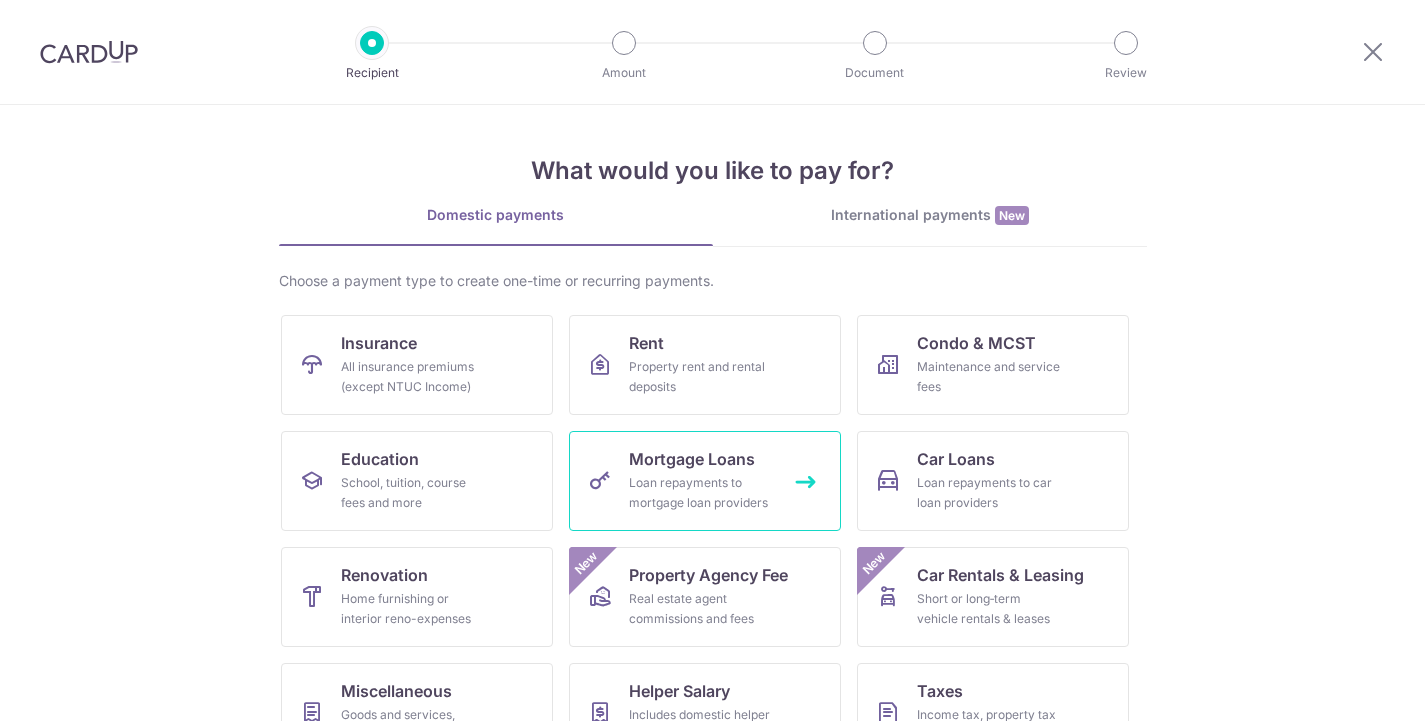 scroll, scrollTop: 0, scrollLeft: 0, axis: both 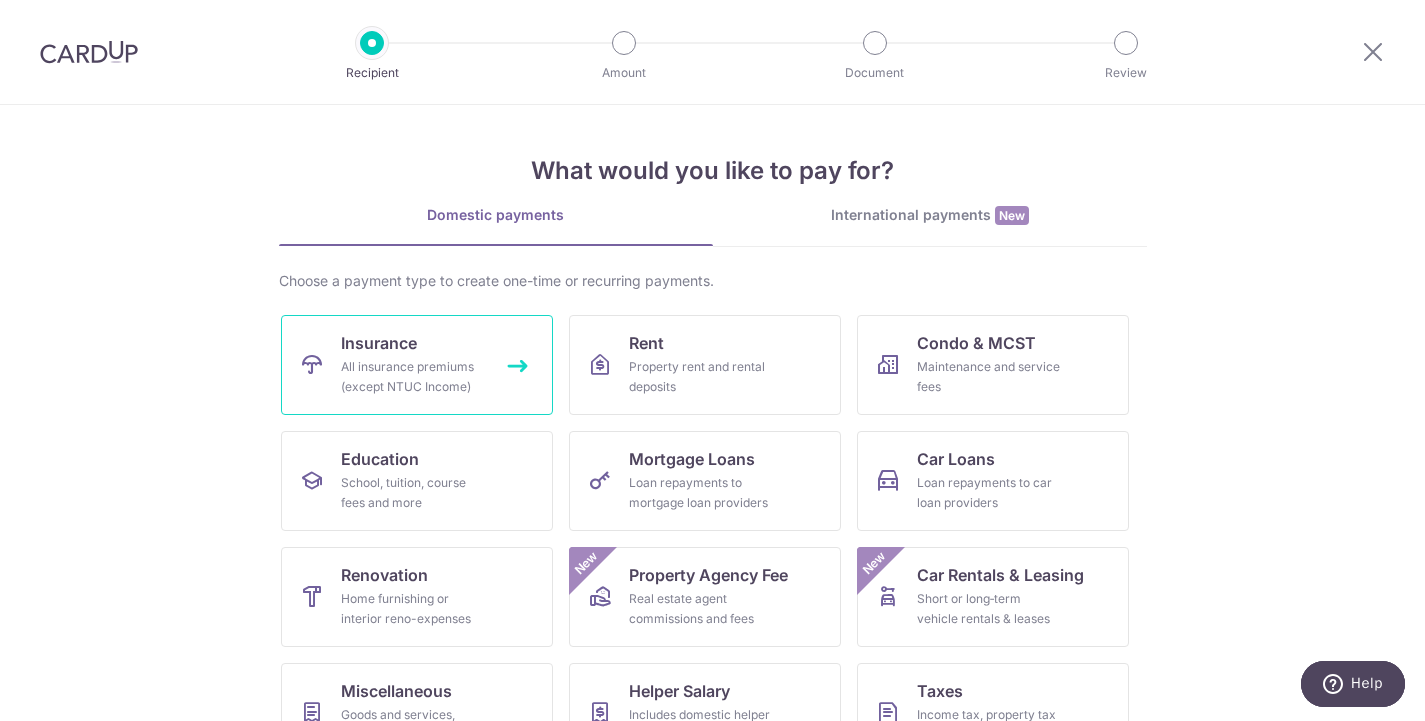 click on "Insurance All insurance premiums (except NTUC Income)" at bounding box center (417, 365) 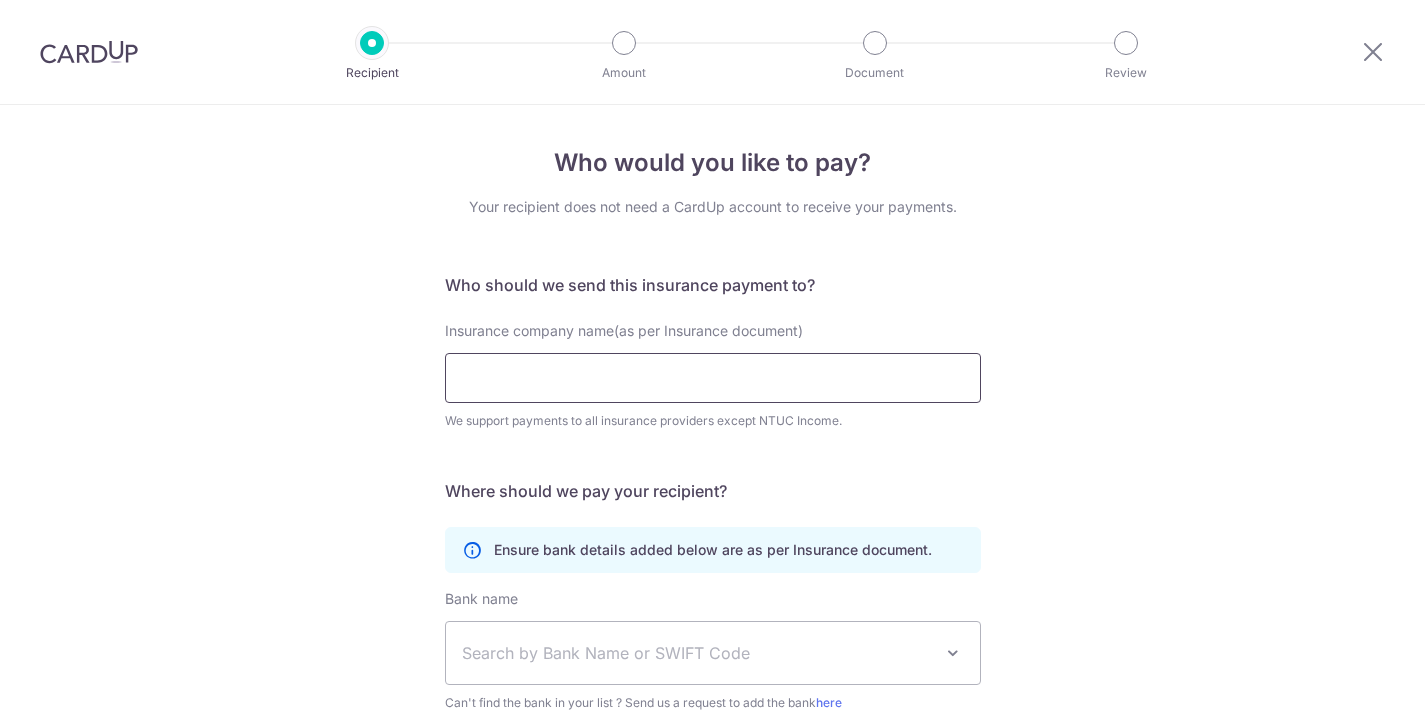 scroll, scrollTop: 0, scrollLeft: 0, axis: both 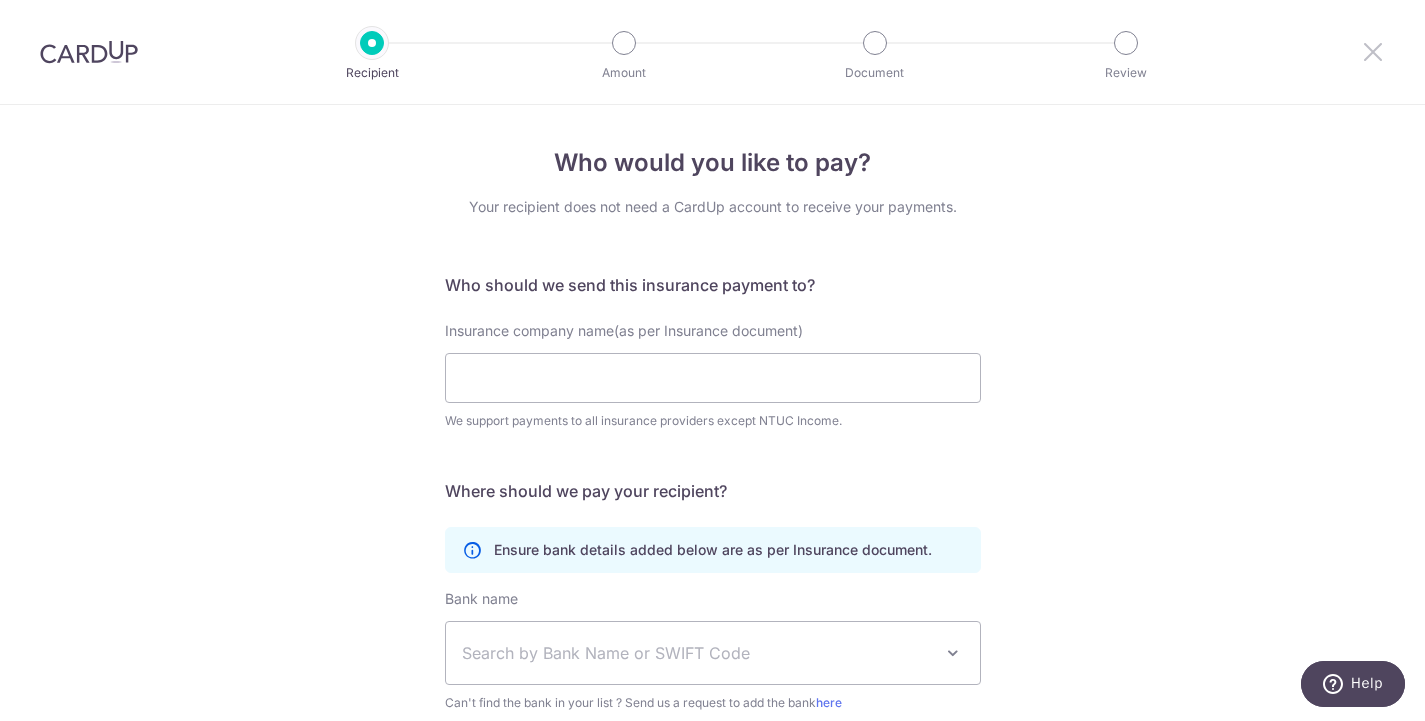 click at bounding box center (1373, 51) 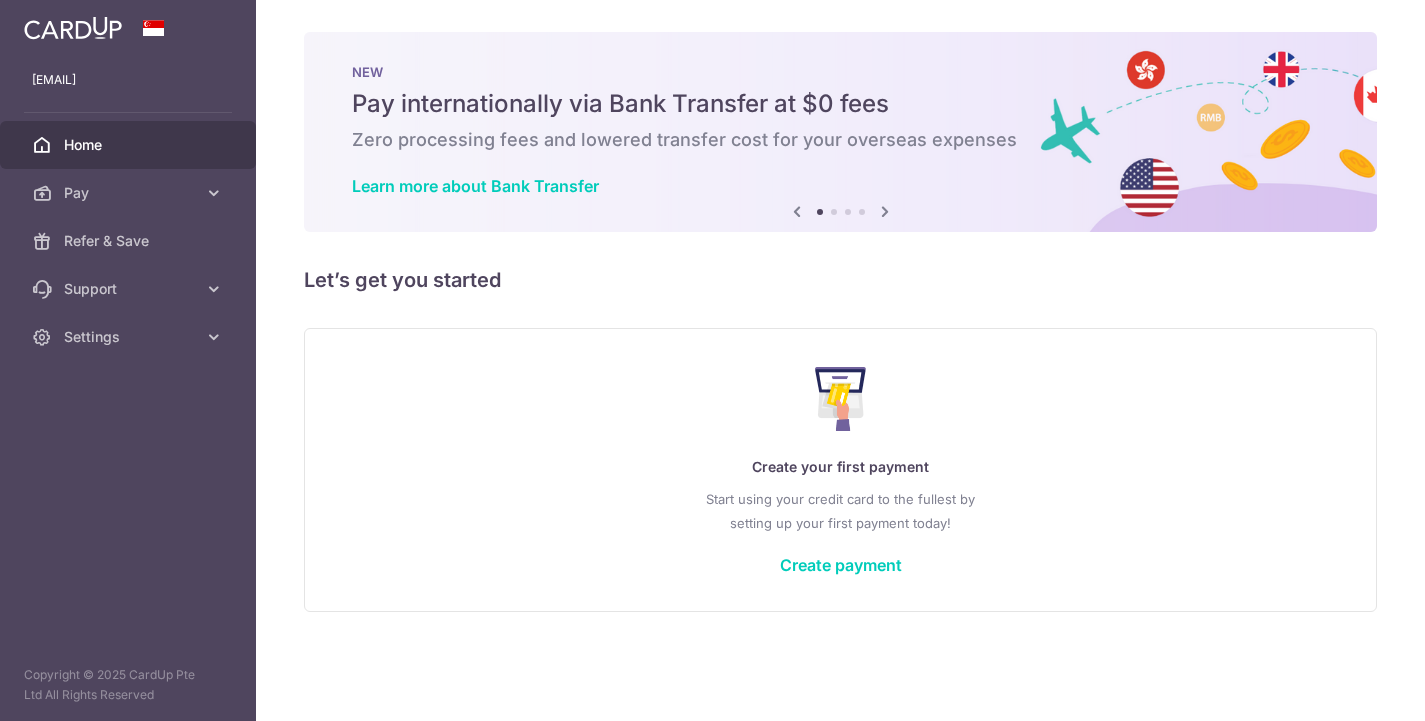 scroll, scrollTop: 0, scrollLeft: 0, axis: both 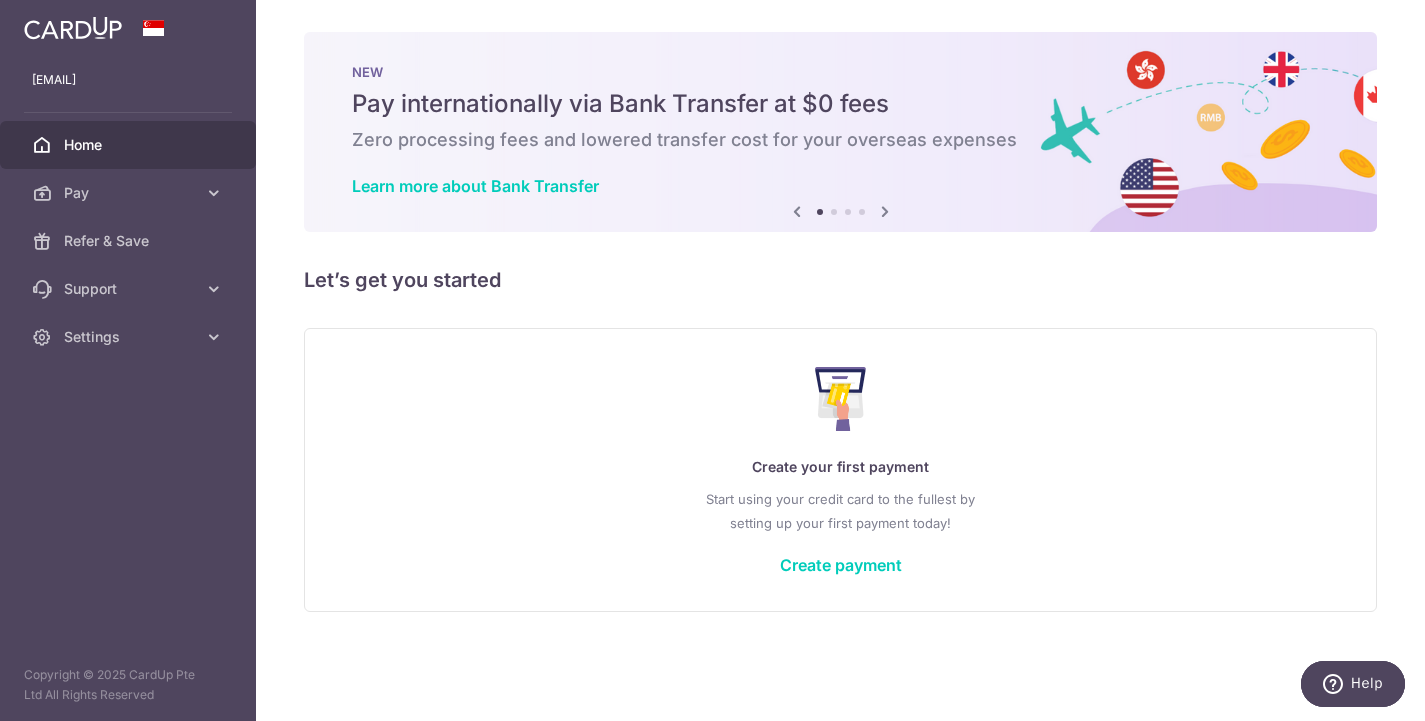 click at bounding box center [73, 28] 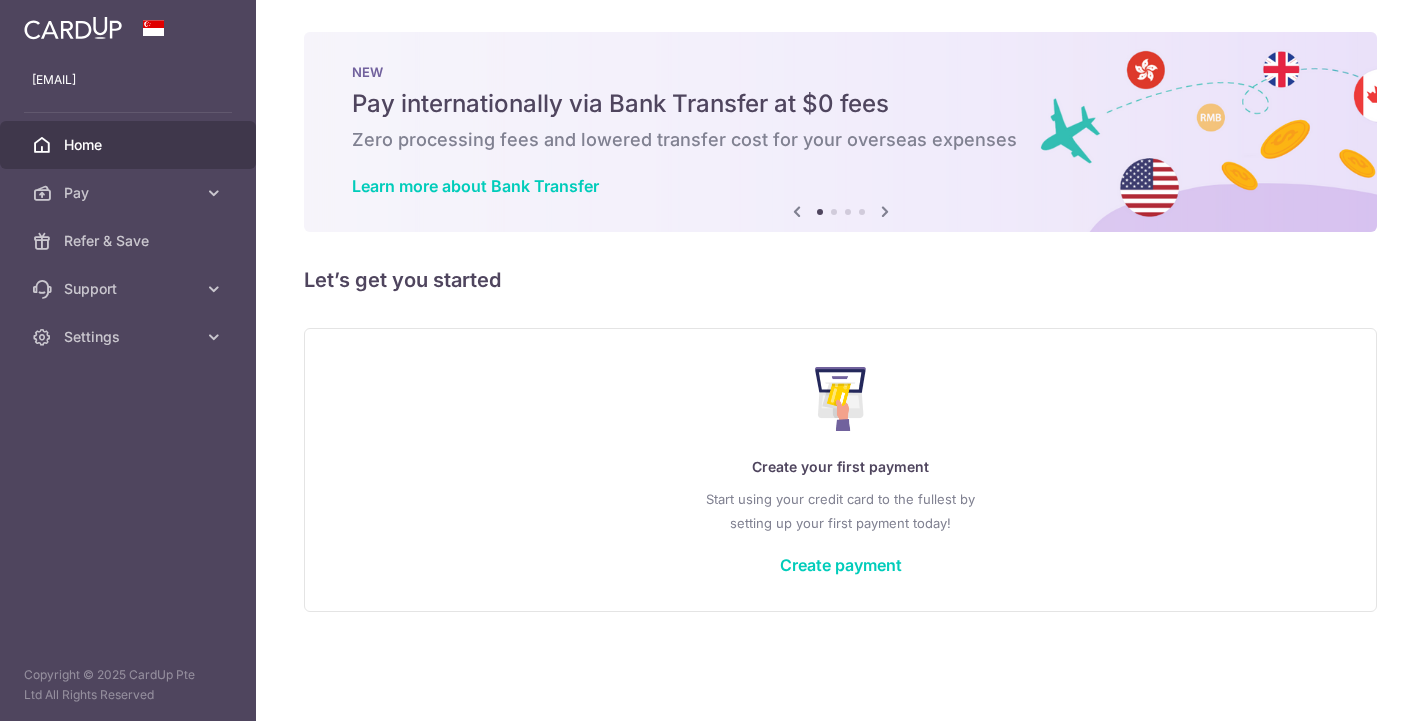 scroll, scrollTop: 0, scrollLeft: 0, axis: both 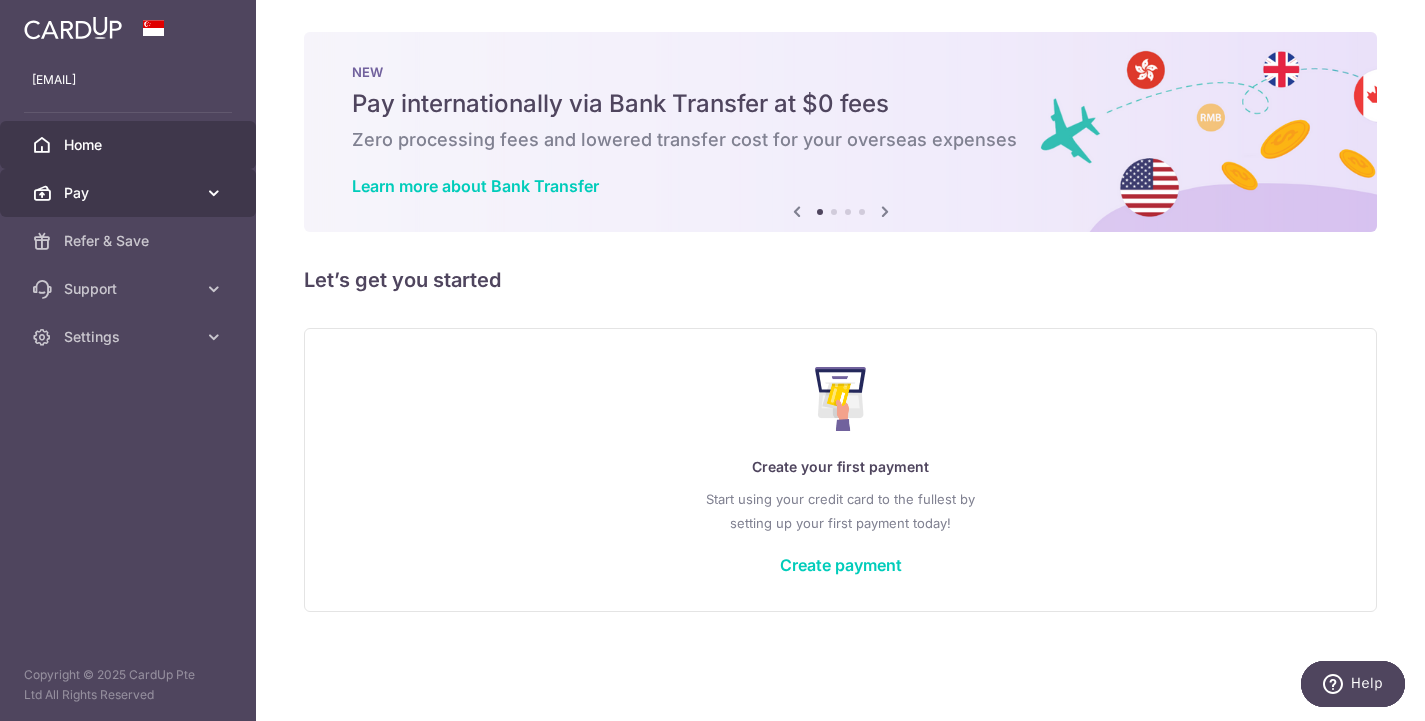 click at bounding box center [214, 193] 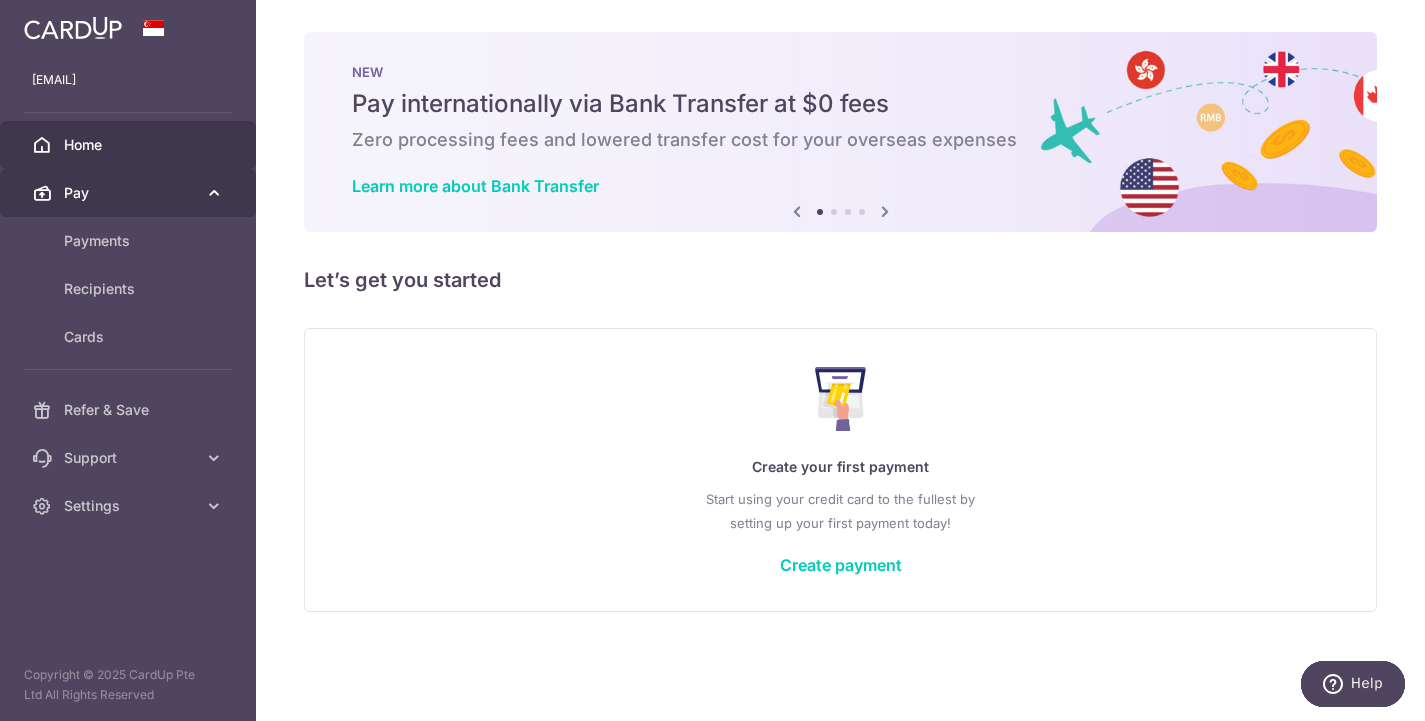 click at bounding box center (214, 193) 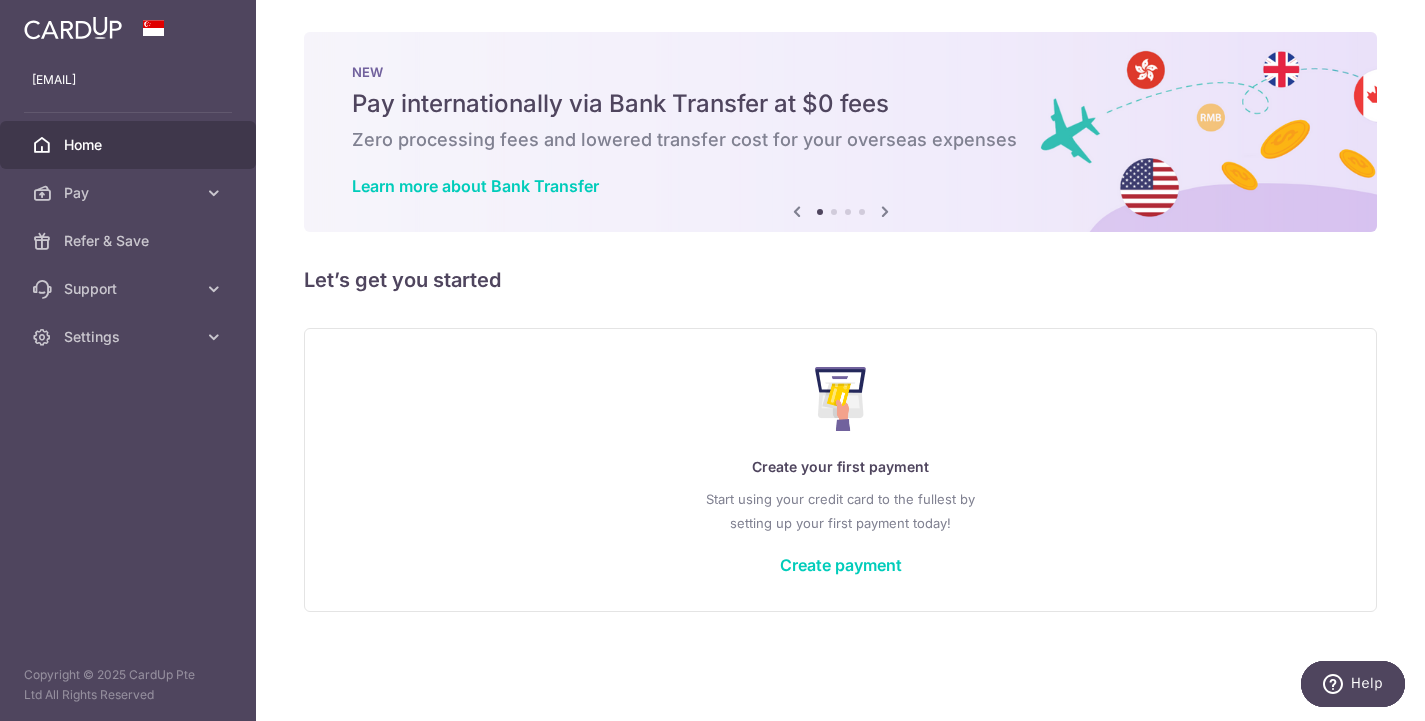 click on "Help" at bounding box center (1367, 683) 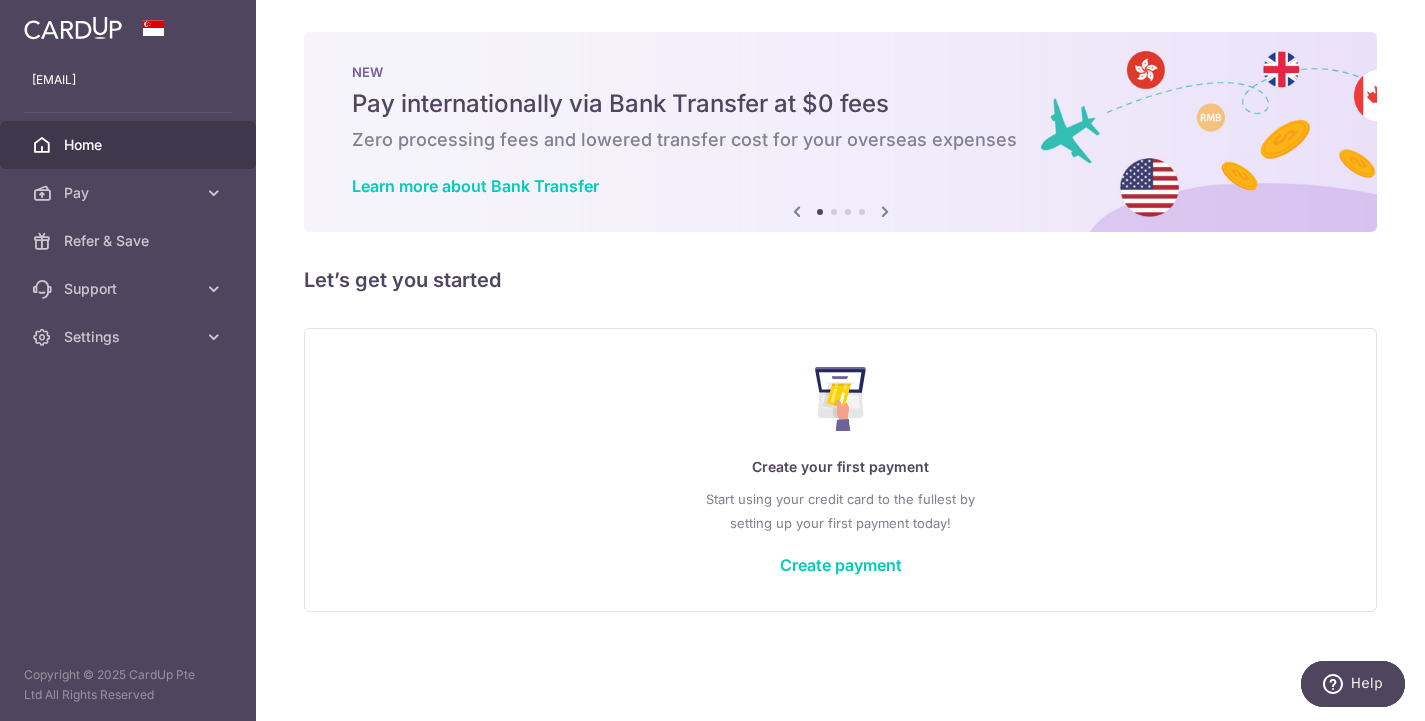scroll, scrollTop: 0, scrollLeft: 0, axis: both 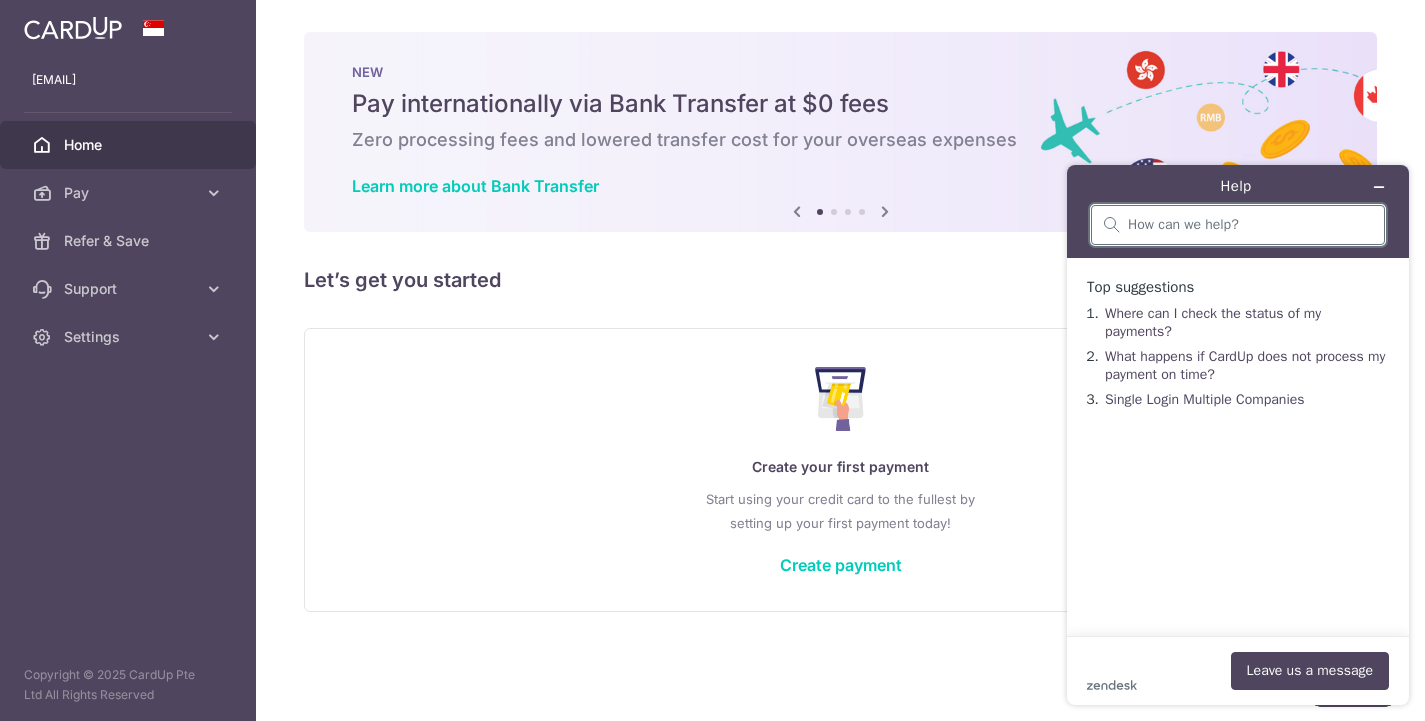 click at bounding box center (1250, 225) 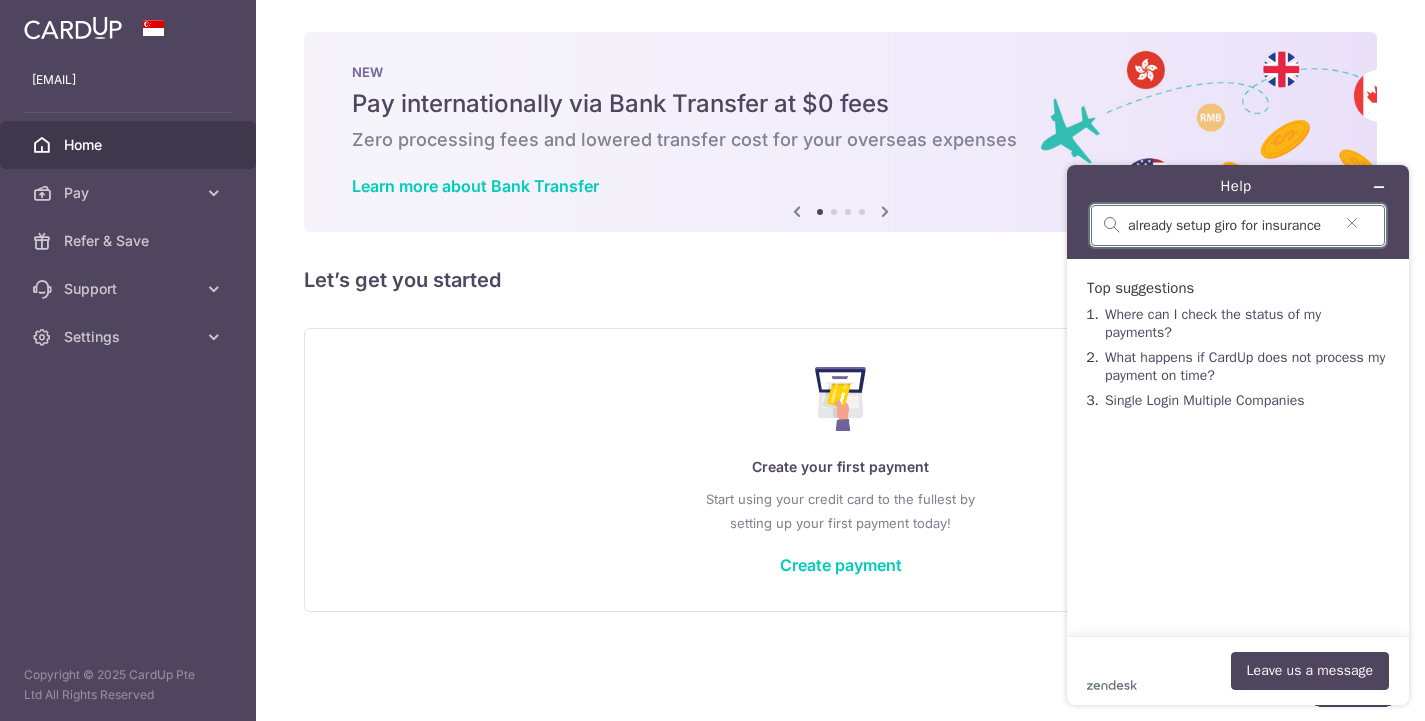 type on "already setup giro for insurance" 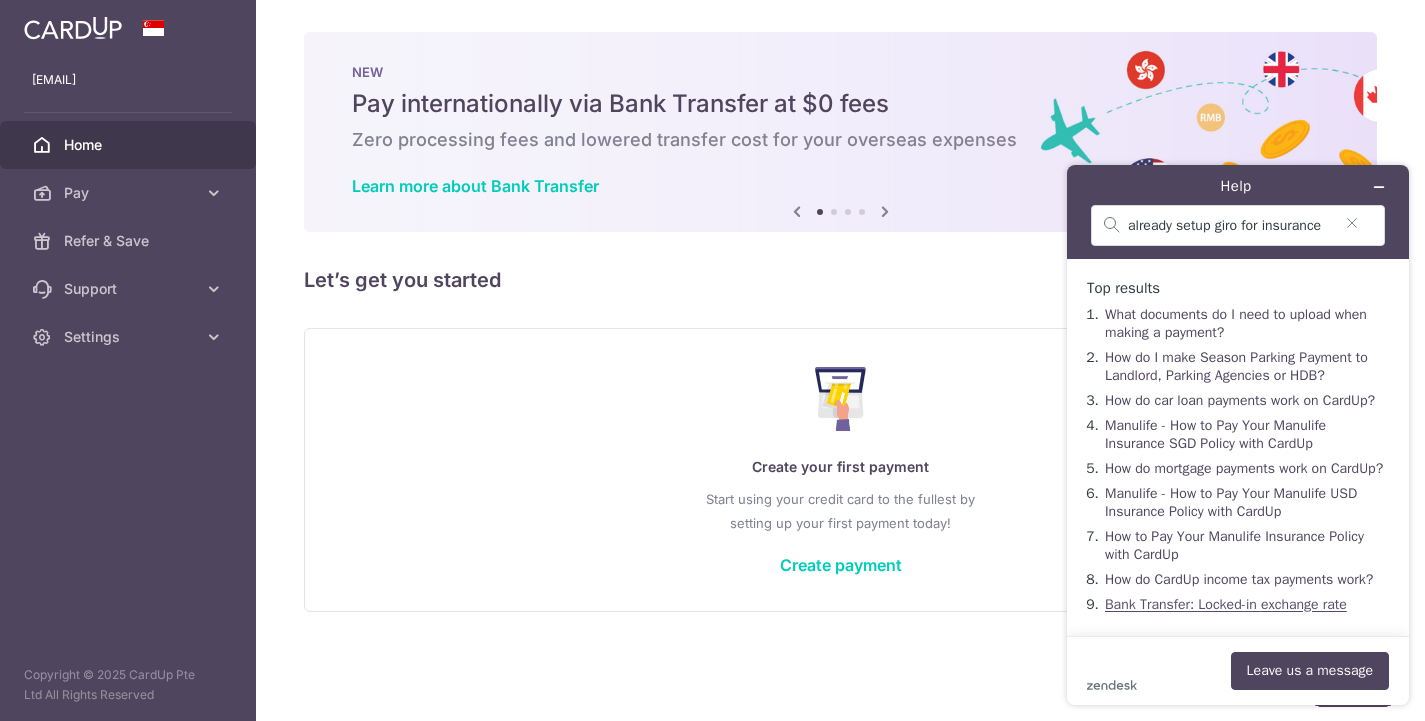 scroll, scrollTop: 33, scrollLeft: 0, axis: vertical 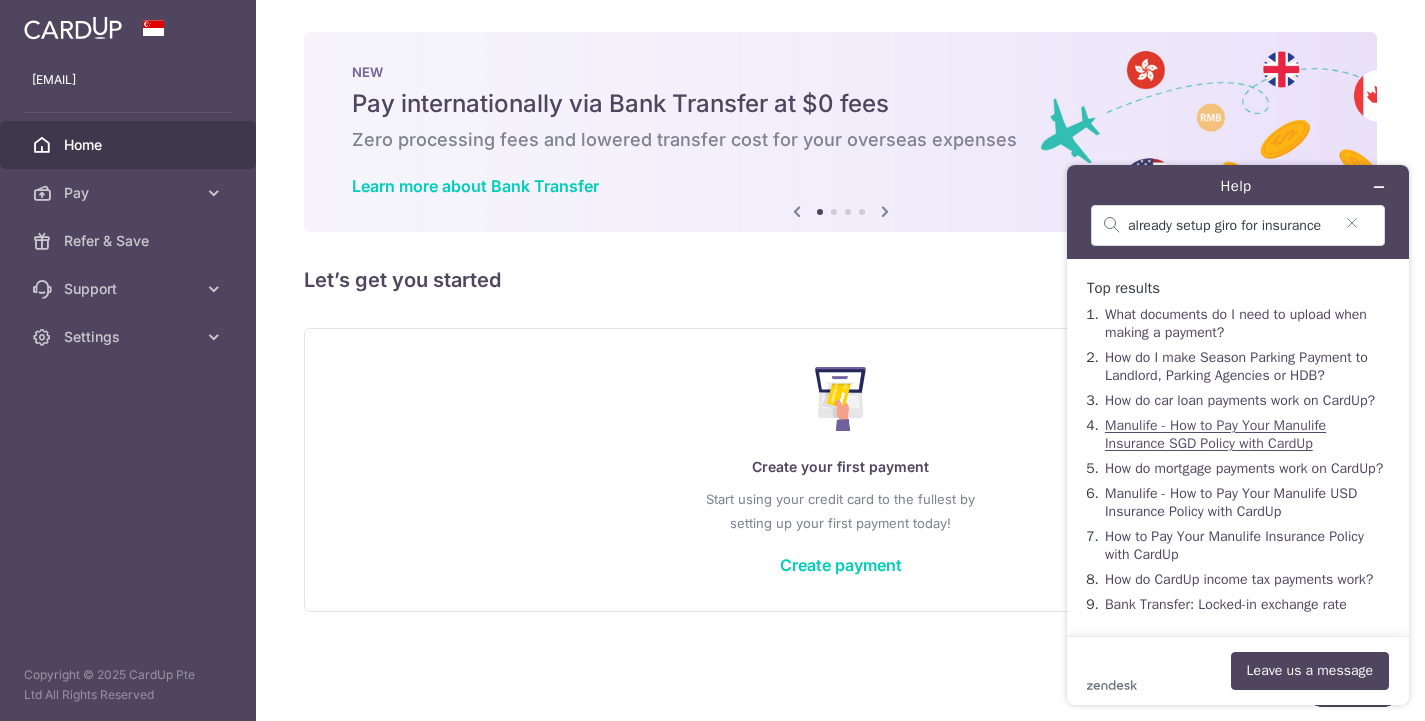 click on "Manulife - How to Pay Your Manulife Insurance SGD Policy with CardUp" at bounding box center [1215, 434] 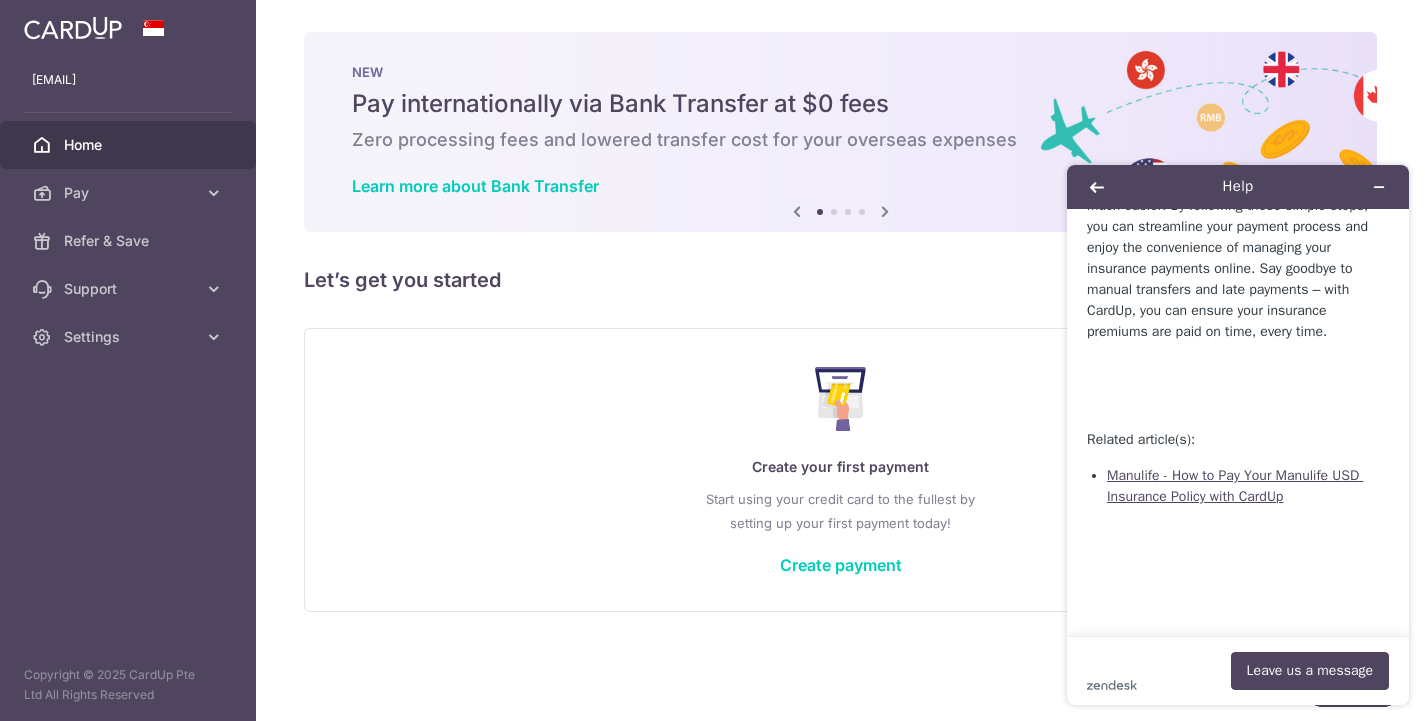scroll, scrollTop: 5567, scrollLeft: 0, axis: vertical 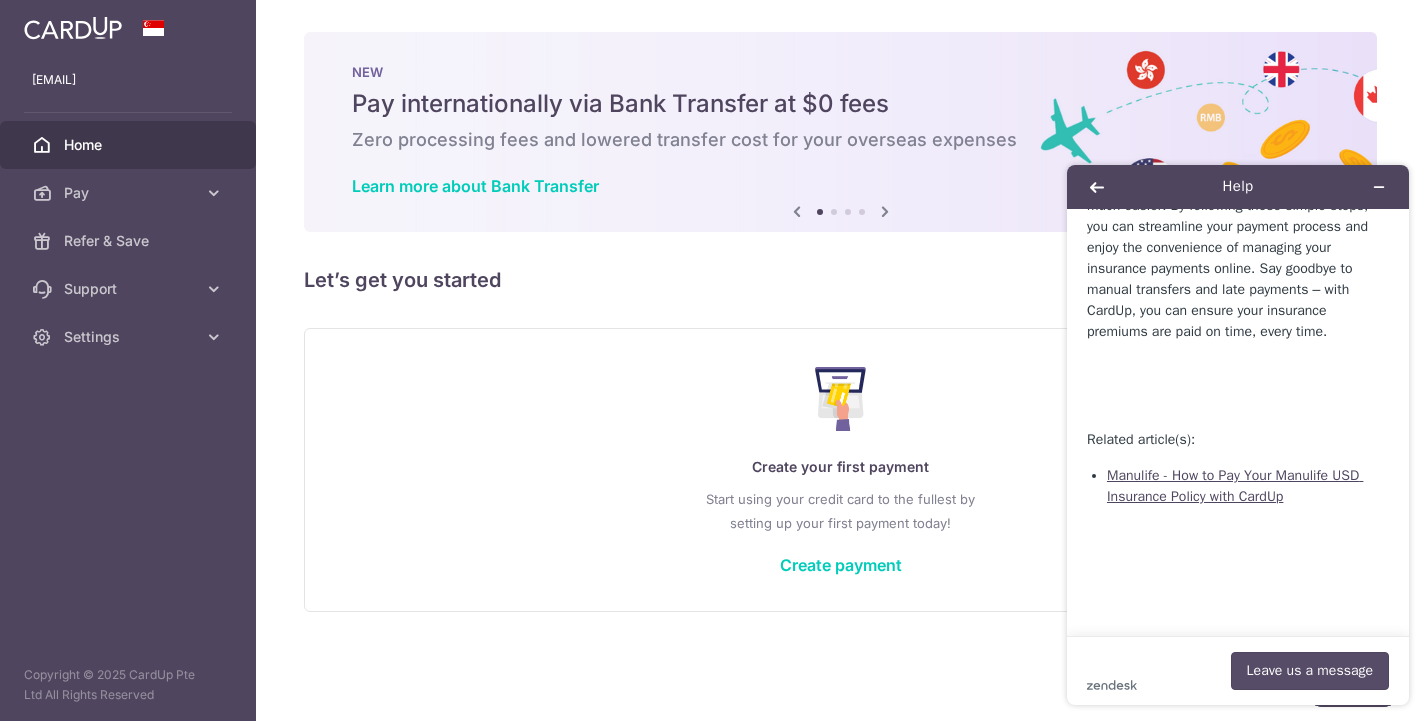click on "Leave us a message" at bounding box center (1310, 671) 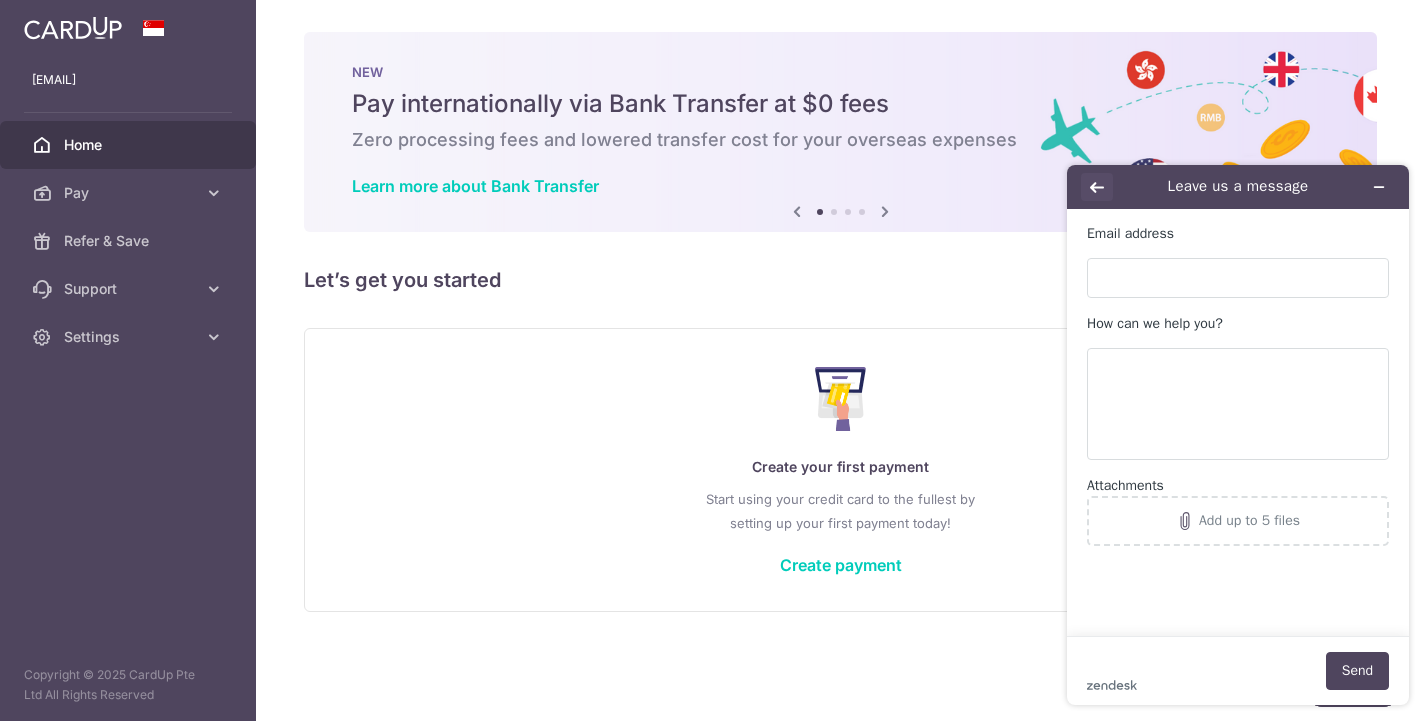 click 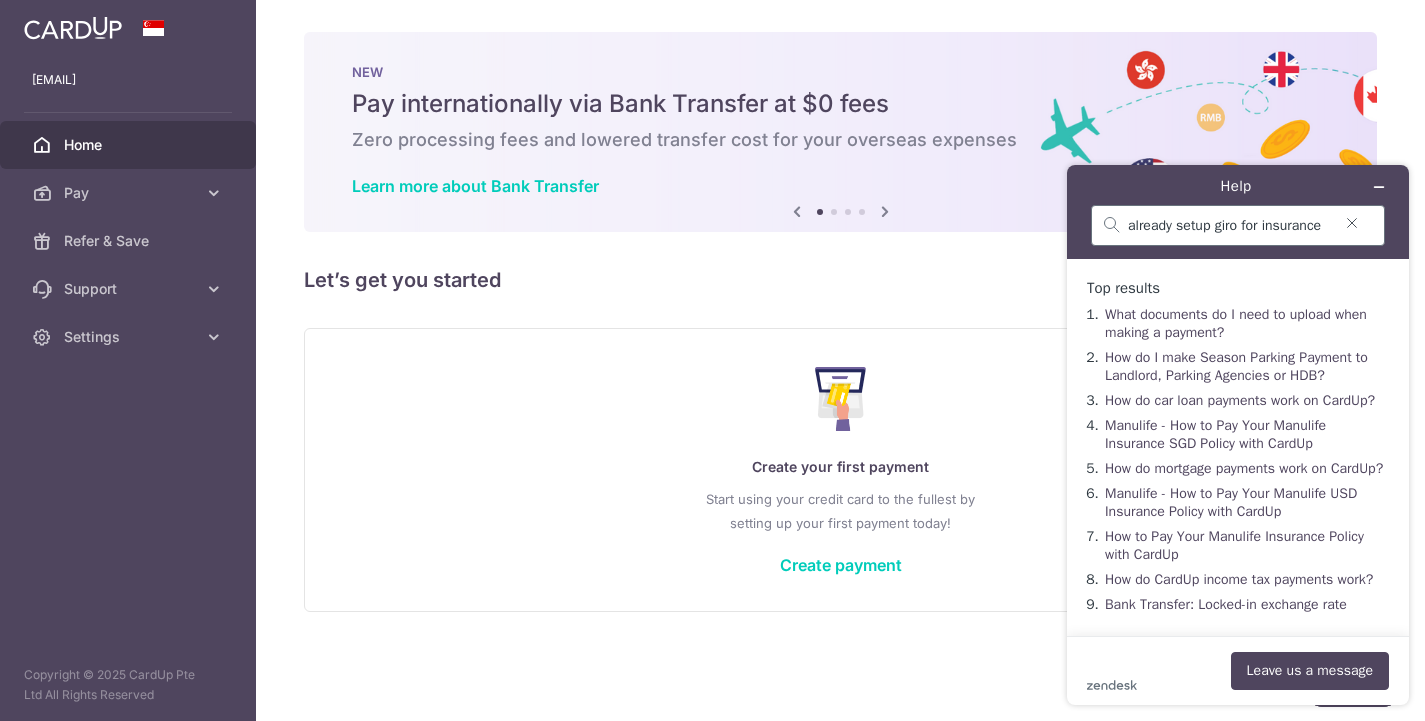 click 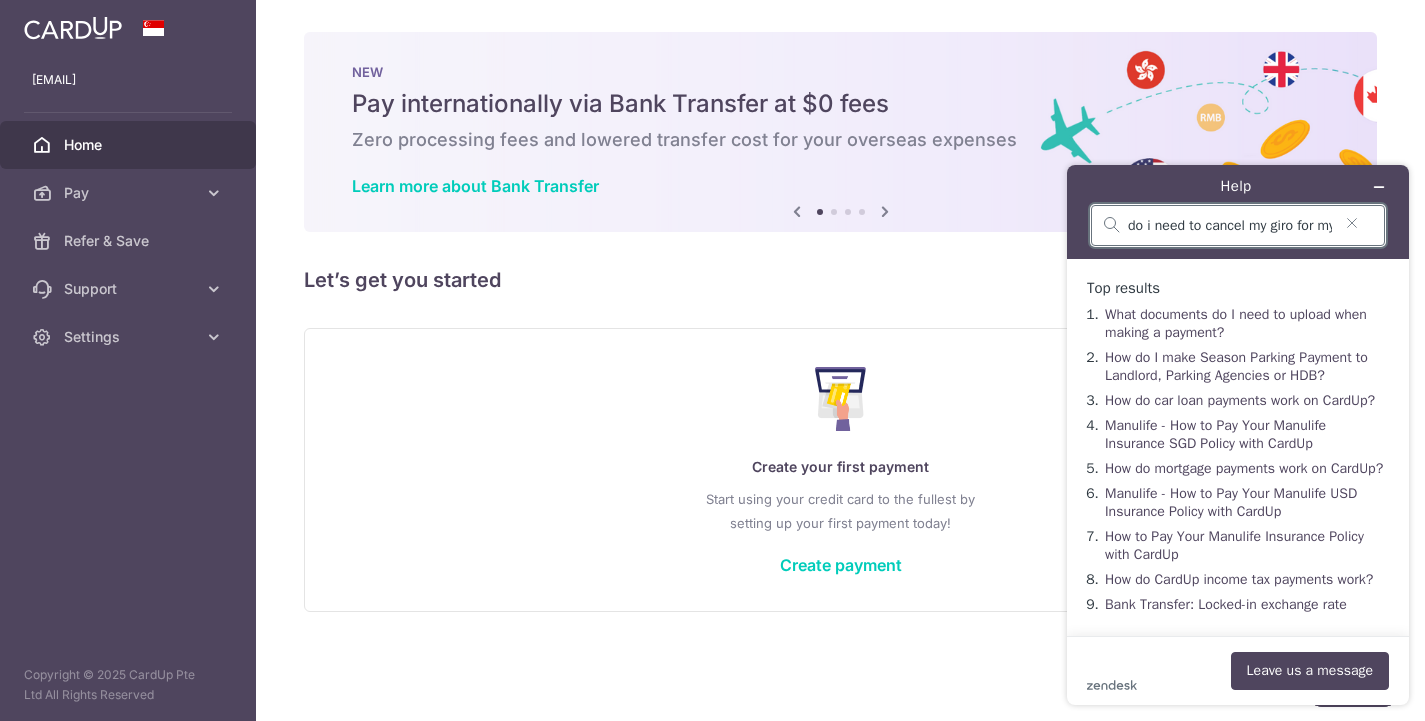 type on "do i need to cancel my giro for my insurance premium payment?" 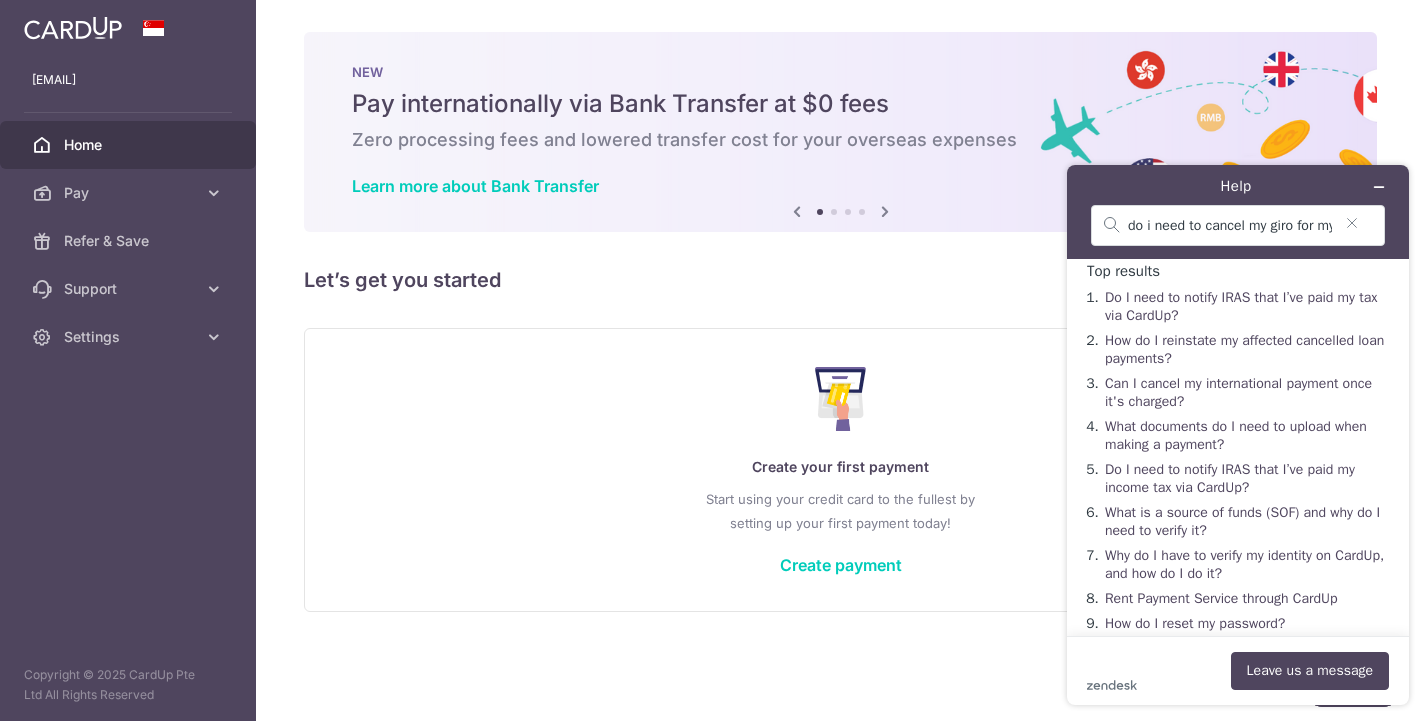 scroll, scrollTop: 16, scrollLeft: 0, axis: vertical 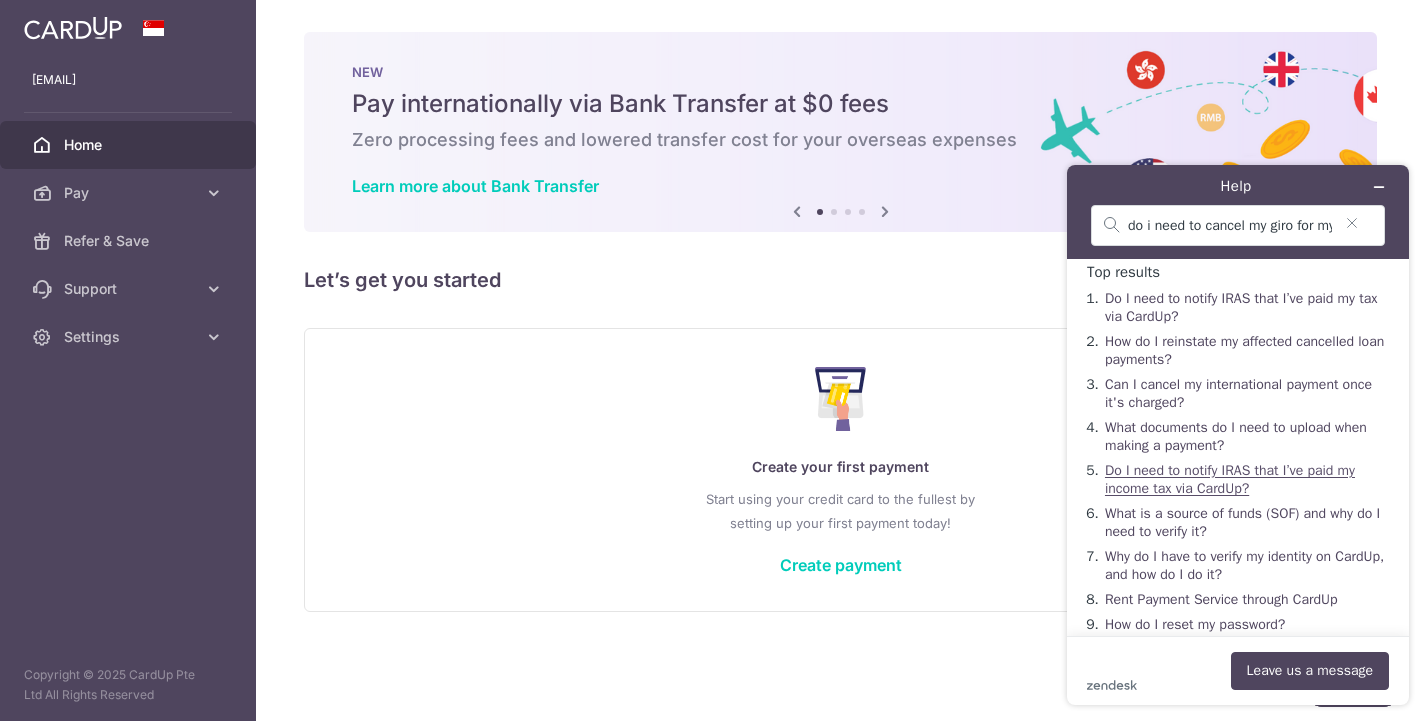 click on "Do I need to notify IRAS that I’ve paid my income tax via CardUp?" at bounding box center (1230, 479) 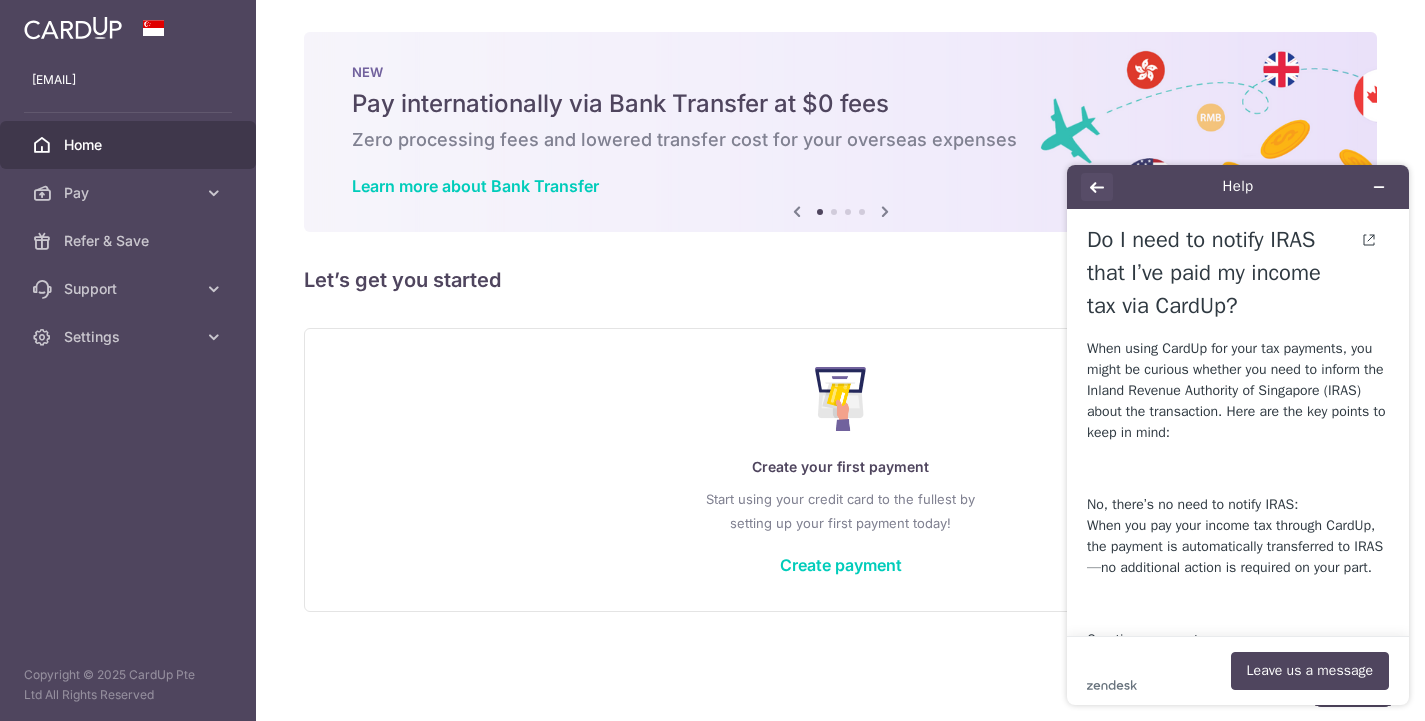 click 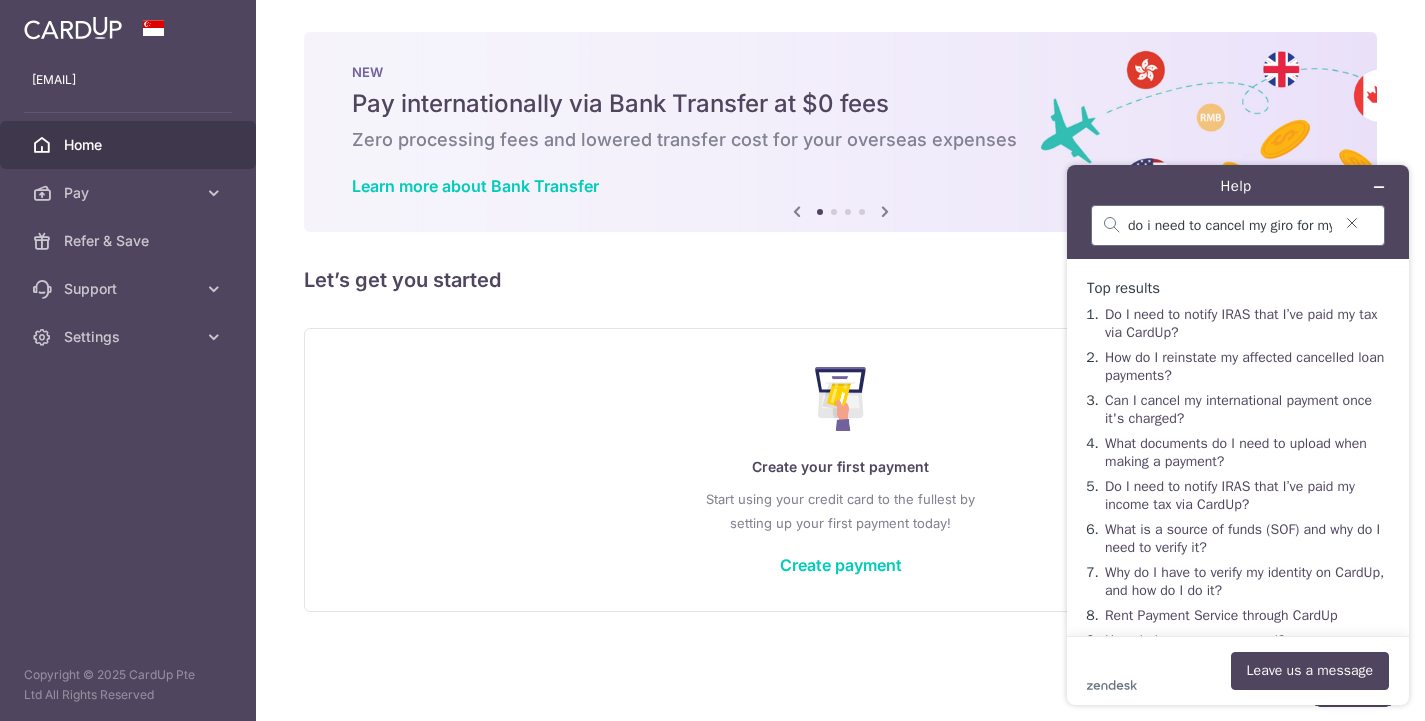 click 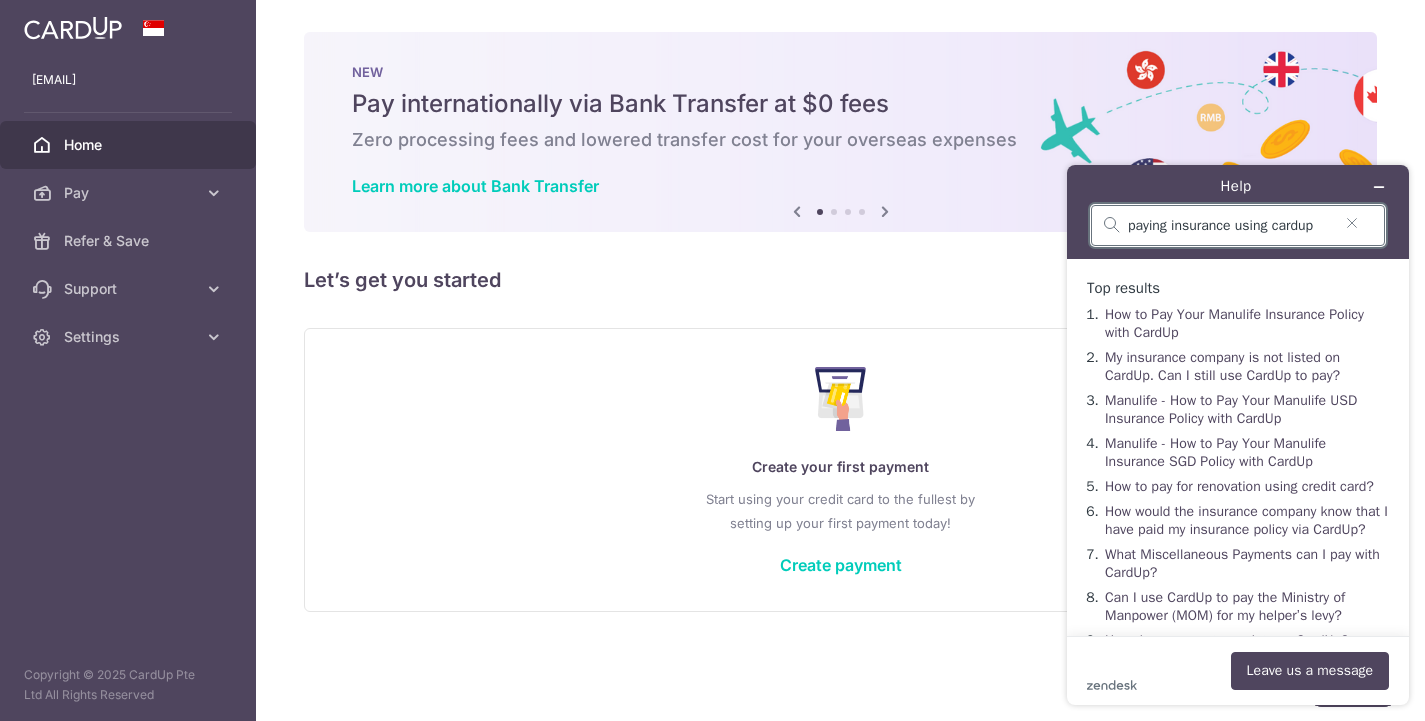 type on "paying insurance using card" 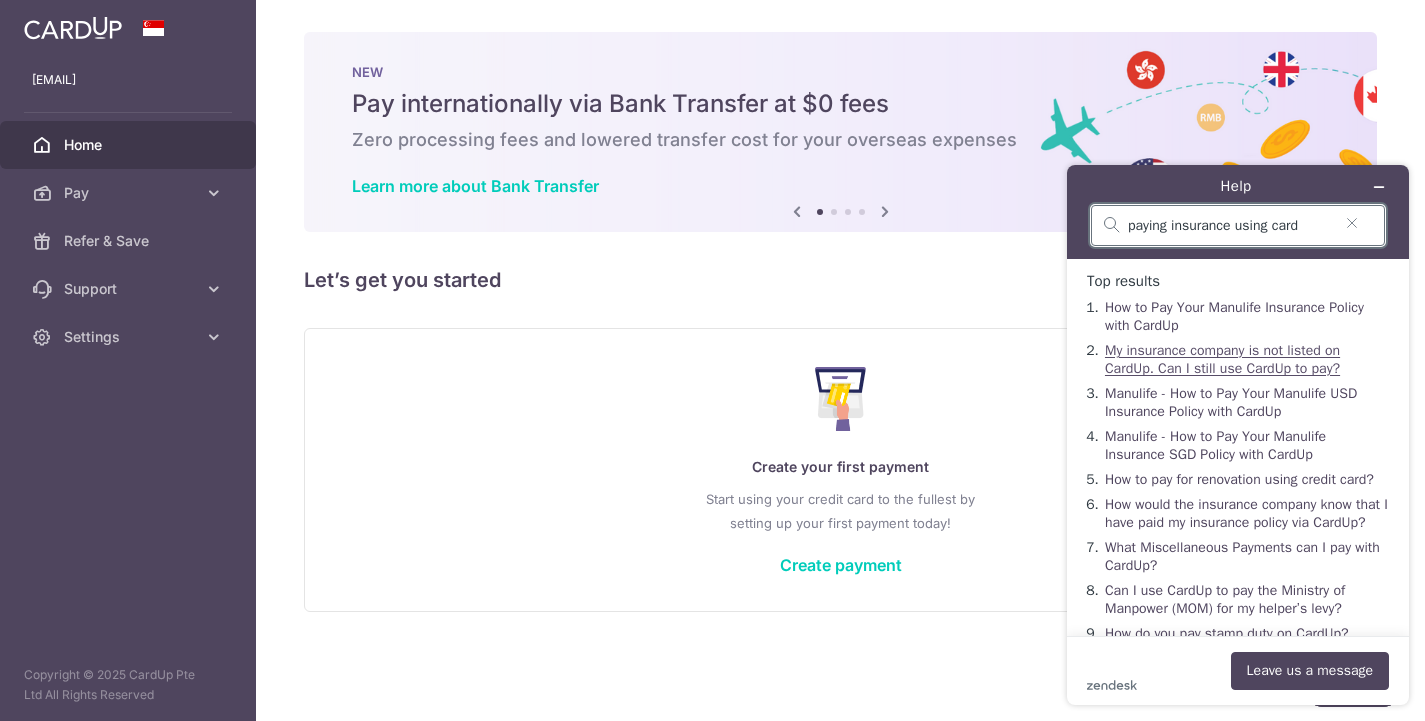 scroll, scrollTop: 10, scrollLeft: 0, axis: vertical 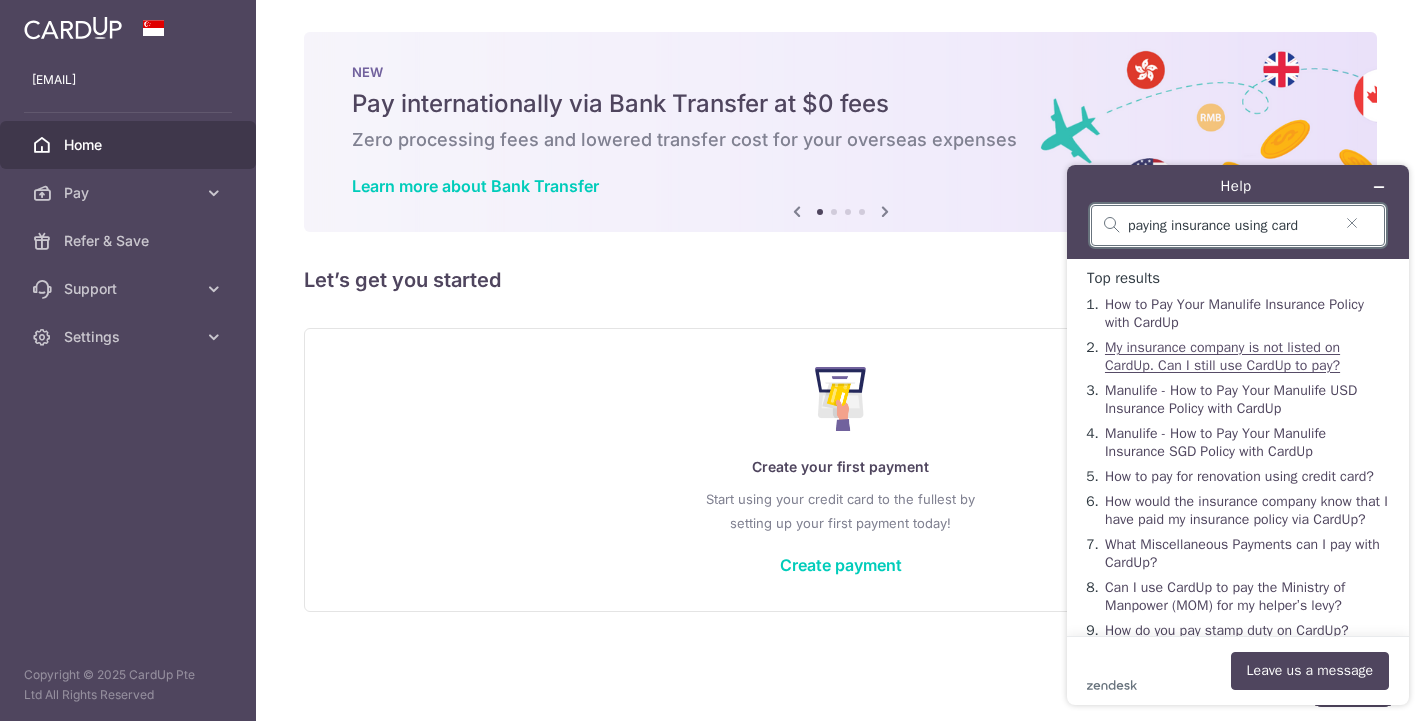 click on "My insurance company is not listed on CardUp. Can I still use CardUp to pay?" at bounding box center [1222, 356] 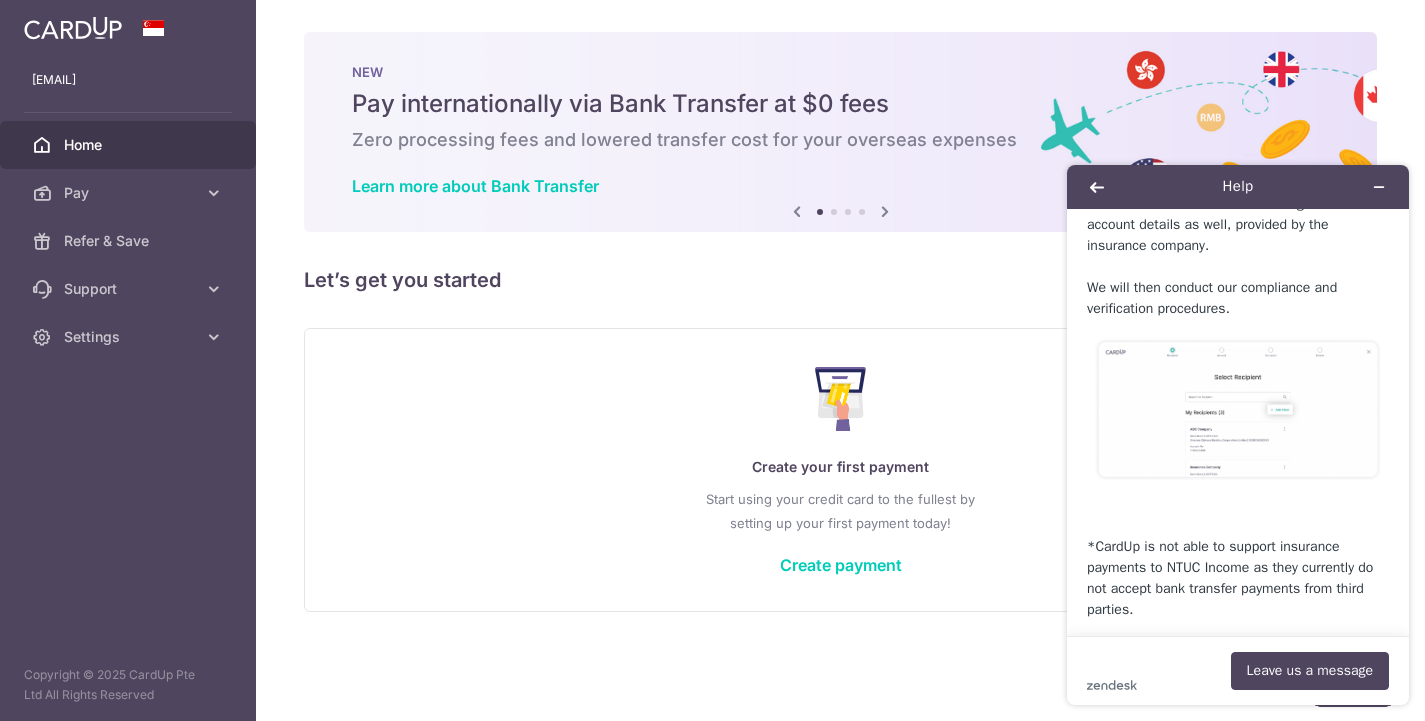 scroll, scrollTop: 283, scrollLeft: 0, axis: vertical 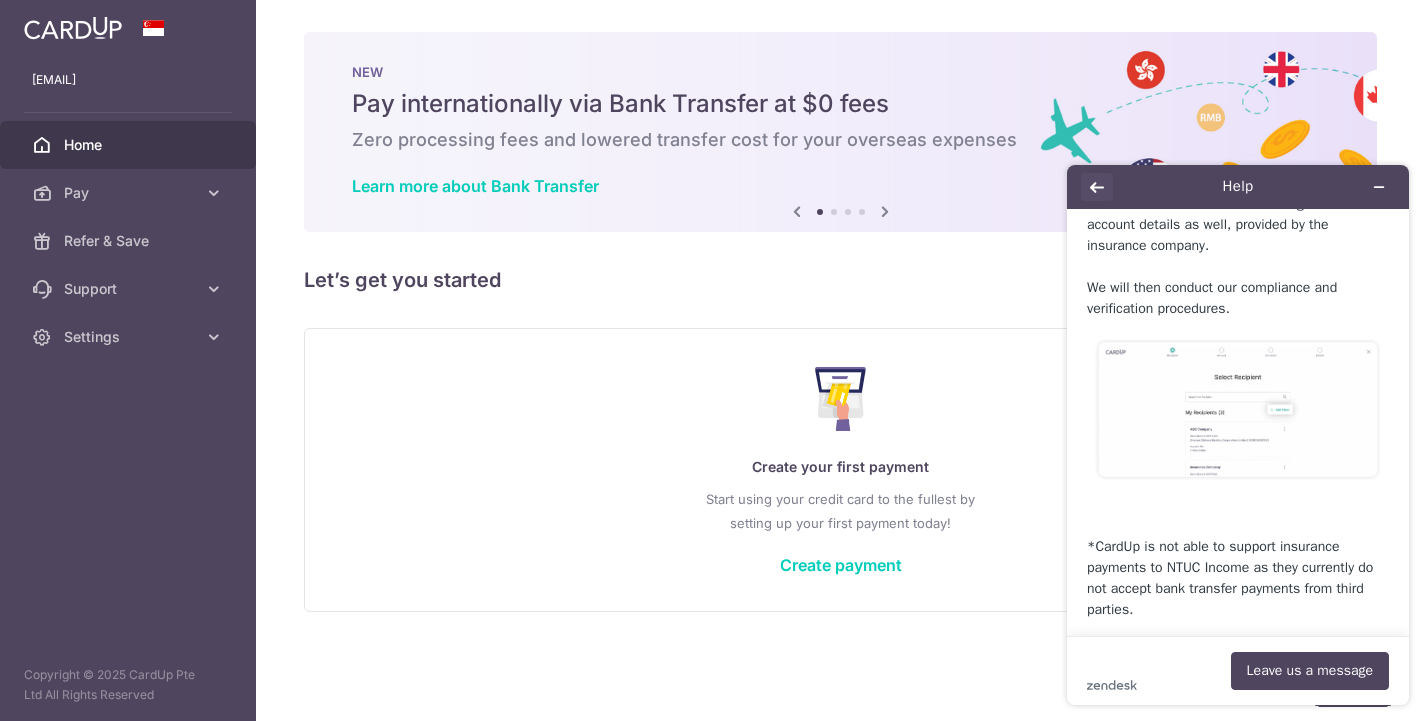 click 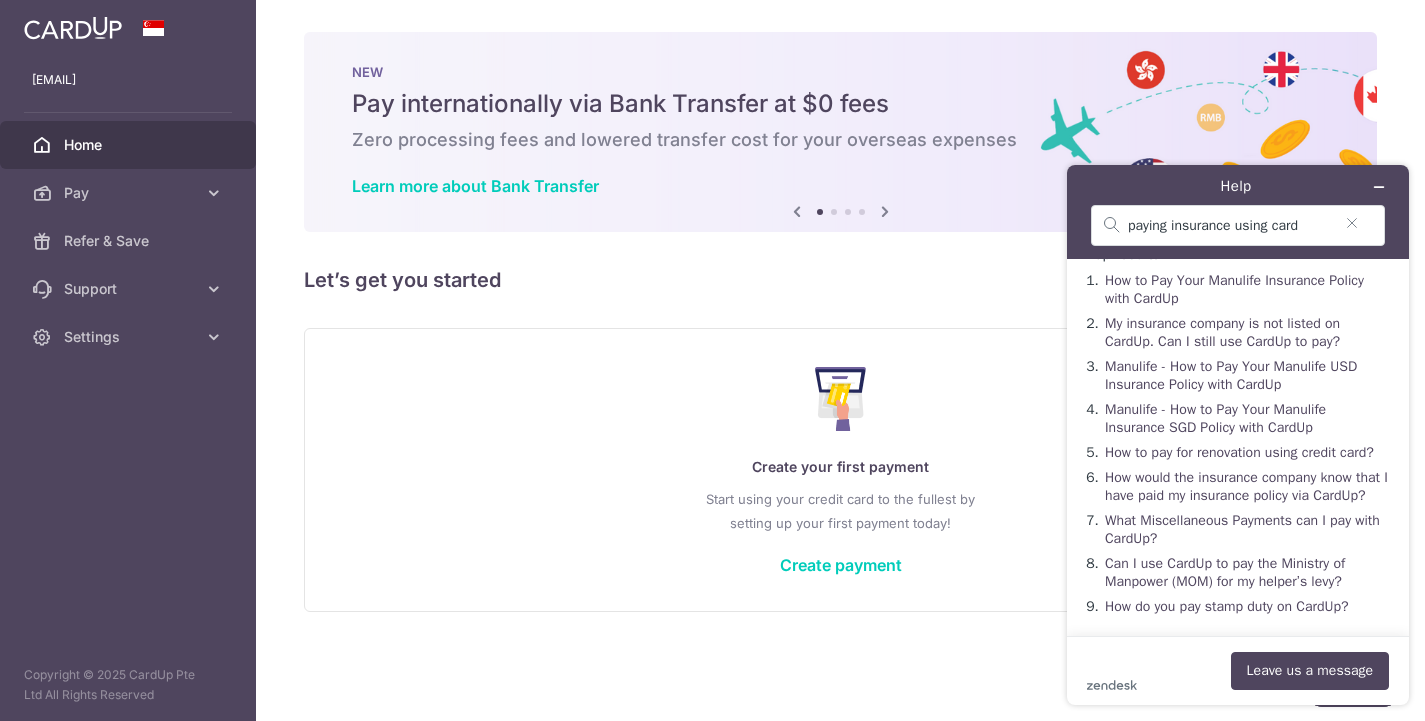 scroll, scrollTop: 50, scrollLeft: 0, axis: vertical 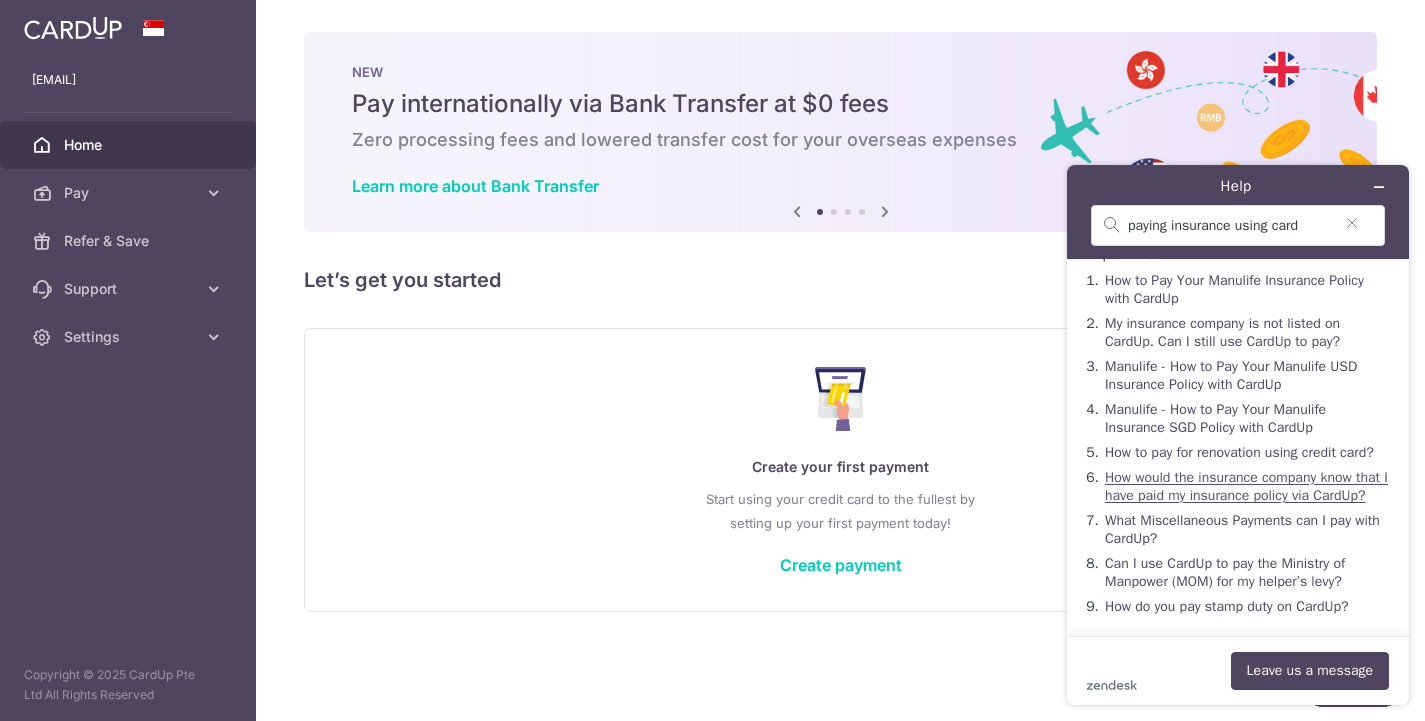 click on "How would the insurance company know that I have paid my insurance policy via CardUp?" at bounding box center (1246, 486) 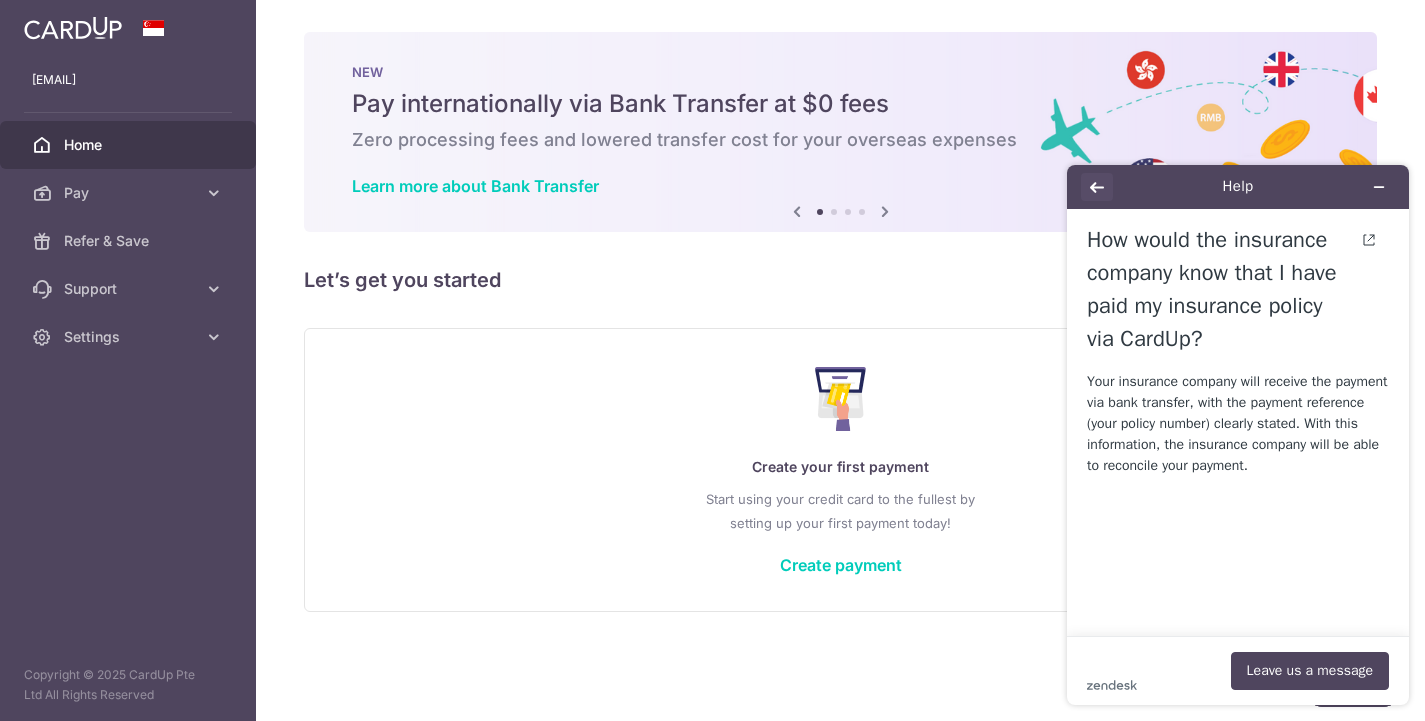 click 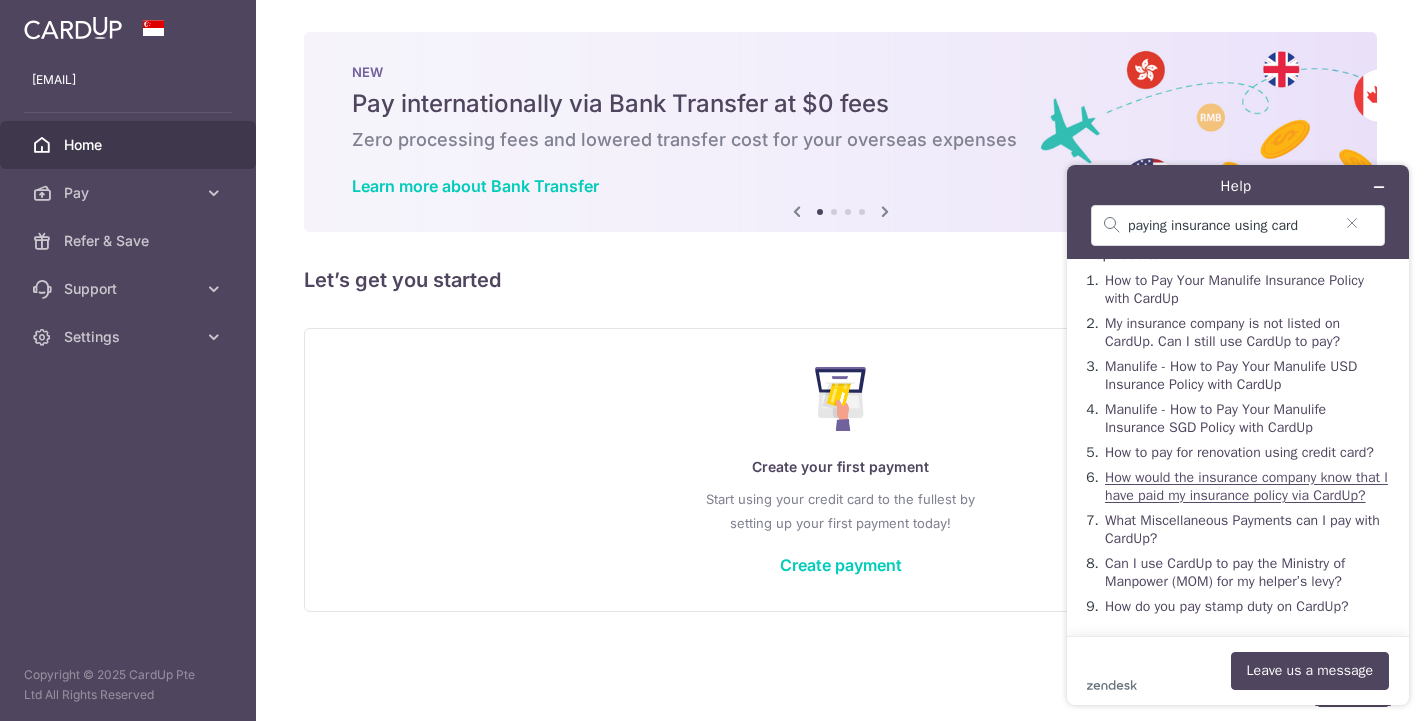 scroll, scrollTop: 50, scrollLeft: 0, axis: vertical 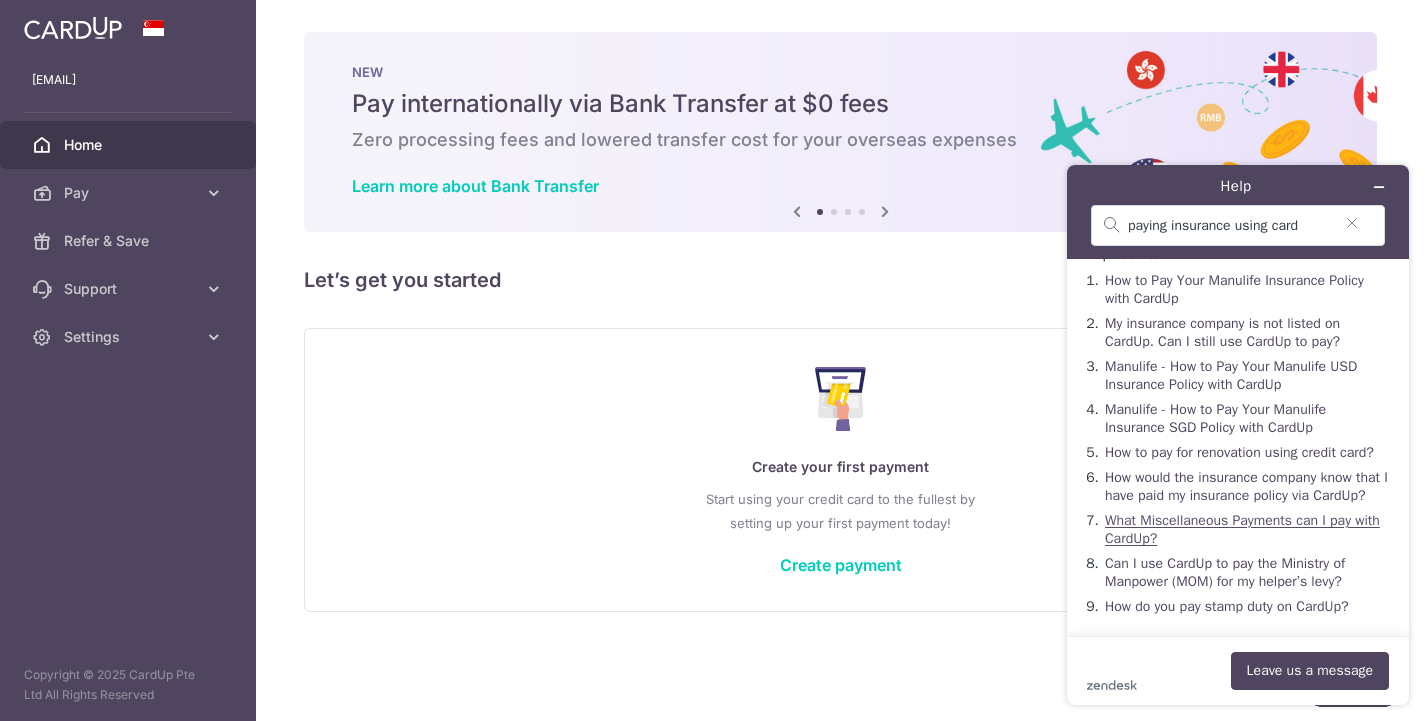 click on "What Miscellaneous Payments can I pay with CardUp?" at bounding box center [1242, 529] 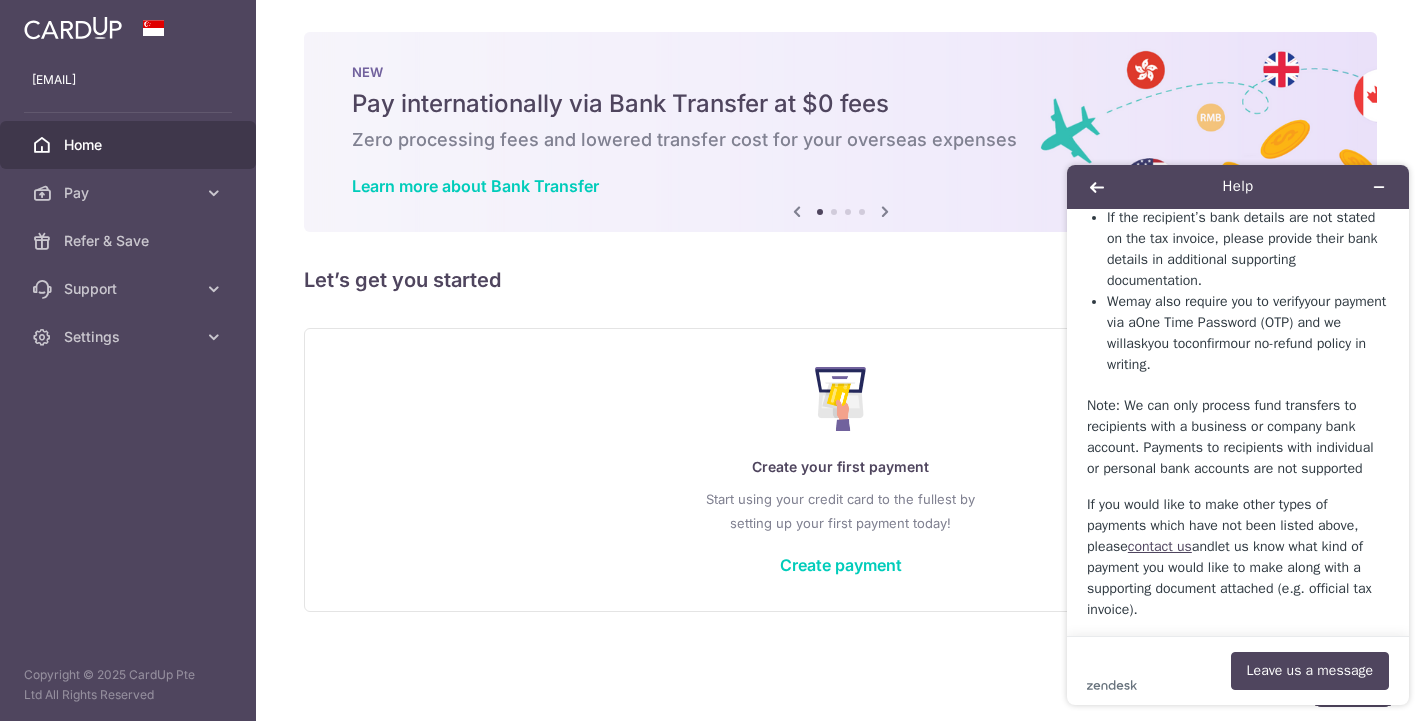 scroll, scrollTop: 721, scrollLeft: 0, axis: vertical 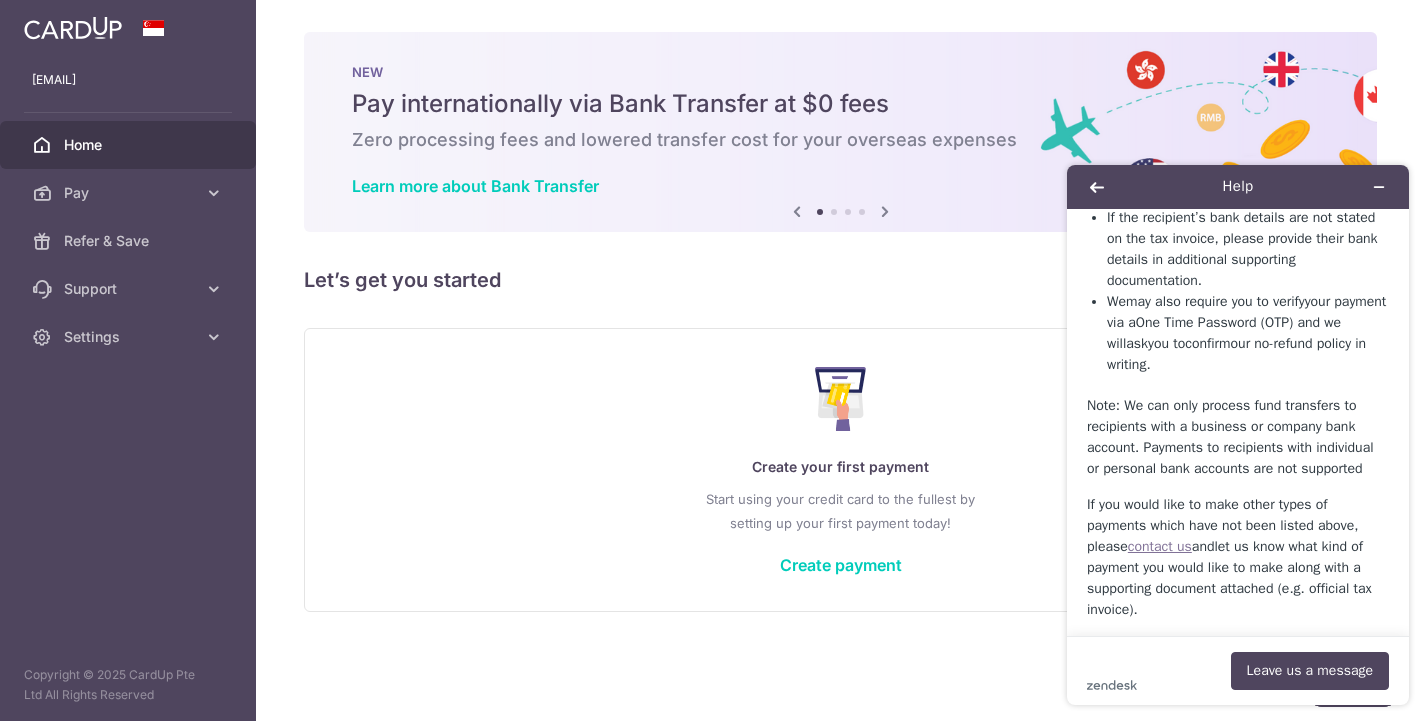 click on "contact us" at bounding box center [1160, 546] 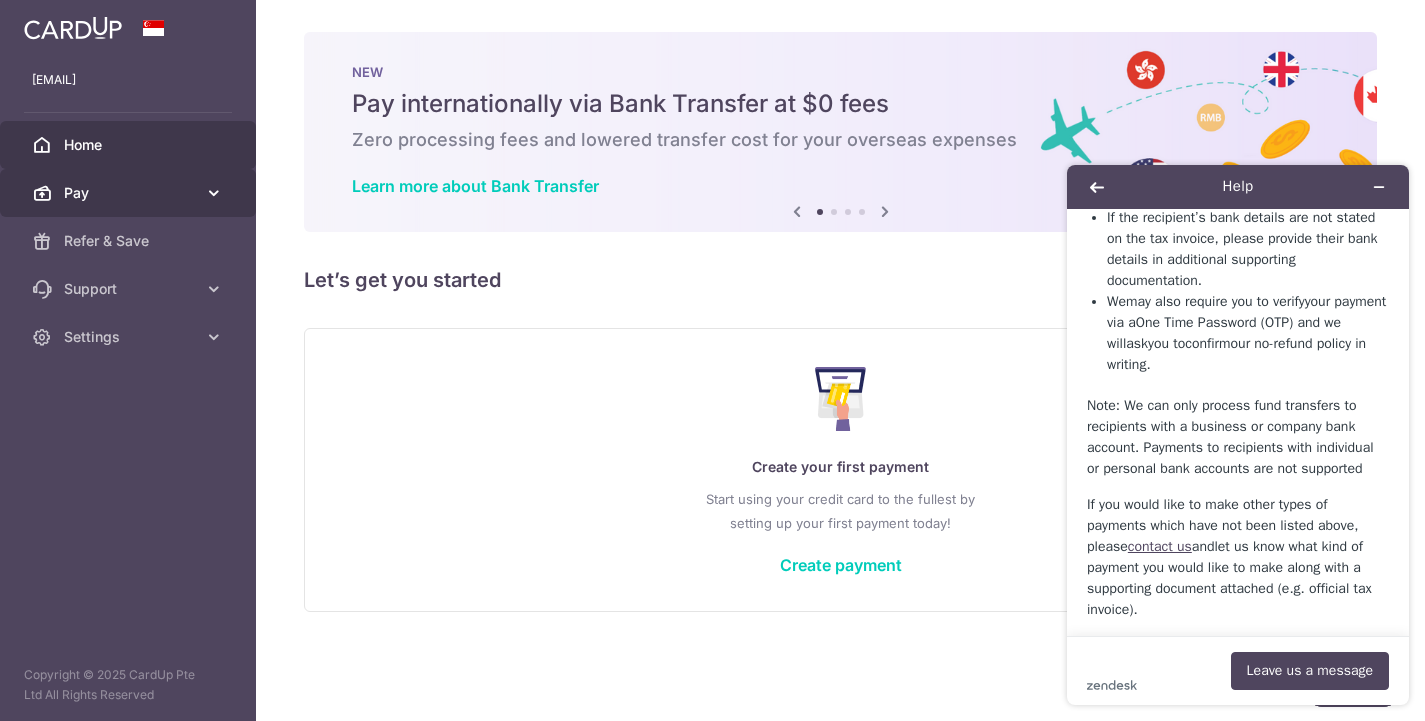 click on "Pay" at bounding box center [128, 193] 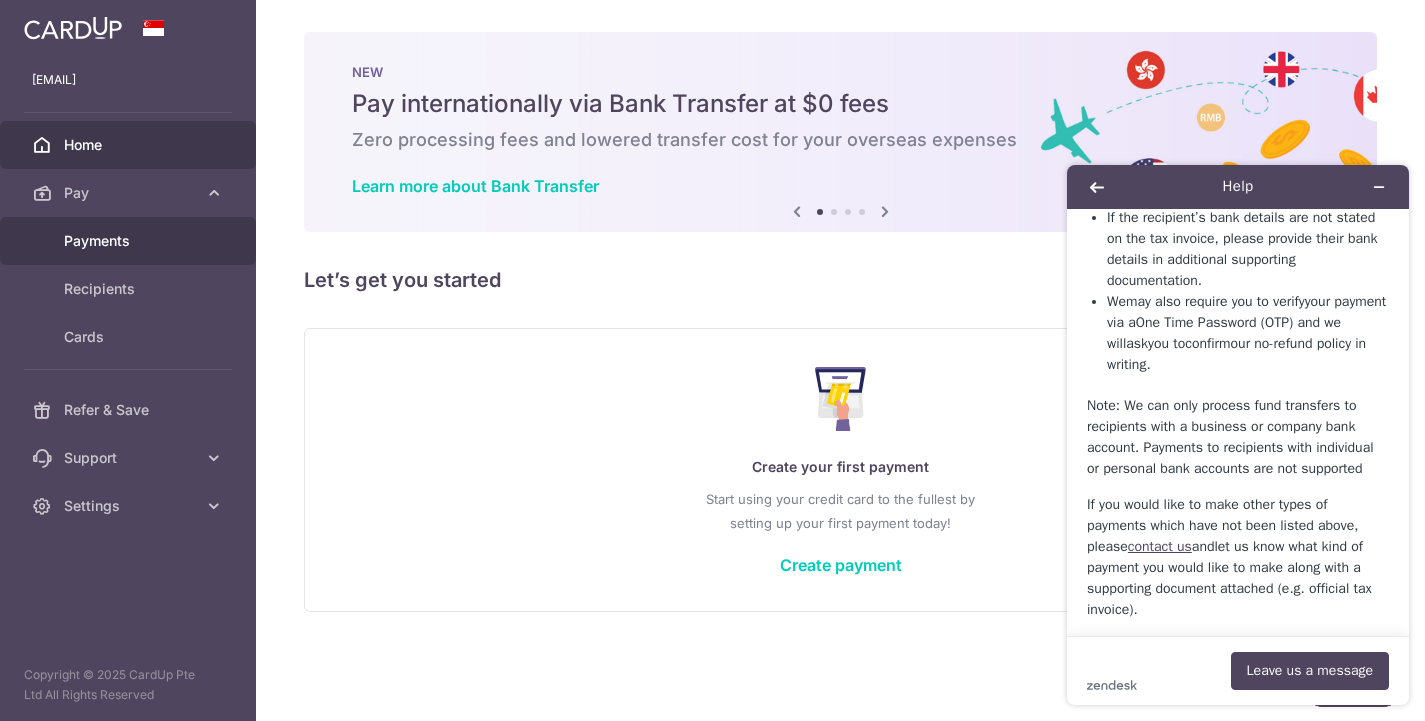 click on "Payments" at bounding box center [130, 241] 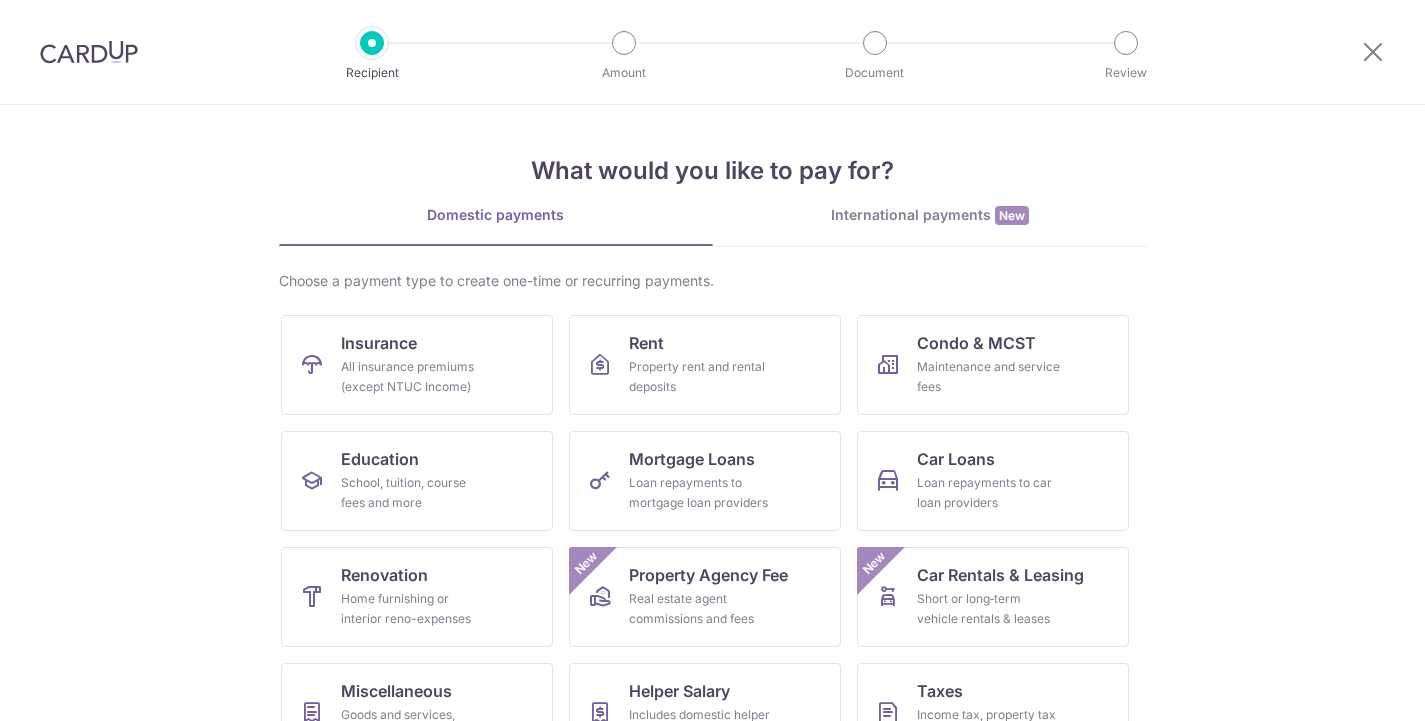 scroll, scrollTop: 0, scrollLeft: 0, axis: both 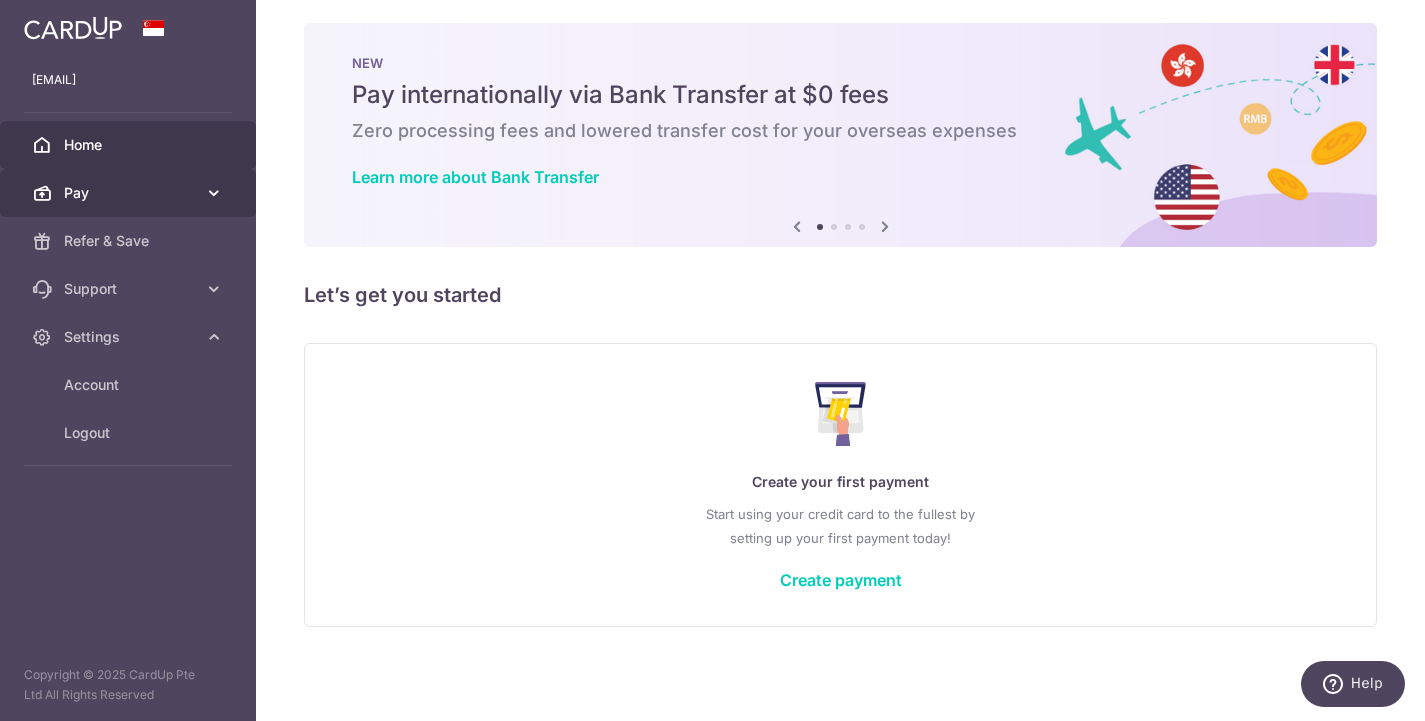 click on "Pay" at bounding box center (130, 193) 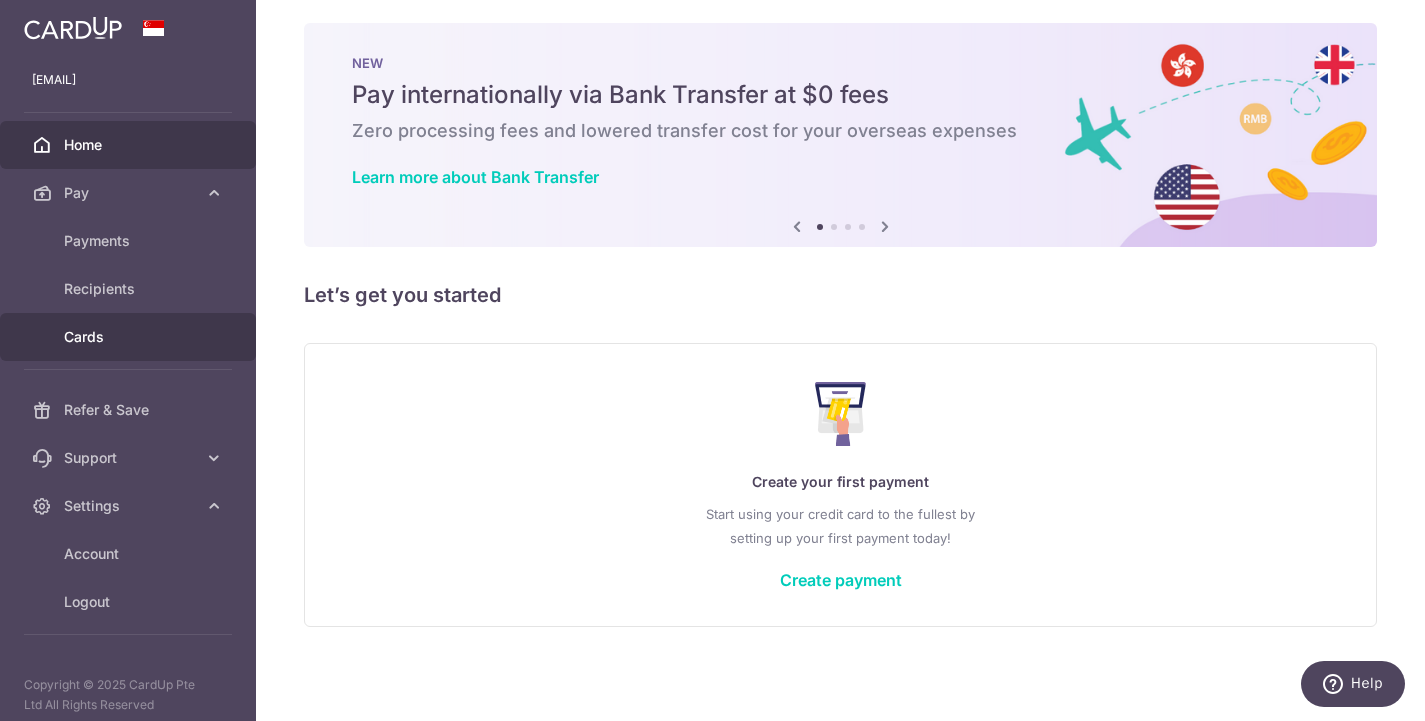 click on "Cards" at bounding box center (130, 337) 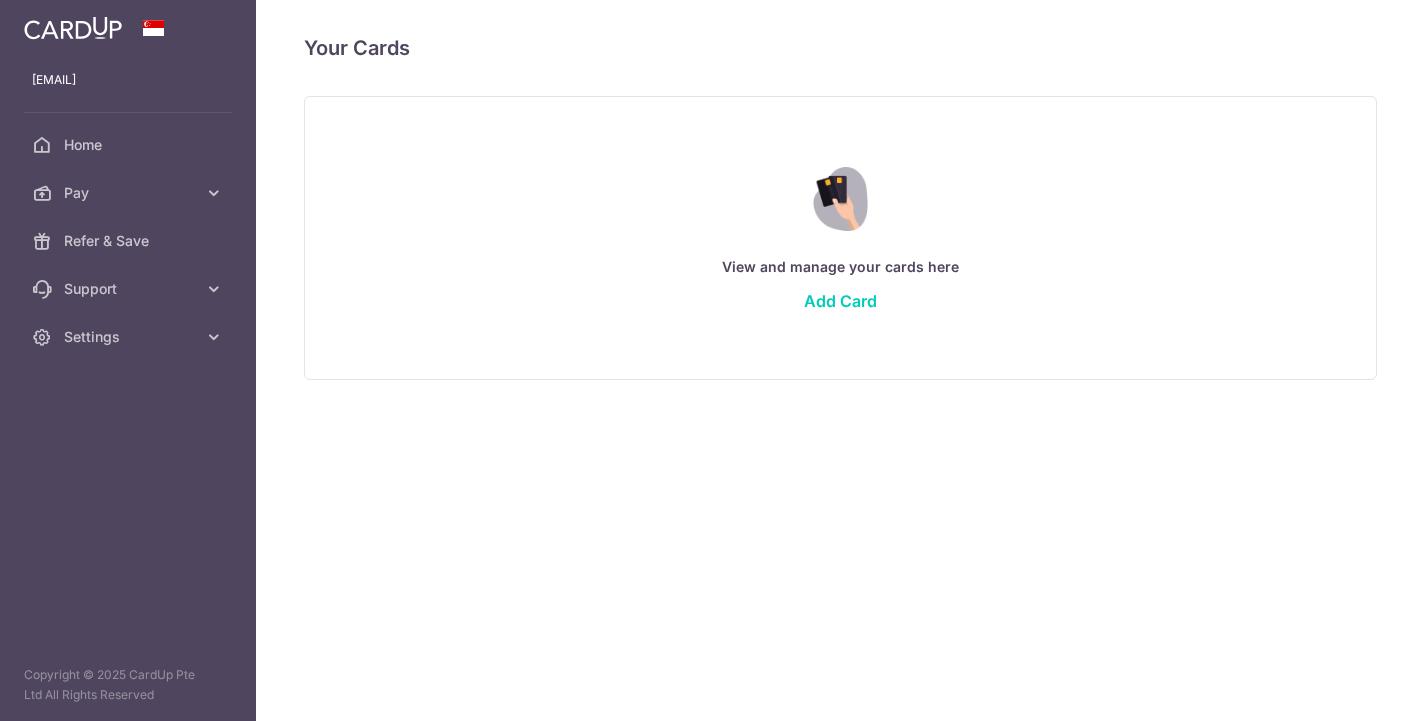 scroll, scrollTop: 0, scrollLeft: 0, axis: both 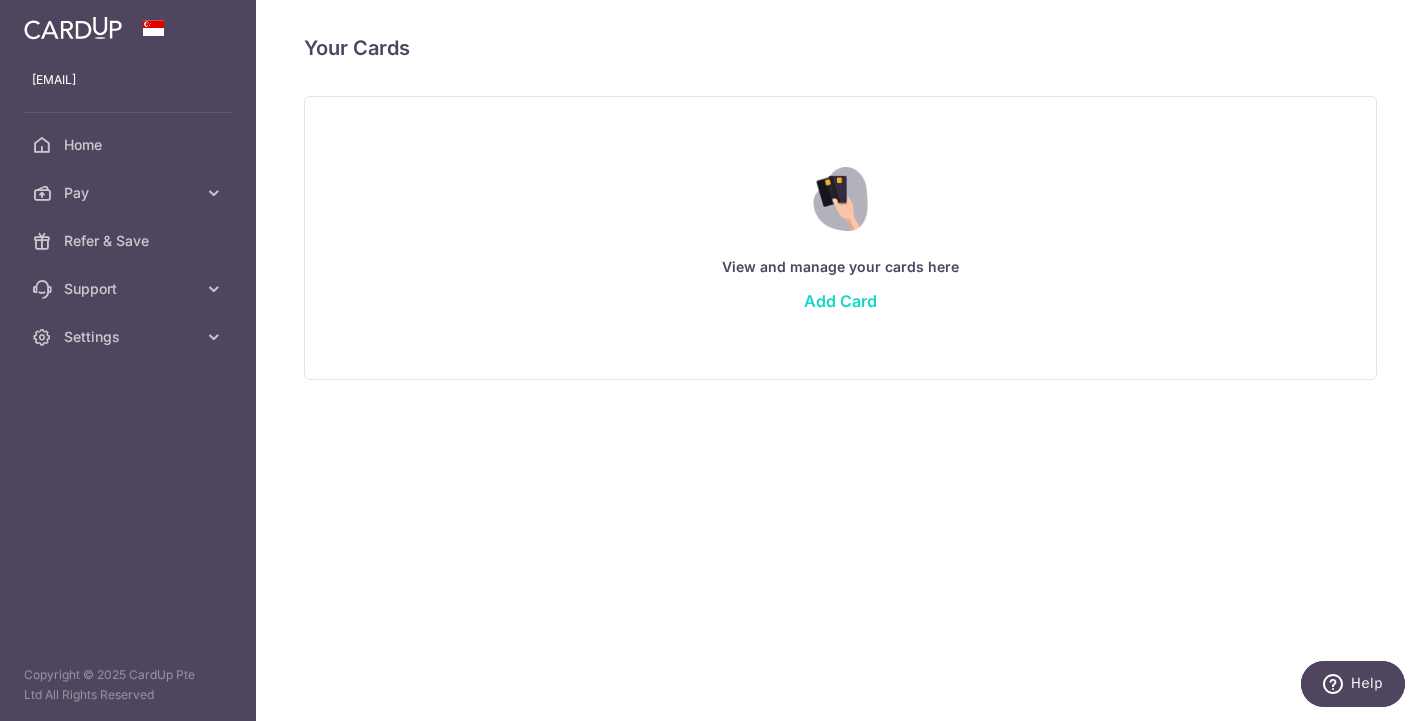 click on "Add Card" at bounding box center [840, 301] 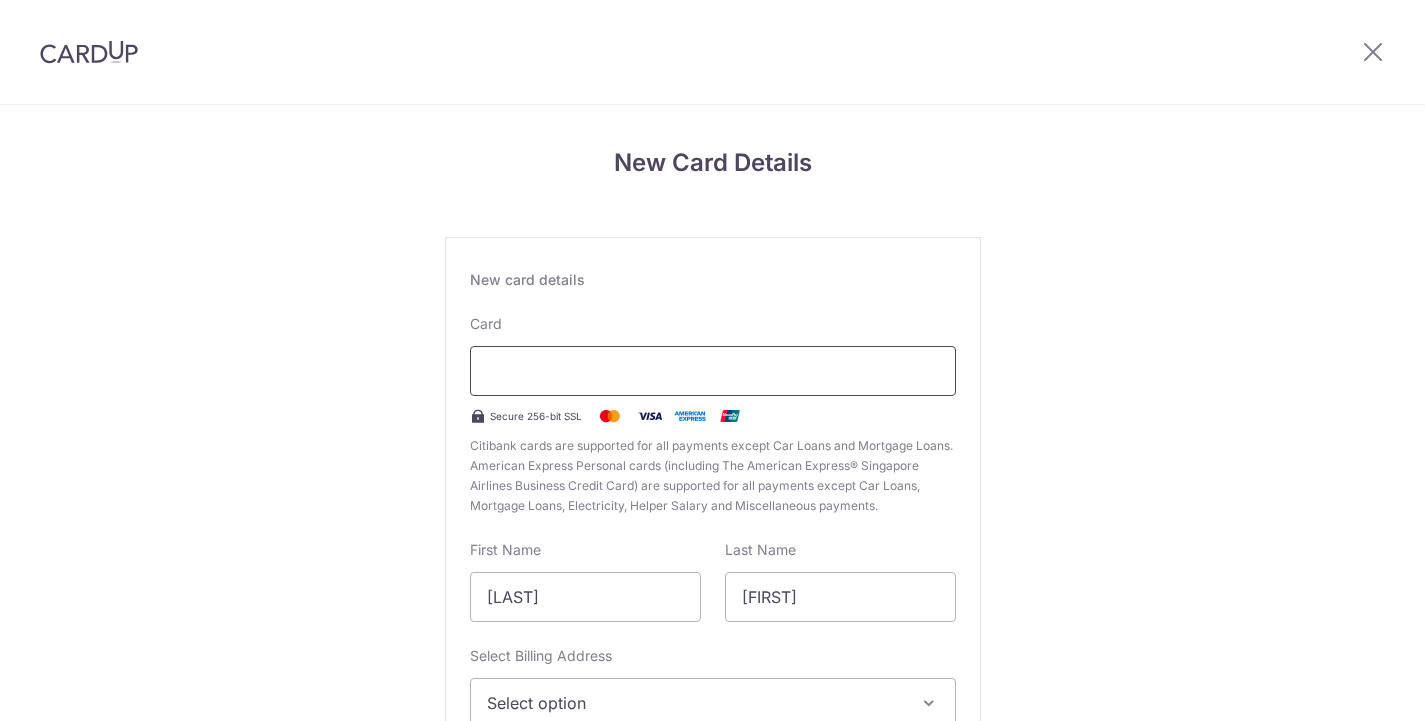 scroll, scrollTop: 0, scrollLeft: 0, axis: both 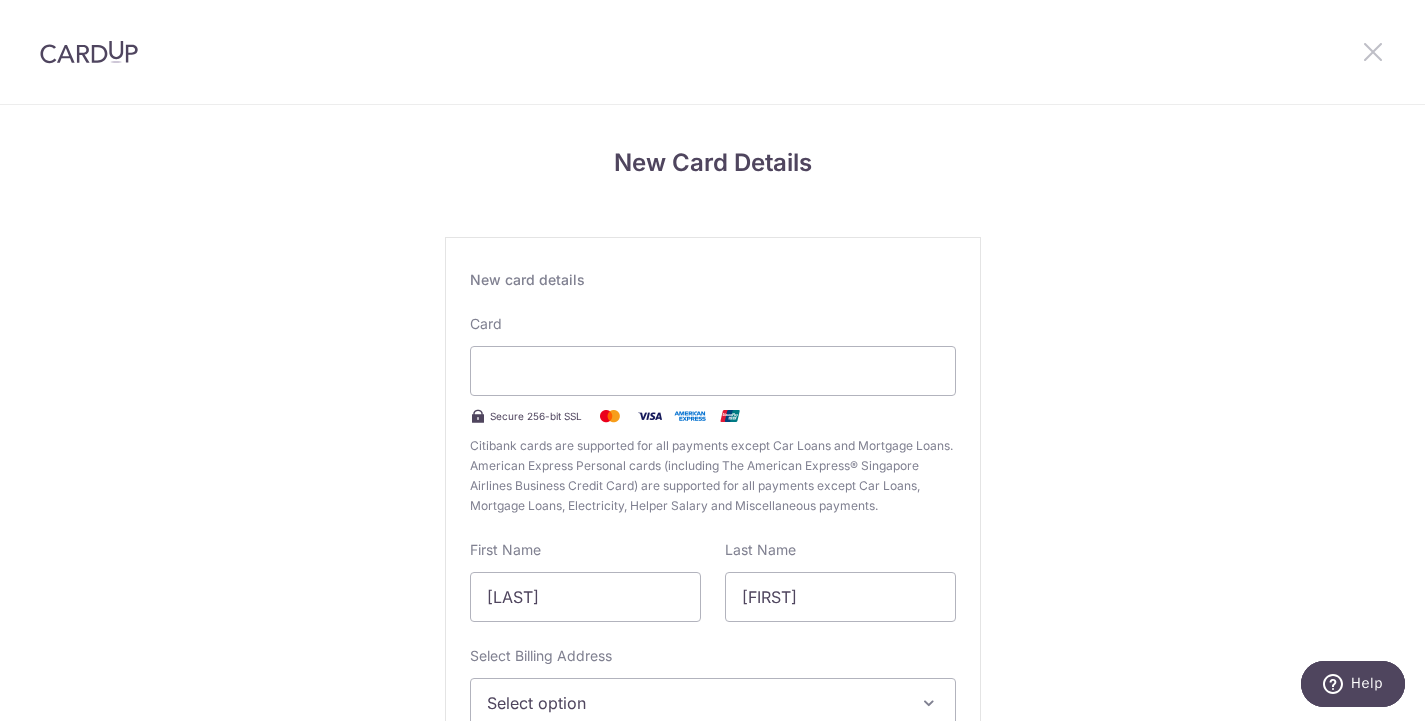 click at bounding box center (1373, 51) 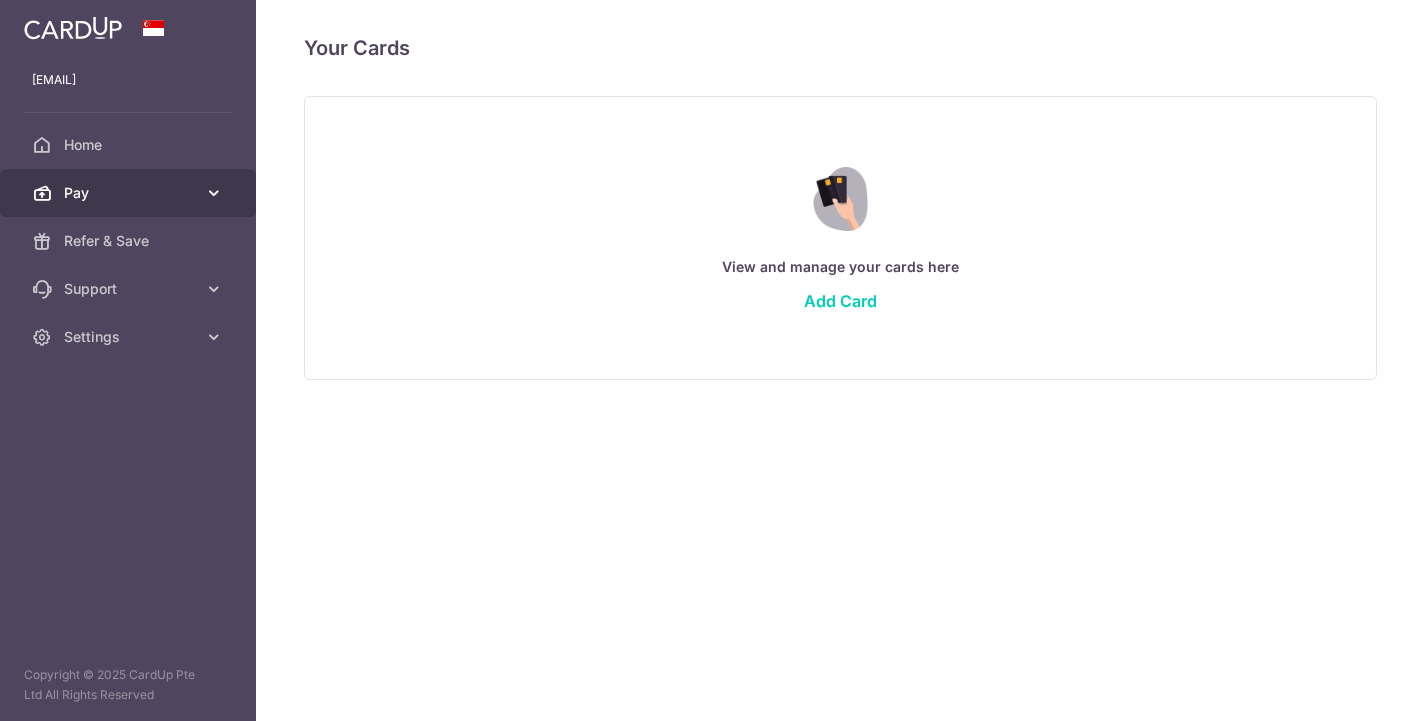 scroll, scrollTop: 0, scrollLeft: 0, axis: both 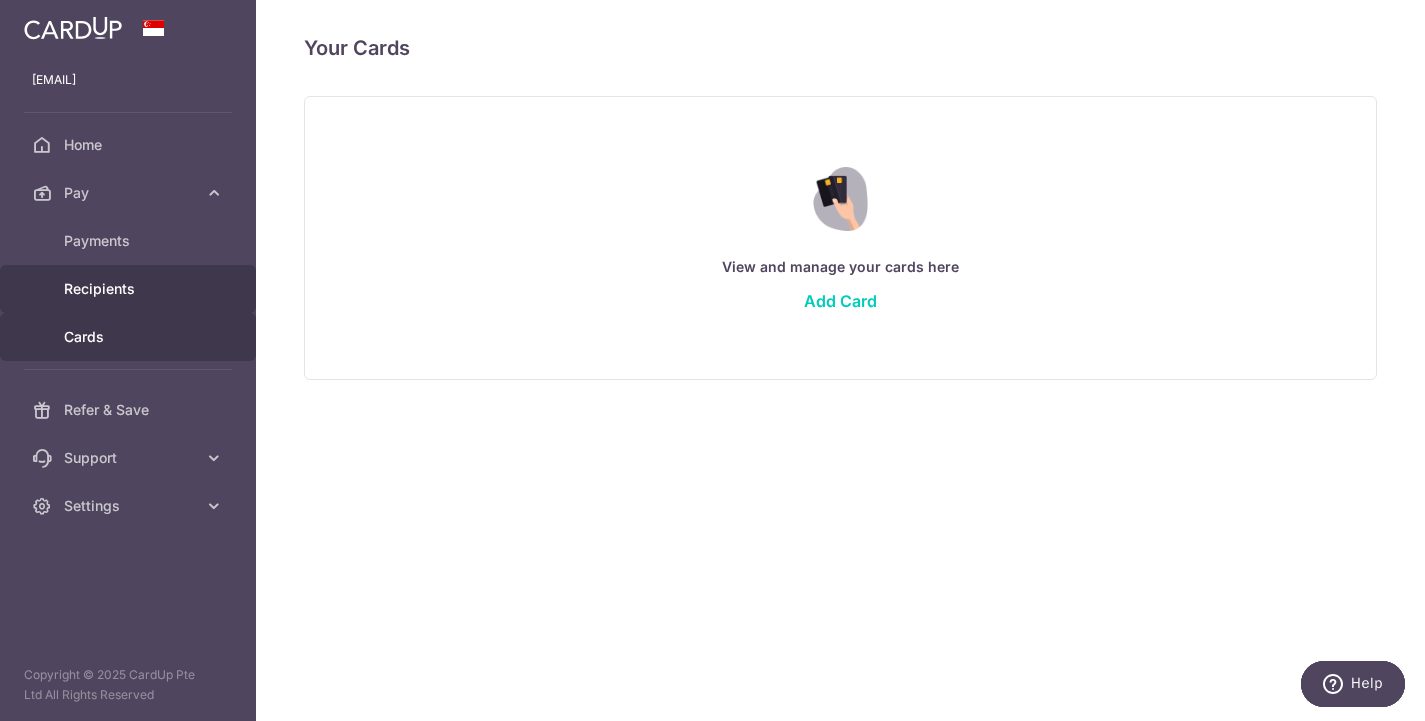 click on "Recipients" at bounding box center (130, 289) 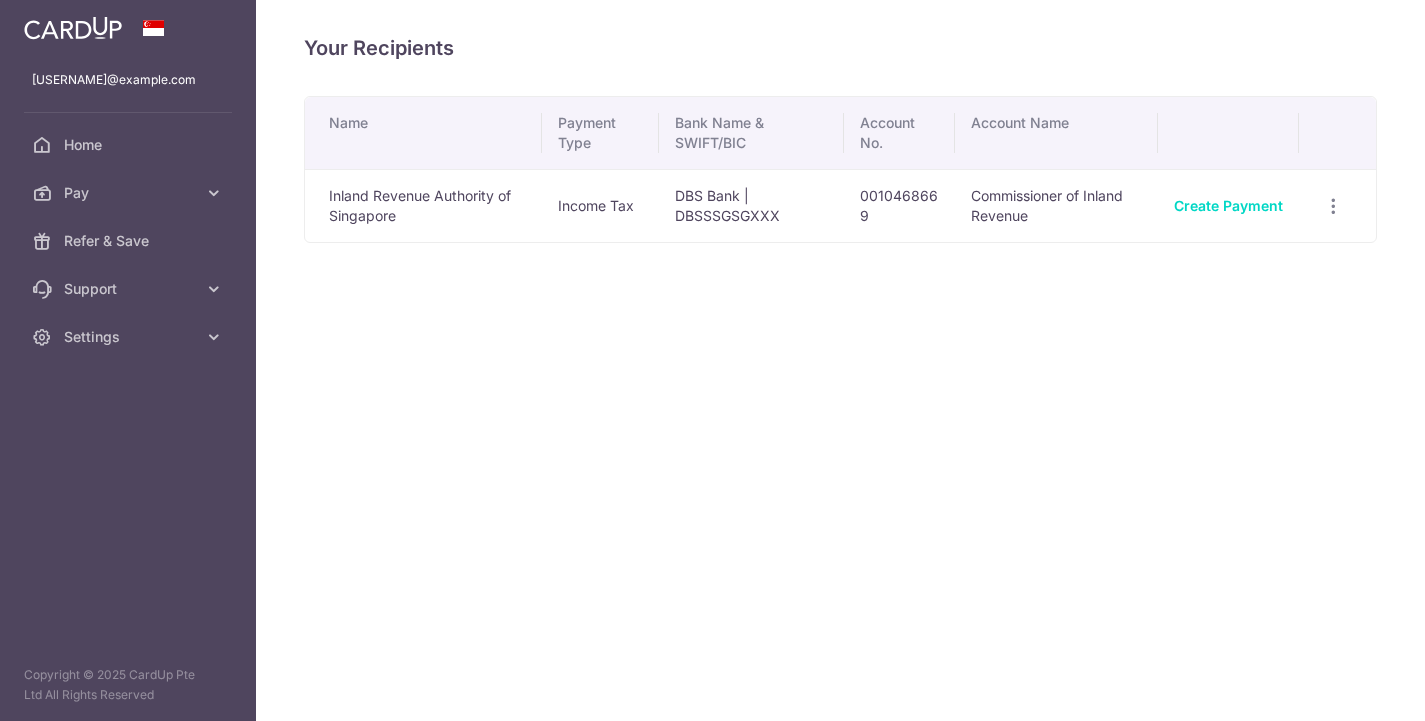 scroll, scrollTop: 0, scrollLeft: 0, axis: both 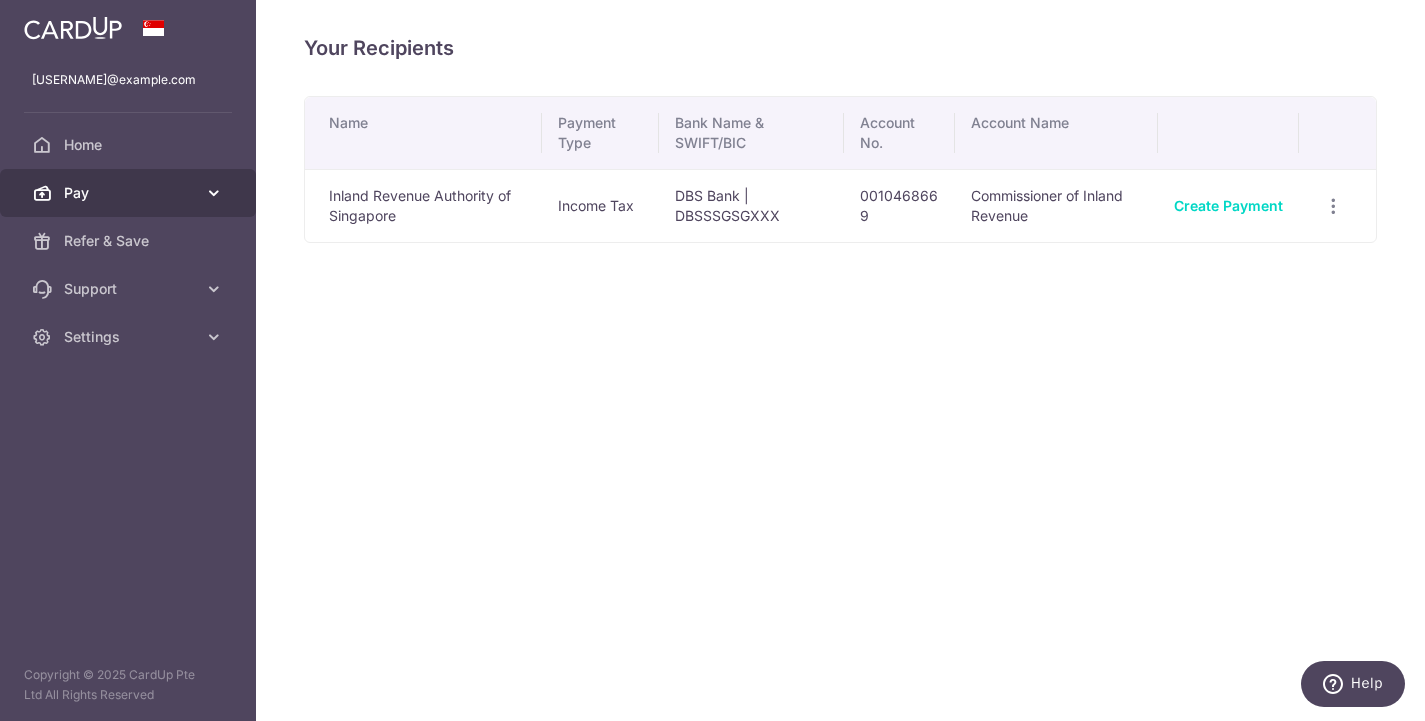 click on "Pay" at bounding box center [130, 193] 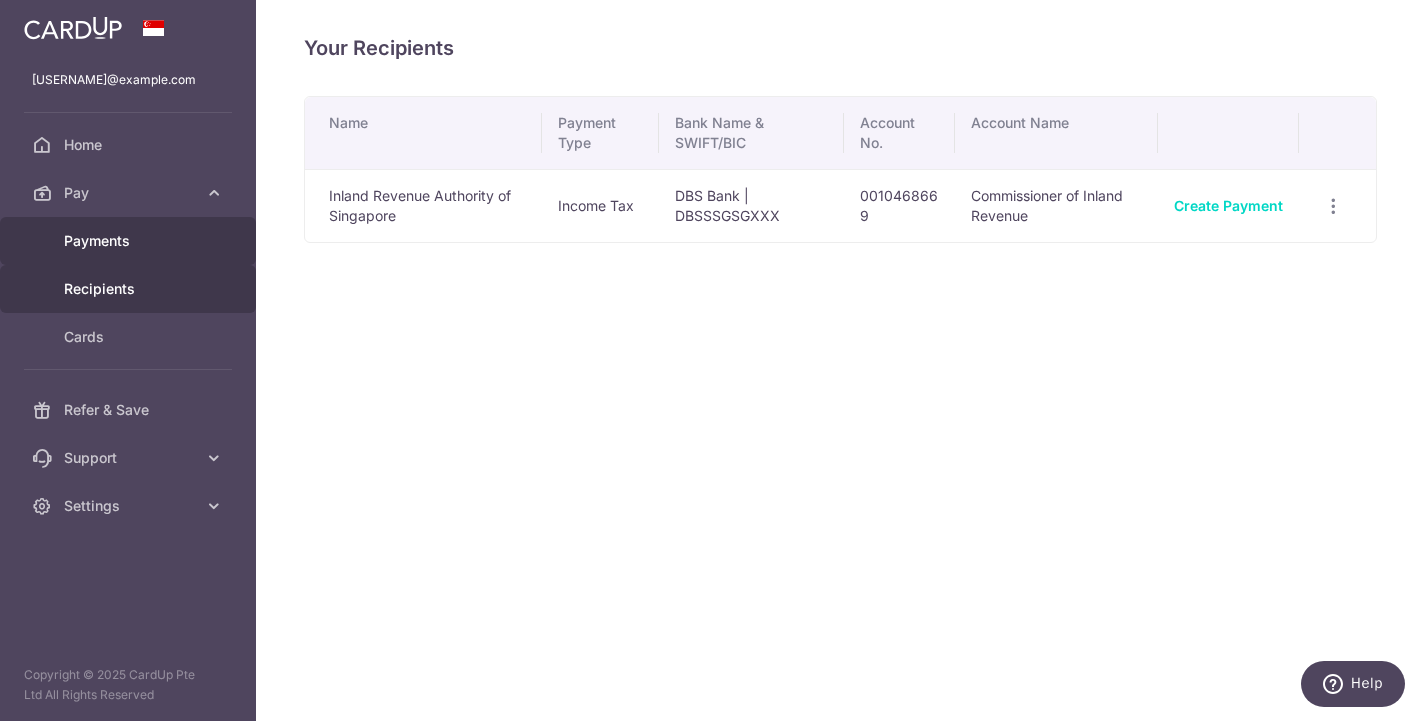 click on "Payments" at bounding box center [130, 241] 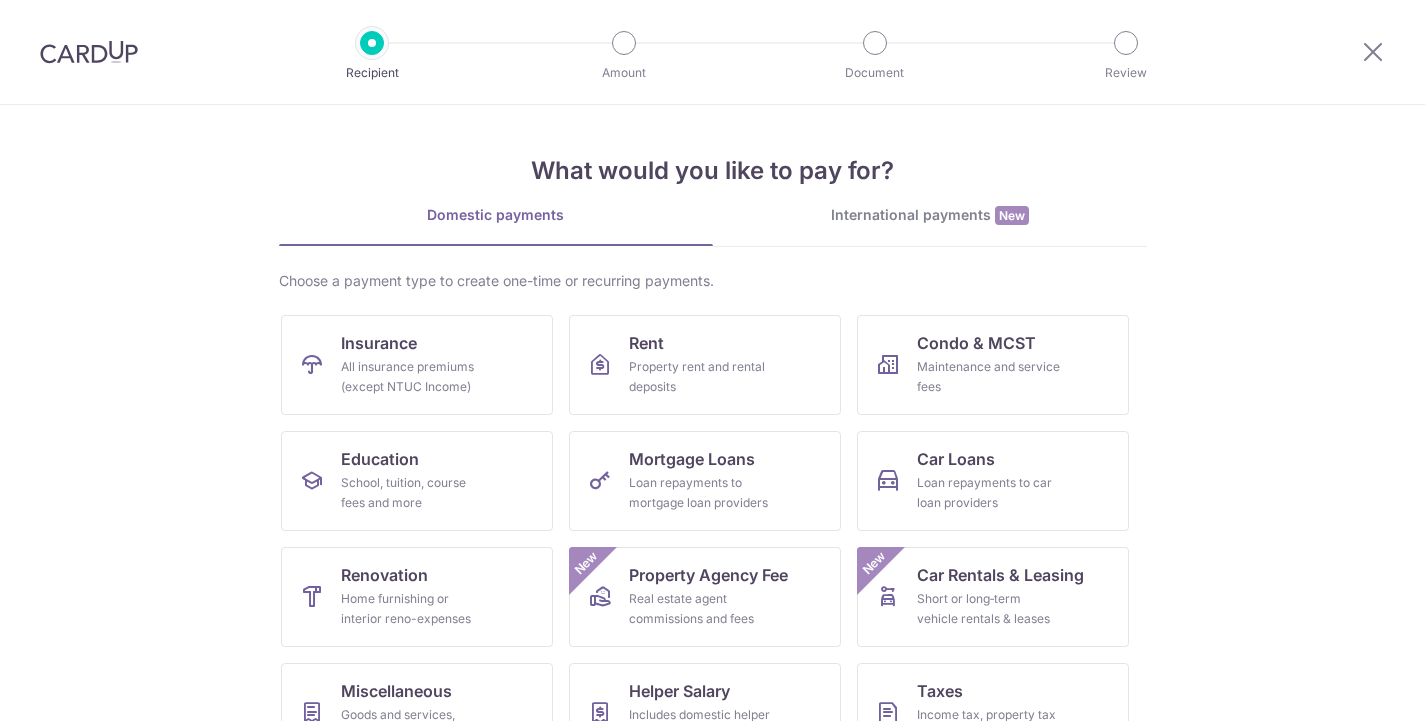 scroll, scrollTop: 0, scrollLeft: 0, axis: both 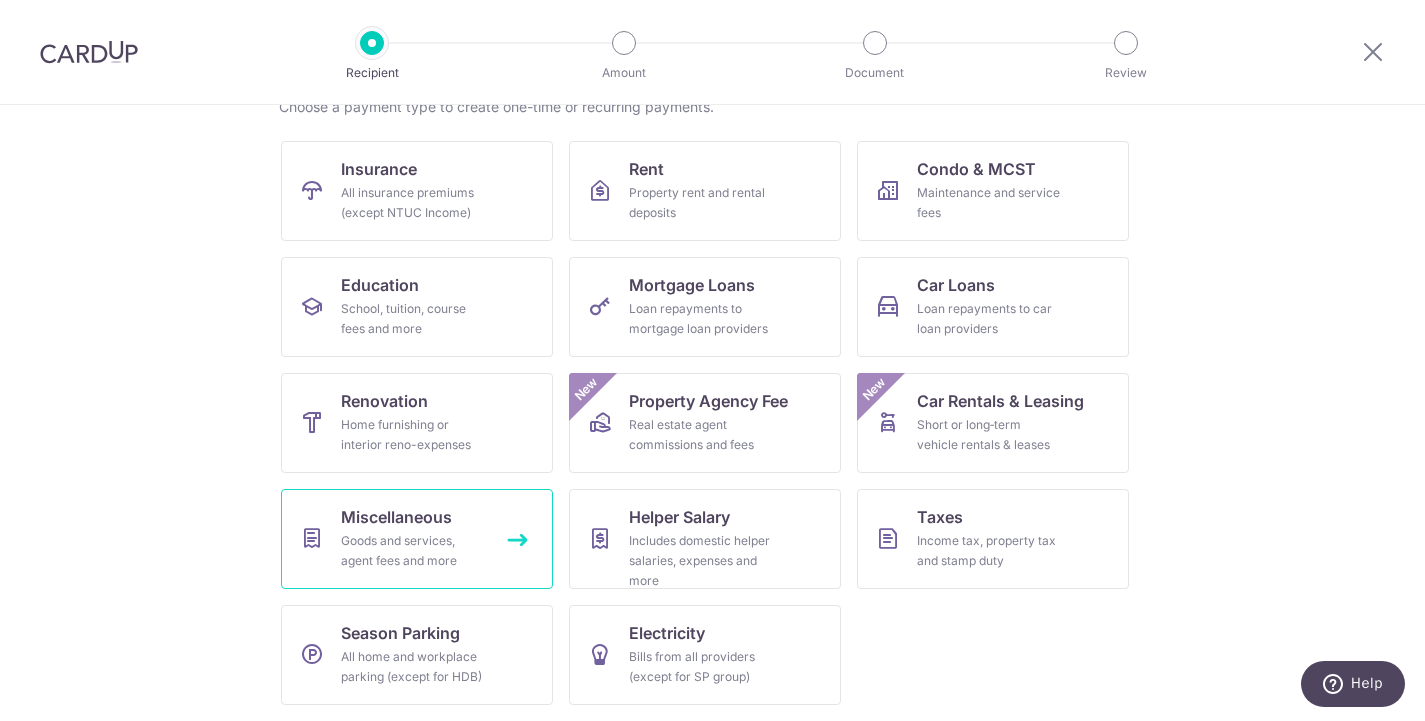 click on "Goods and services, agent fees and more" at bounding box center (413, 551) 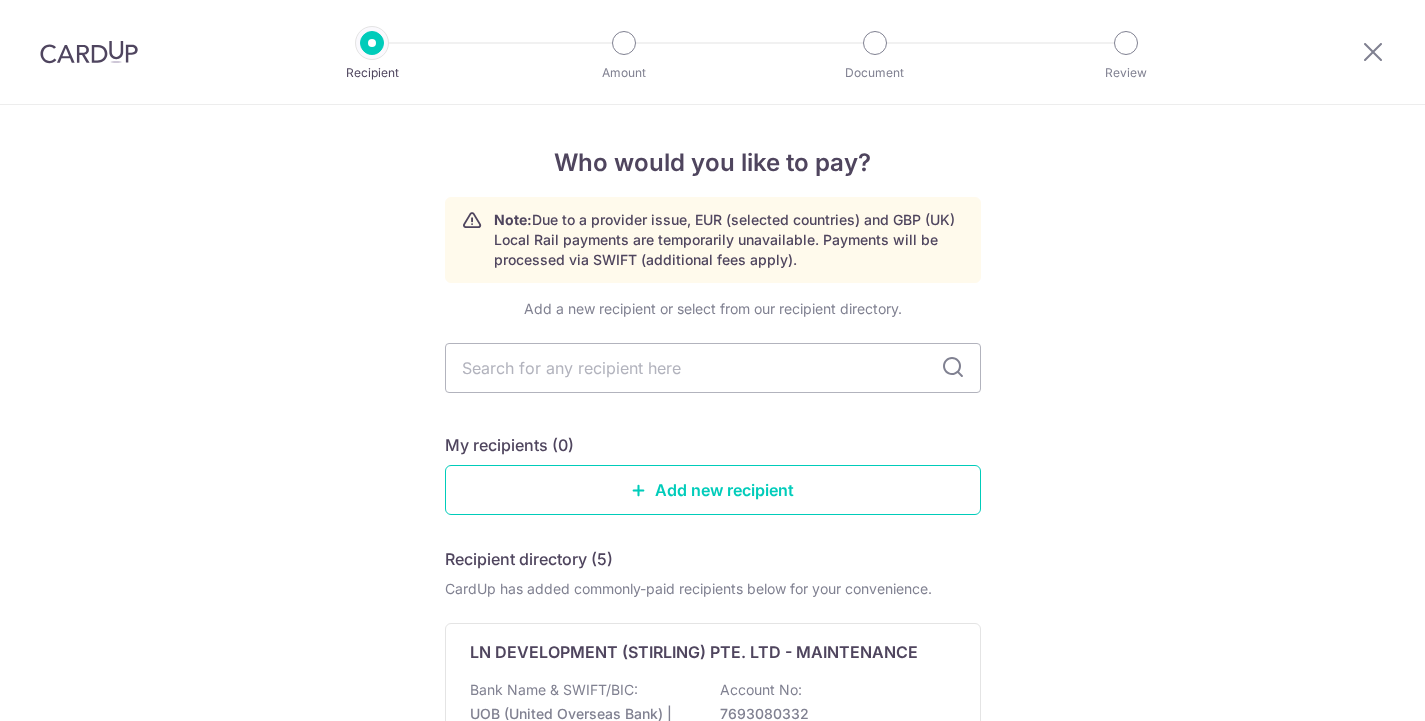 scroll, scrollTop: 0, scrollLeft: 0, axis: both 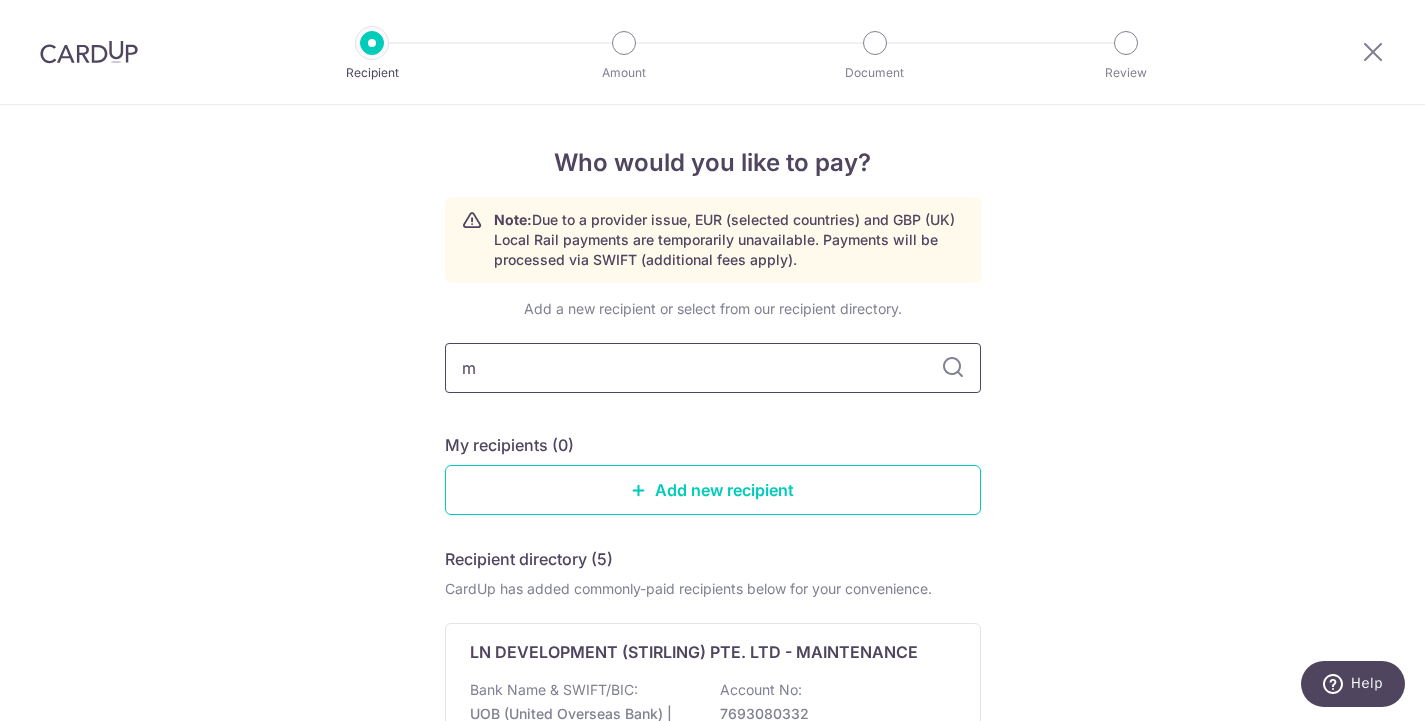 type on "m1" 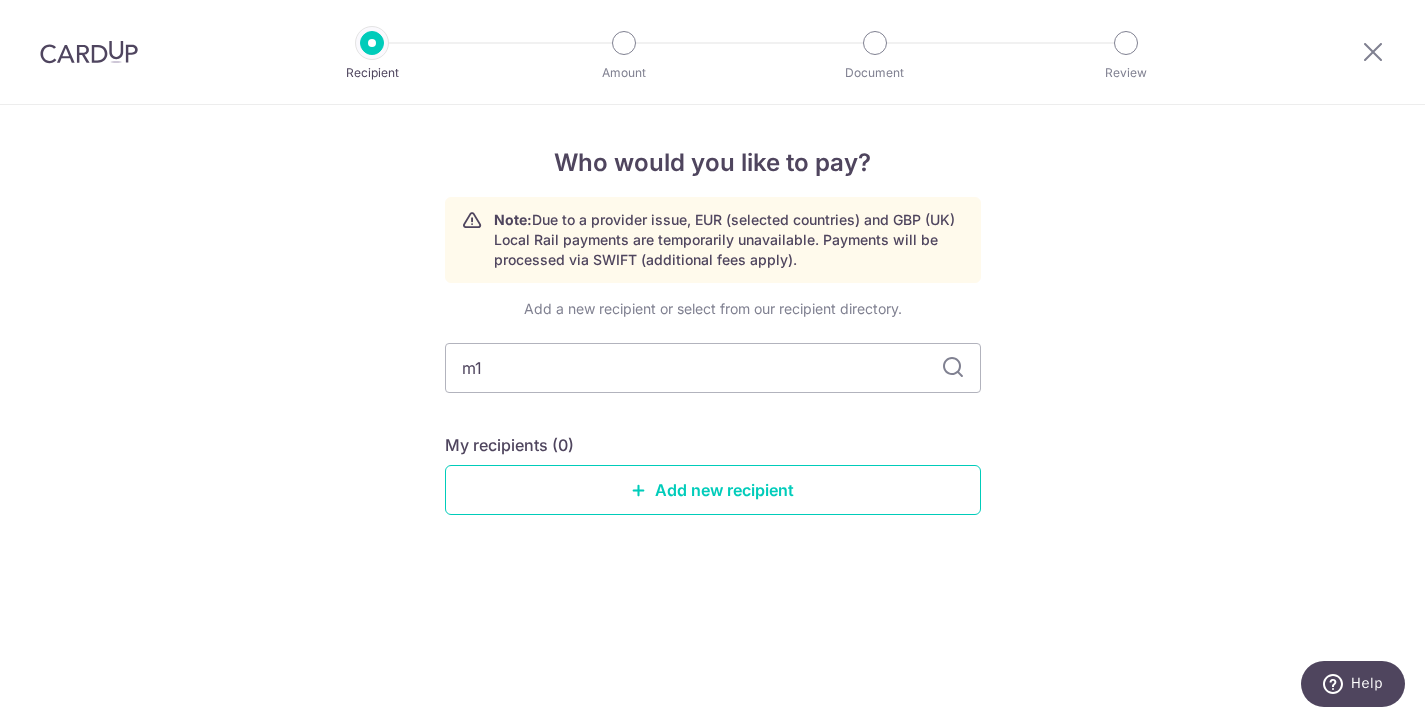 type on "m" 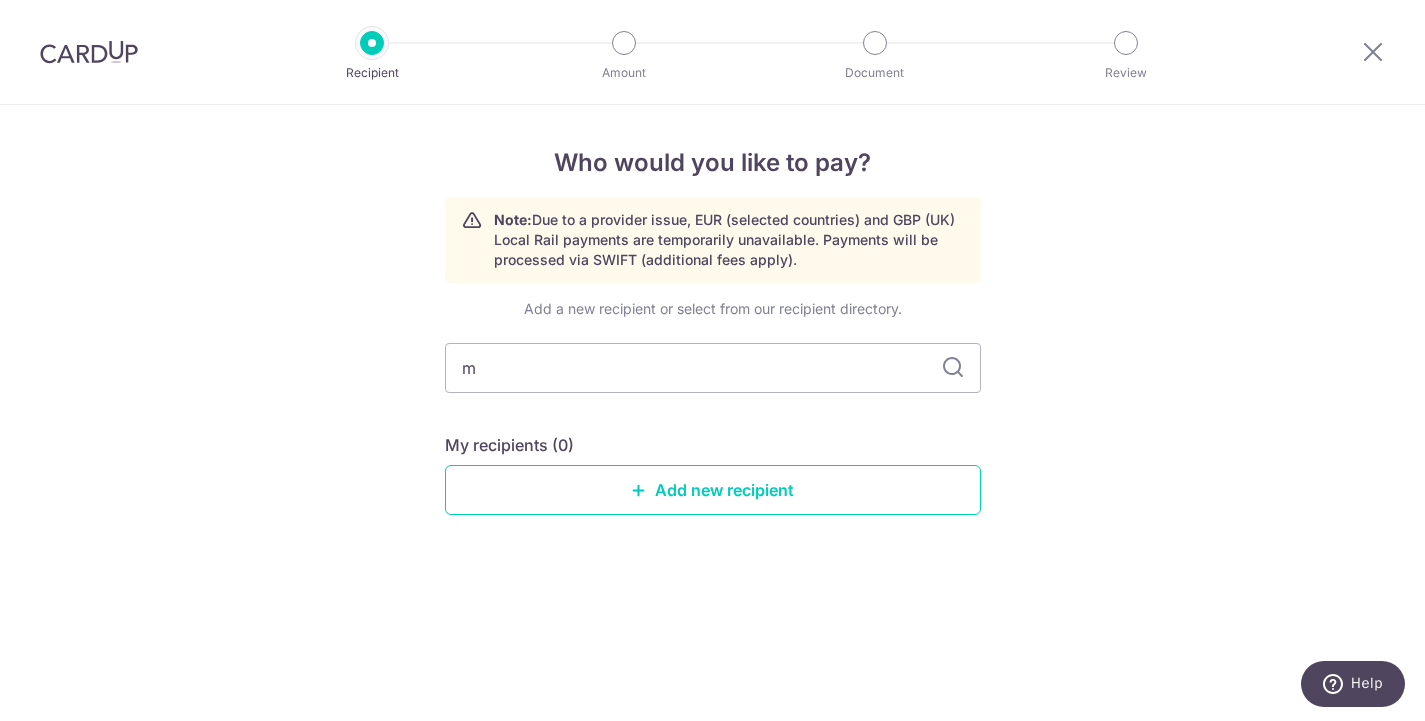 type on "m1" 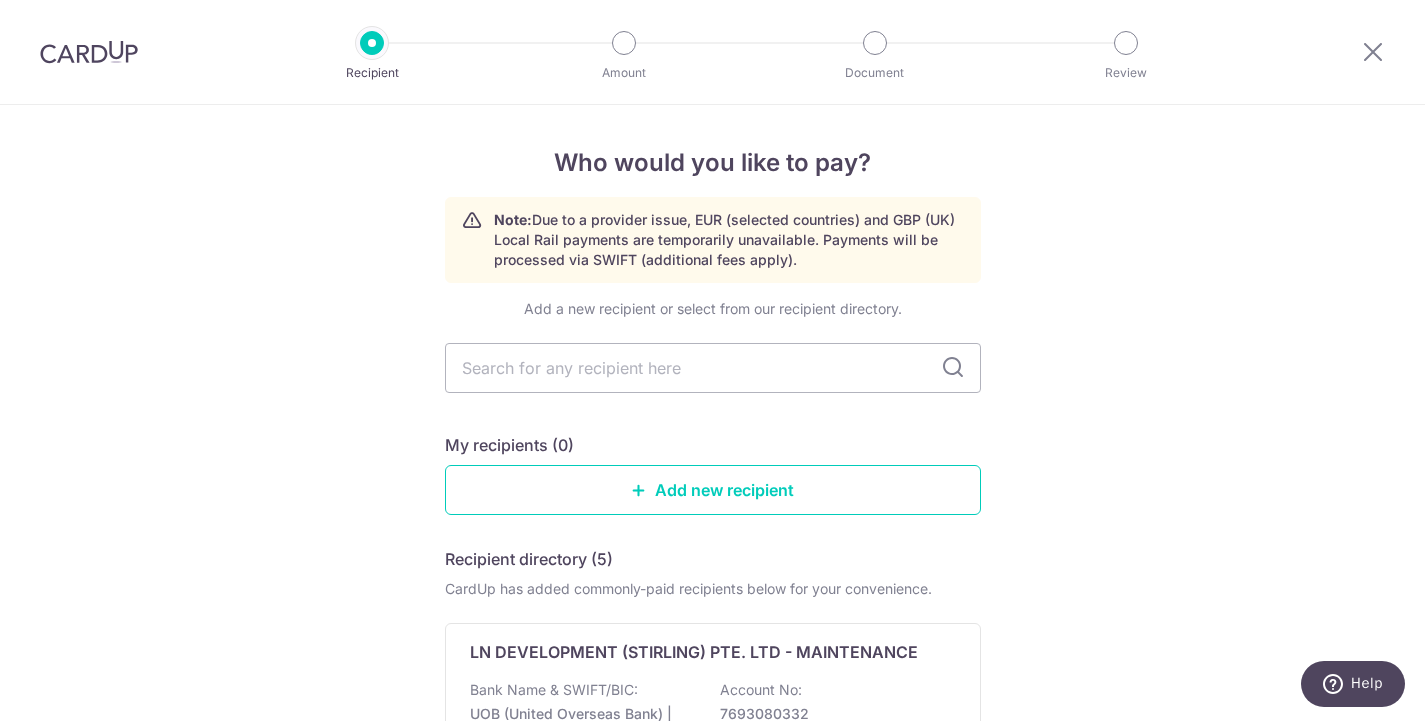 scroll, scrollTop: 0, scrollLeft: 0, axis: both 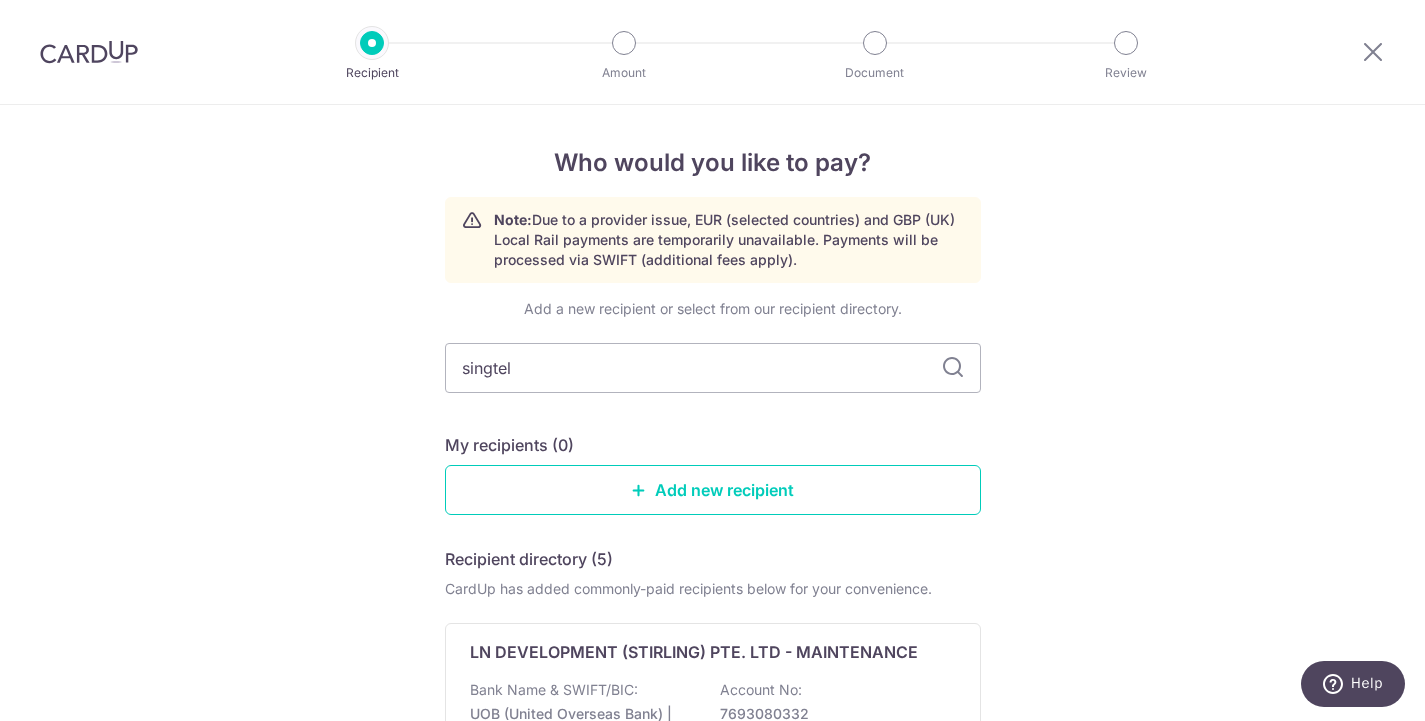 type on "singtel" 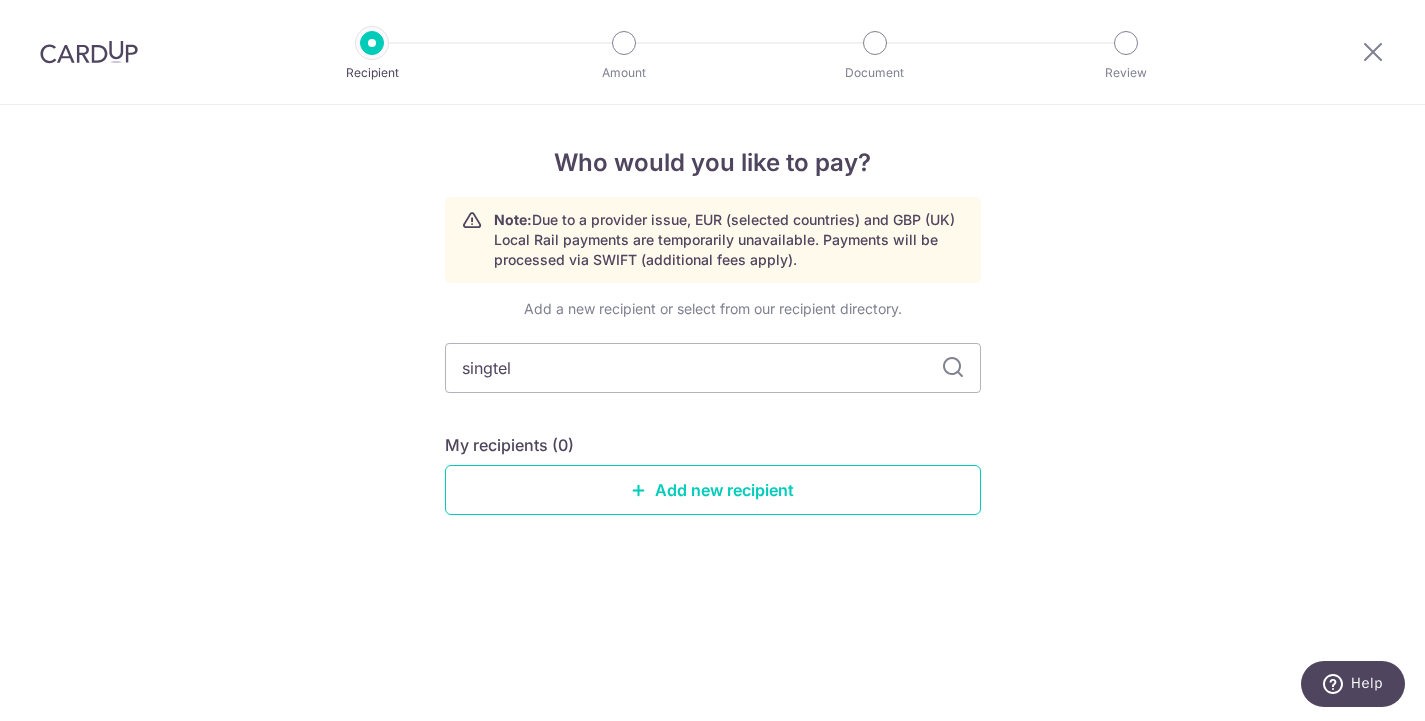 click at bounding box center (89, 52) 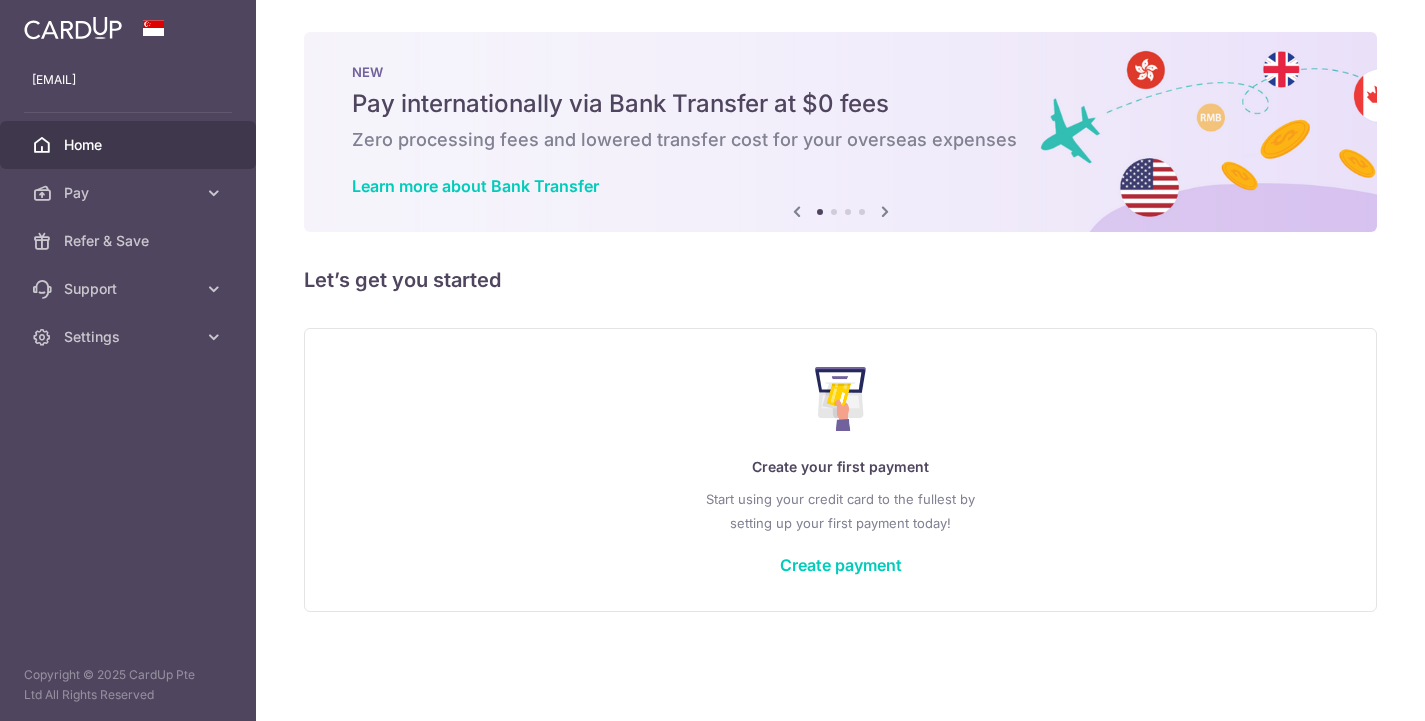 scroll, scrollTop: 0, scrollLeft: 0, axis: both 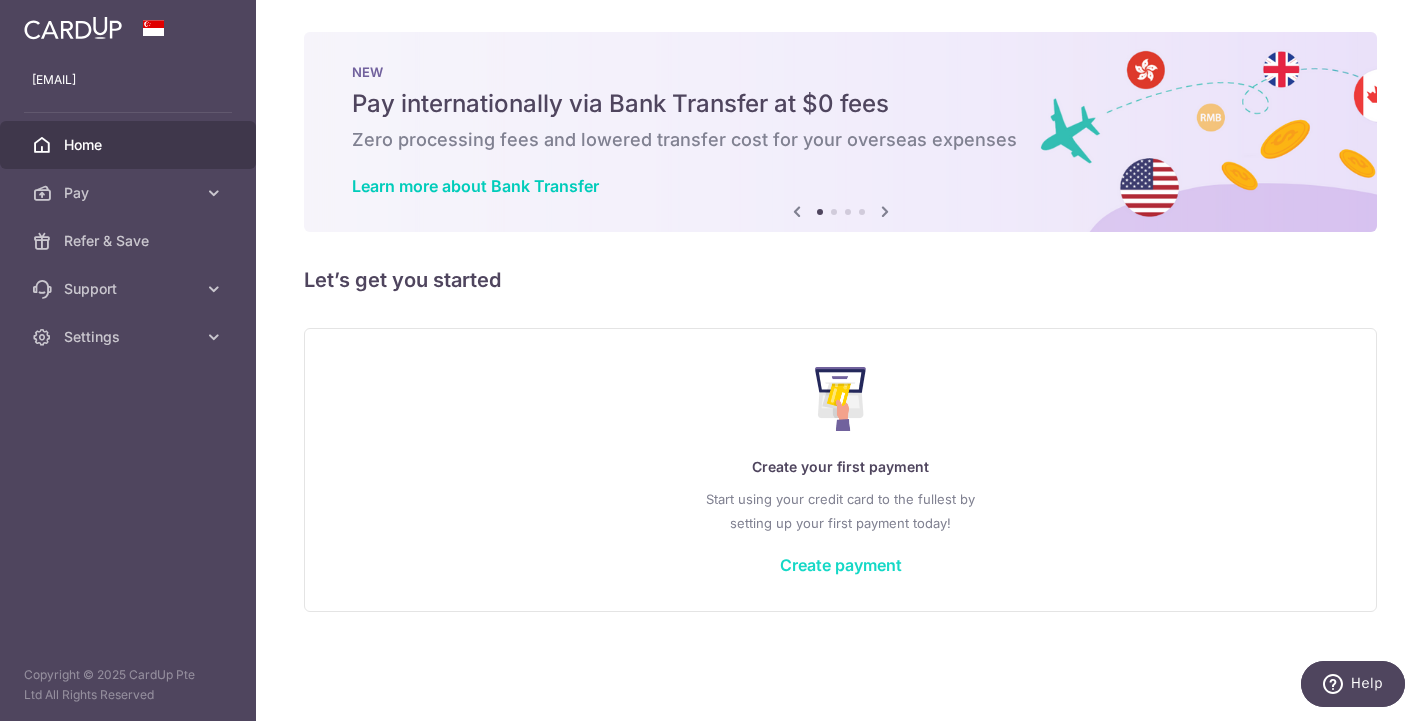click on "Create payment" at bounding box center [841, 565] 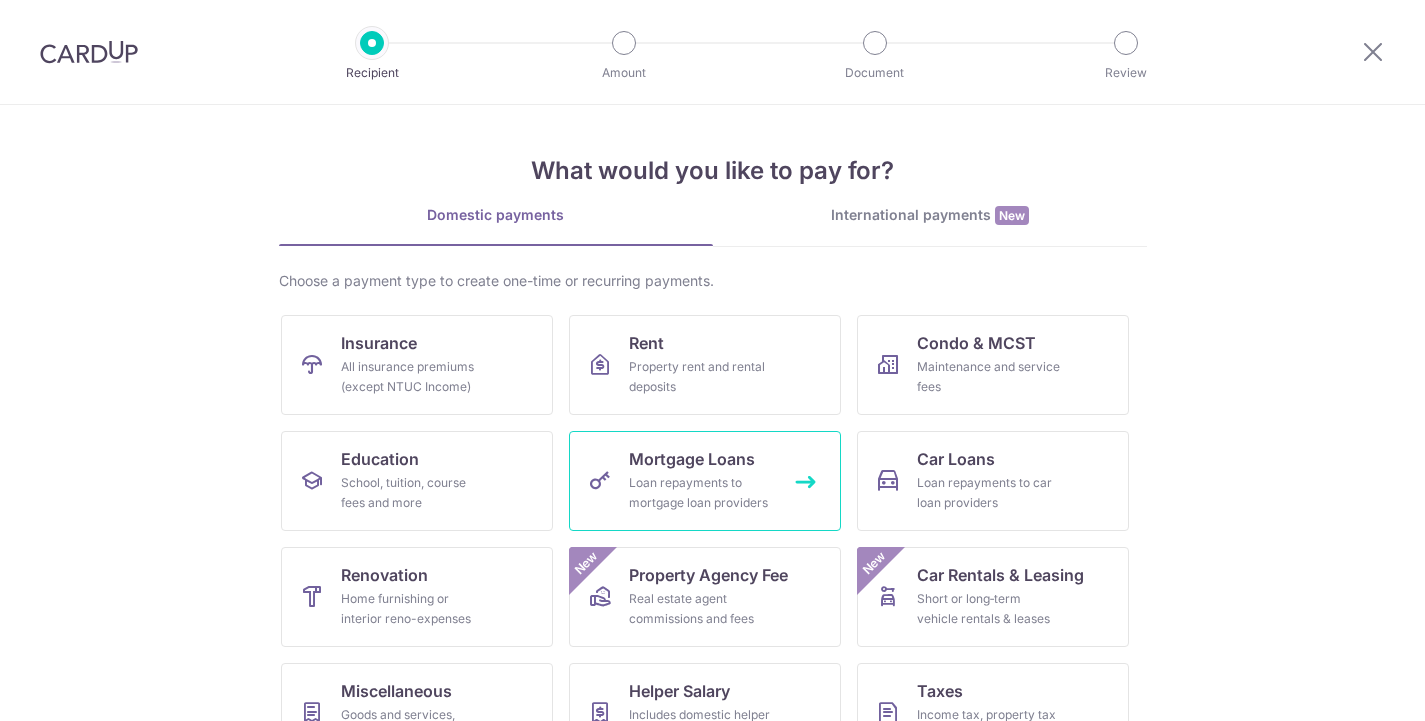 scroll, scrollTop: 0, scrollLeft: 0, axis: both 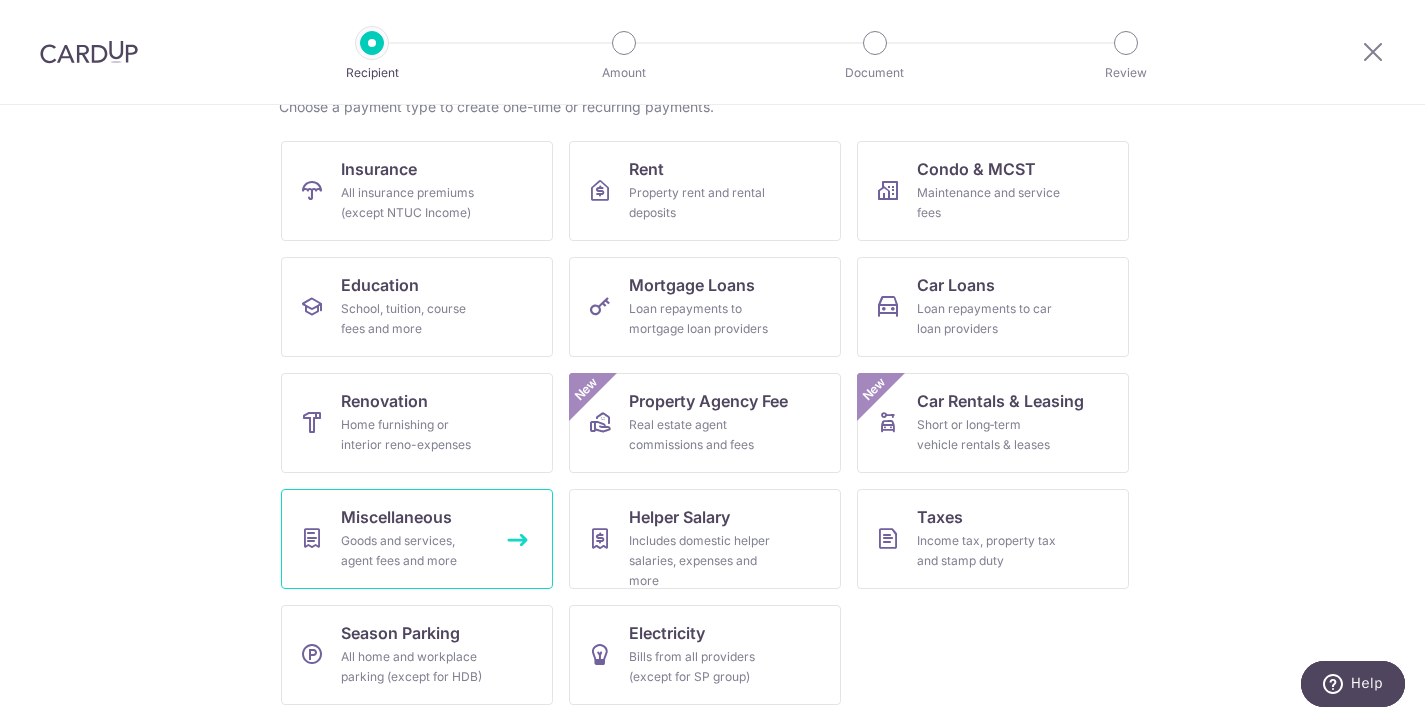 click on "Goods and services, agent fees and more" at bounding box center (413, 551) 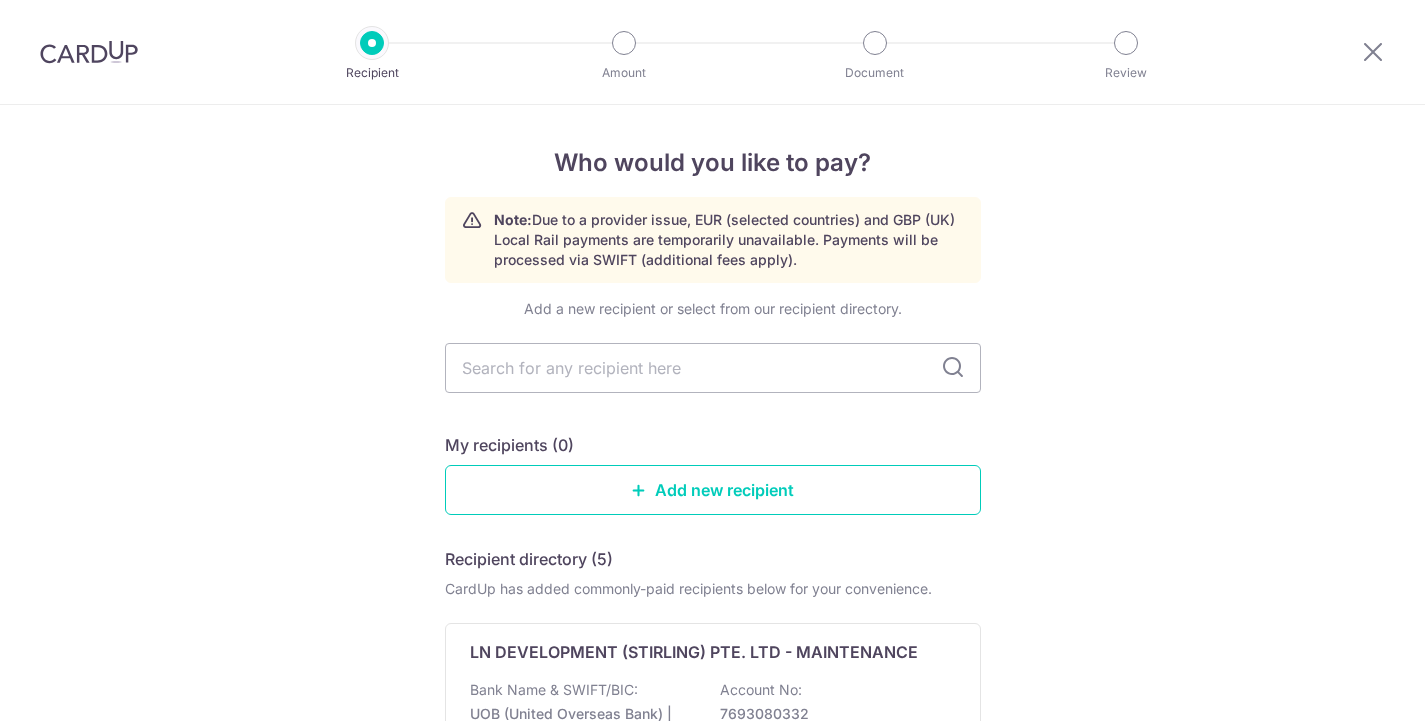 scroll, scrollTop: 0, scrollLeft: 0, axis: both 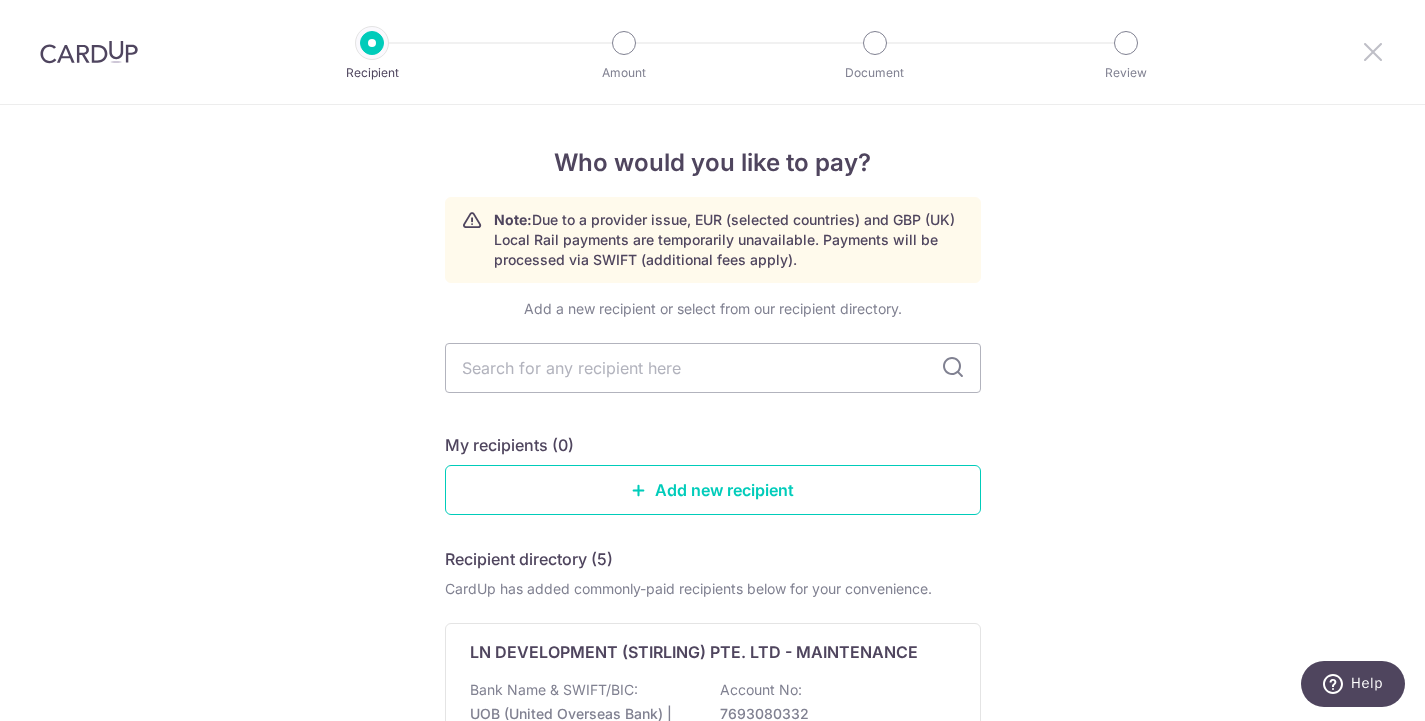 click at bounding box center [1373, 51] 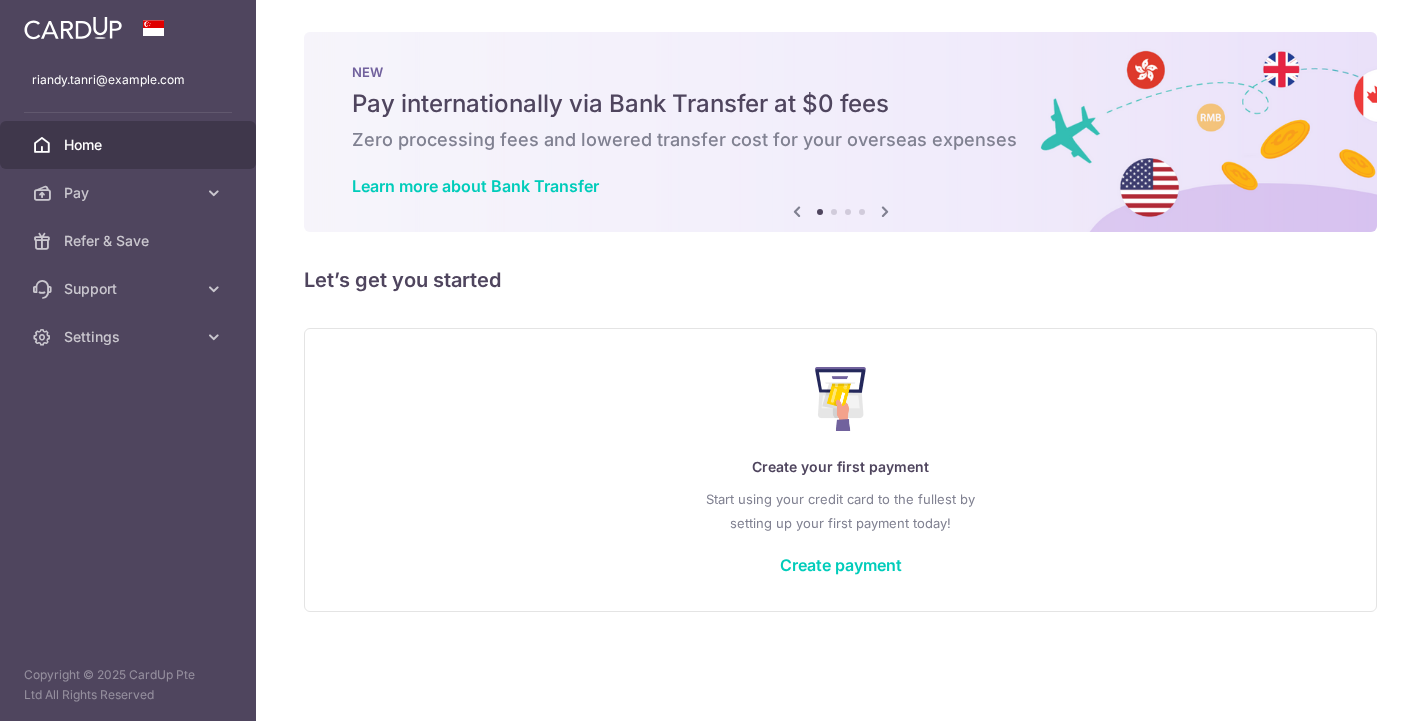 scroll, scrollTop: 0, scrollLeft: 0, axis: both 